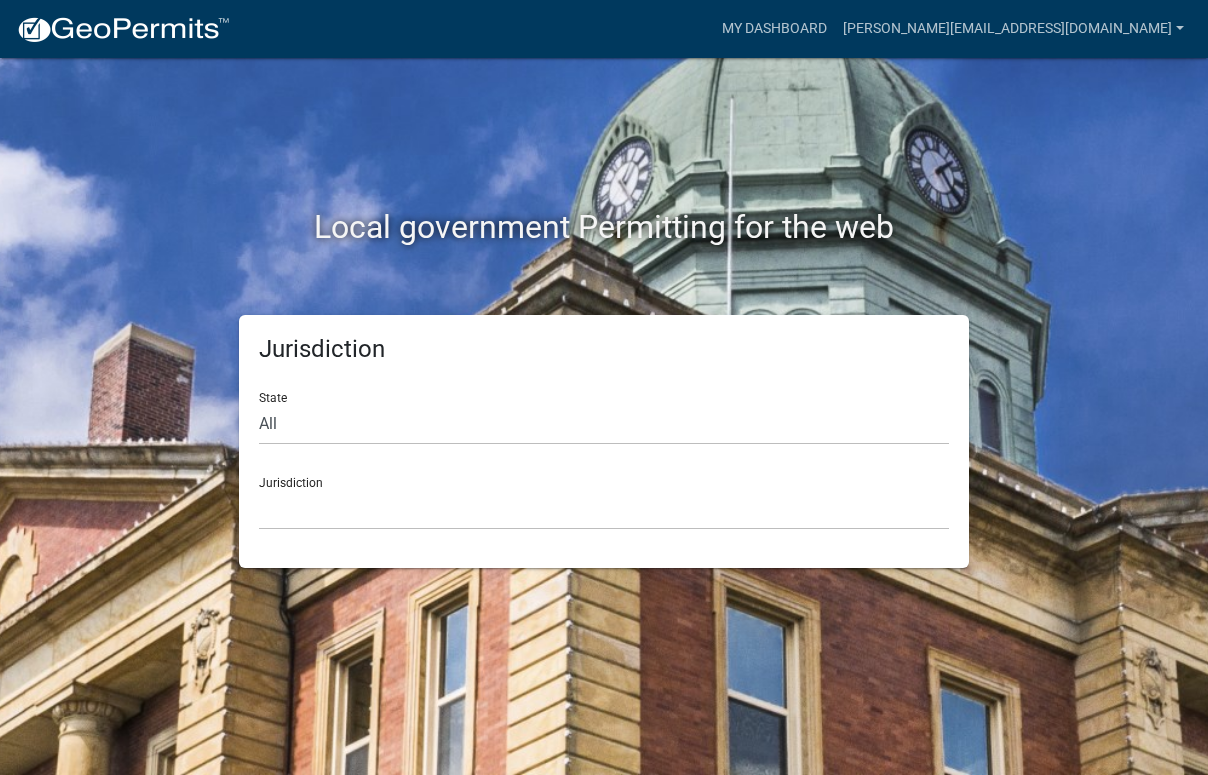 scroll, scrollTop: 0, scrollLeft: 0, axis: both 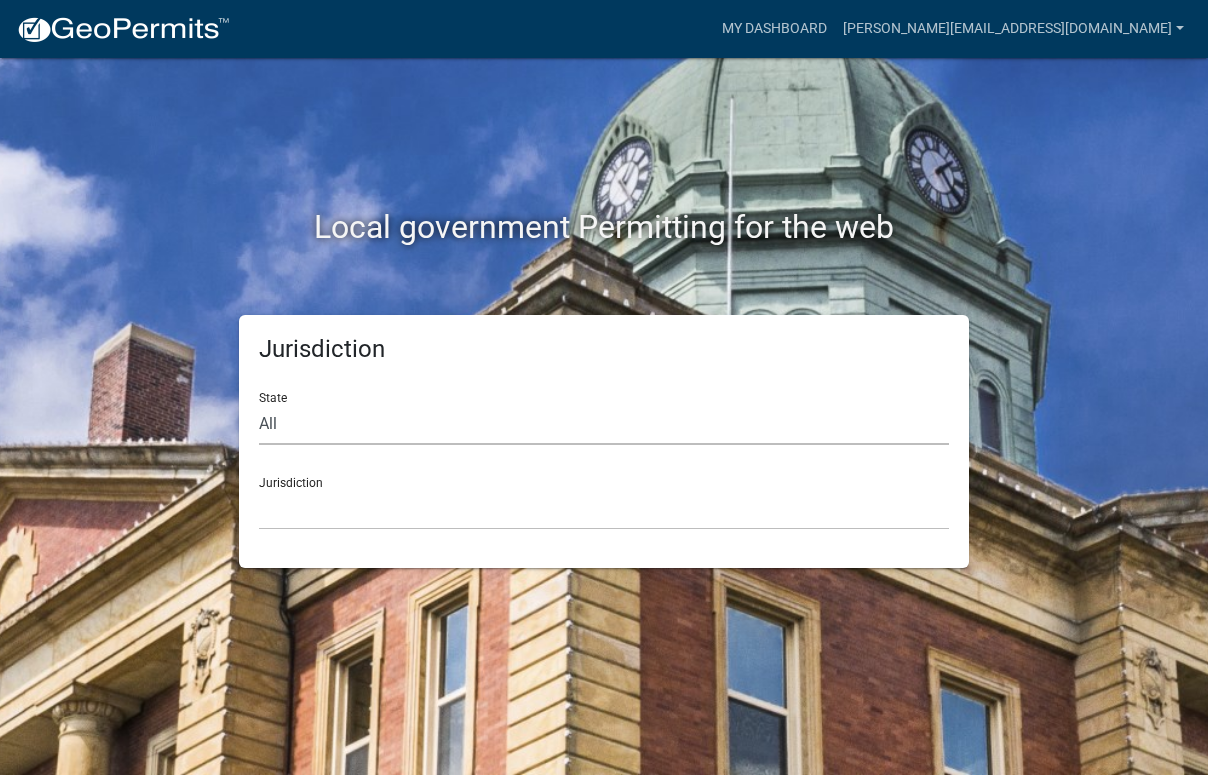 click on "All  [US_STATE]   [US_STATE]   [US_STATE]   [US_STATE]   [US_STATE]   [US_STATE]   [US_STATE]   [US_STATE]   [US_STATE]" 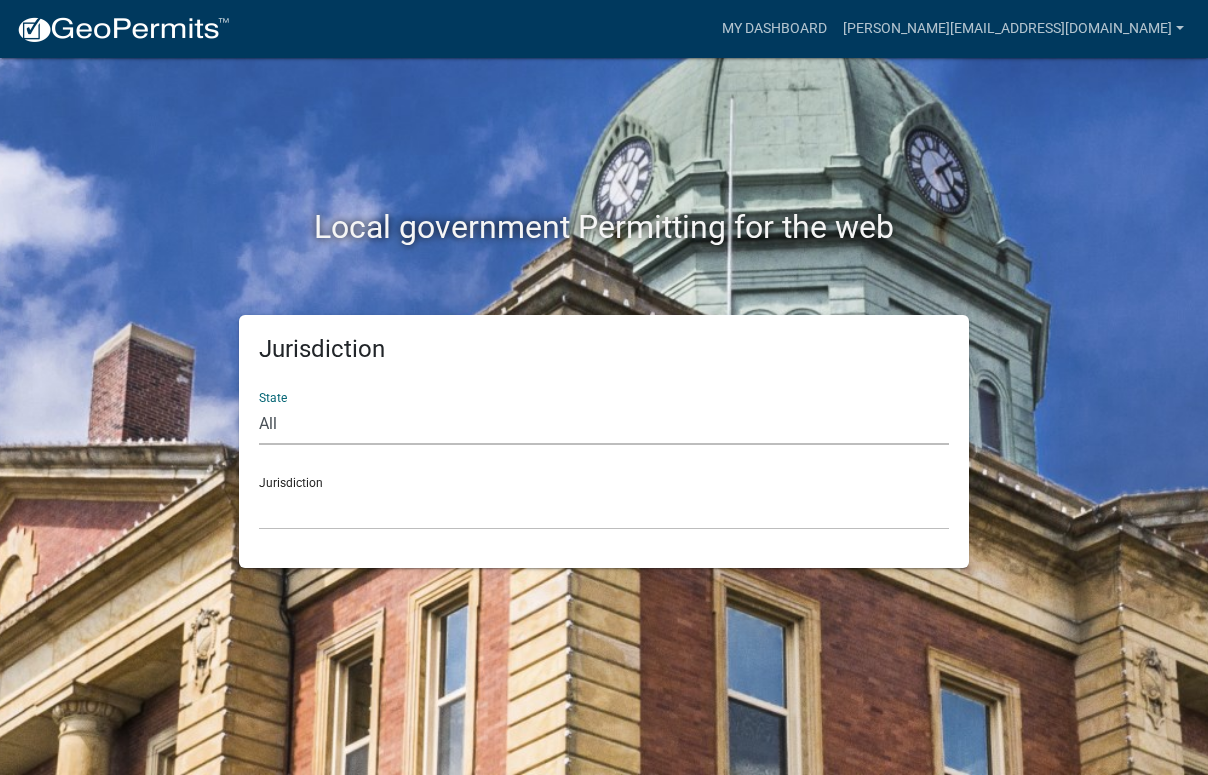 select on "[US_STATE]" 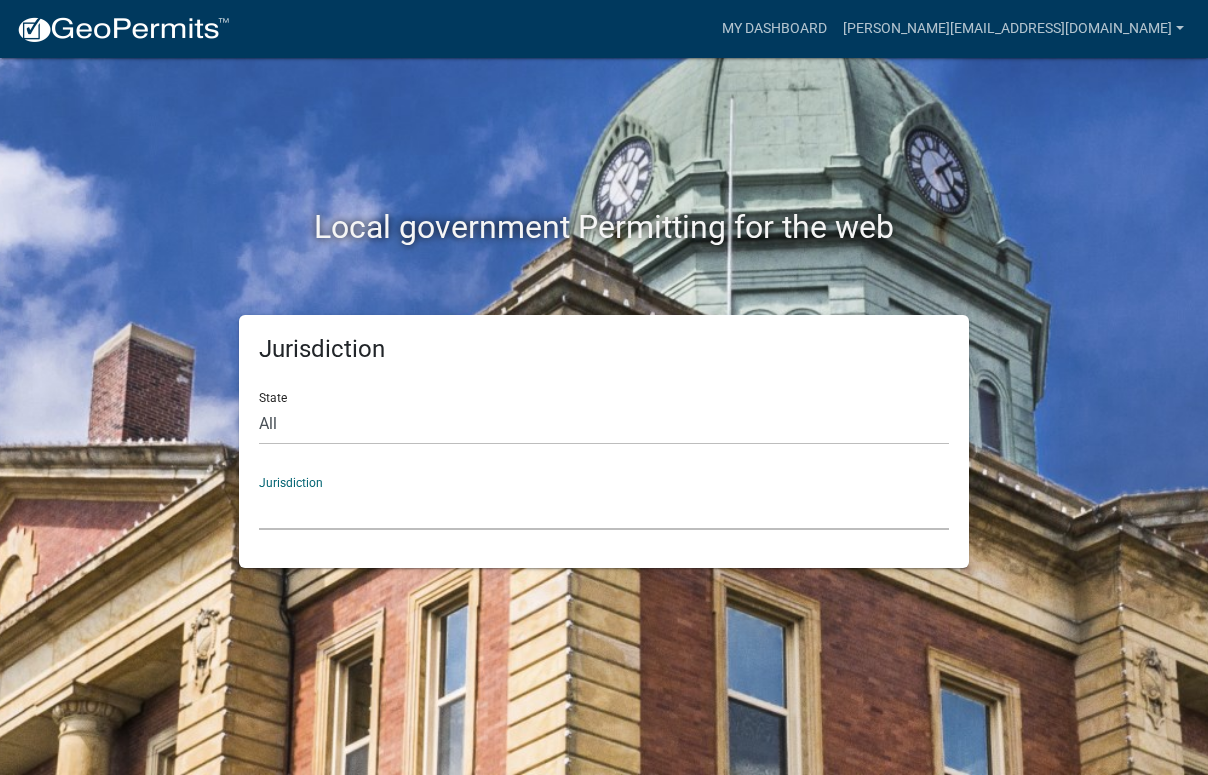 click on "City of [GEOGRAPHIC_DATA], [US_STATE] City of [GEOGRAPHIC_DATA], [US_STATE] City of [GEOGRAPHIC_DATA], [US_STATE] [GEOGRAPHIC_DATA], [US_STATE] [GEOGRAPHIC_DATA], [US_STATE] [GEOGRAPHIC_DATA], [US_STATE] [GEOGRAPHIC_DATA], [US_STATE] [GEOGRAPHIC_DATA], [US_STATE] [GEOGRAPHIC_DATA], [US_STATE] [GEOGRAPHIC_DATA], [US_STATE] [GEOGRAPHIC_DATA], [US_STATE] [GEOGRAPHIC_DATA], [US_STATE] [GEOGRAPHIC_DATA], [US_STATE] [GEOGRAPHIC_DATA], [US_STATE] [GEOGRAPHIC_DATA], [US_STATE] River Ridge Development Authority, [US_STATE] [GEOGRAPHIC_DATA], [US_STATE] [GEOGRAPHIC_DATA], [US_STATE][GEOGRAPHIC_DATA], [US_STATE] [GEOGRAPHIC_DATA], [US_STATE]" 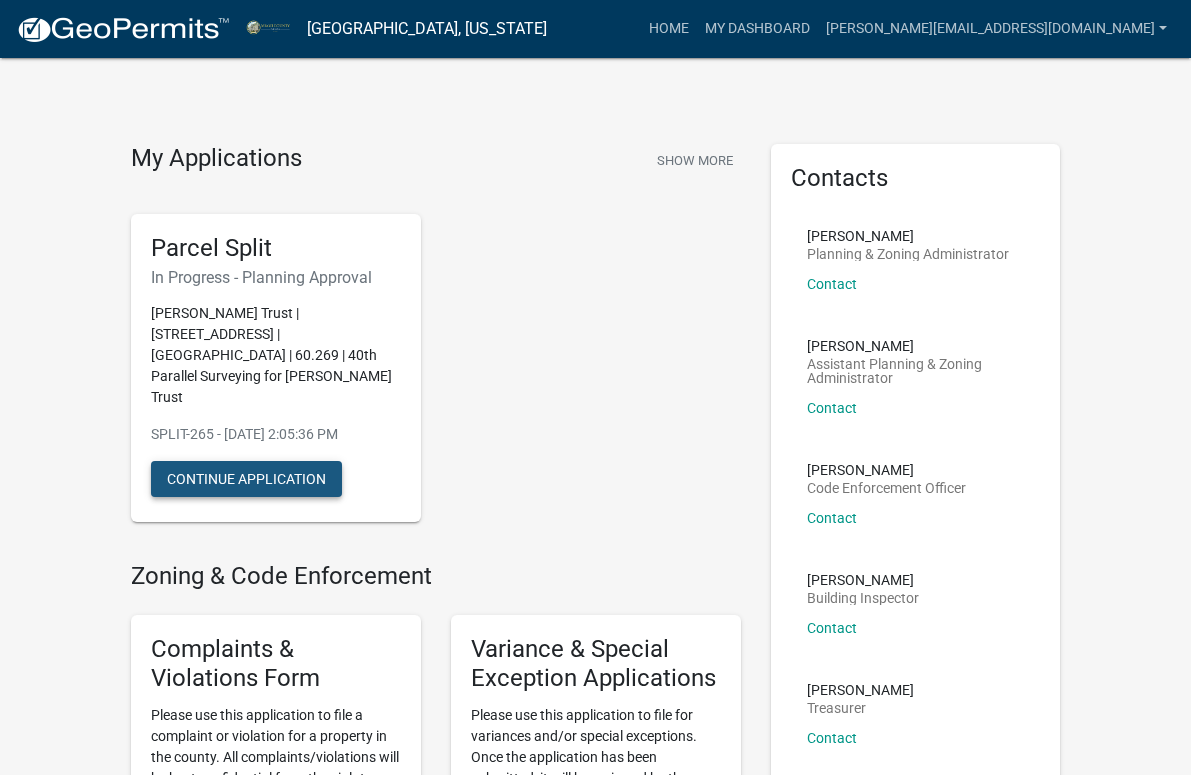 click on "Continue Application" 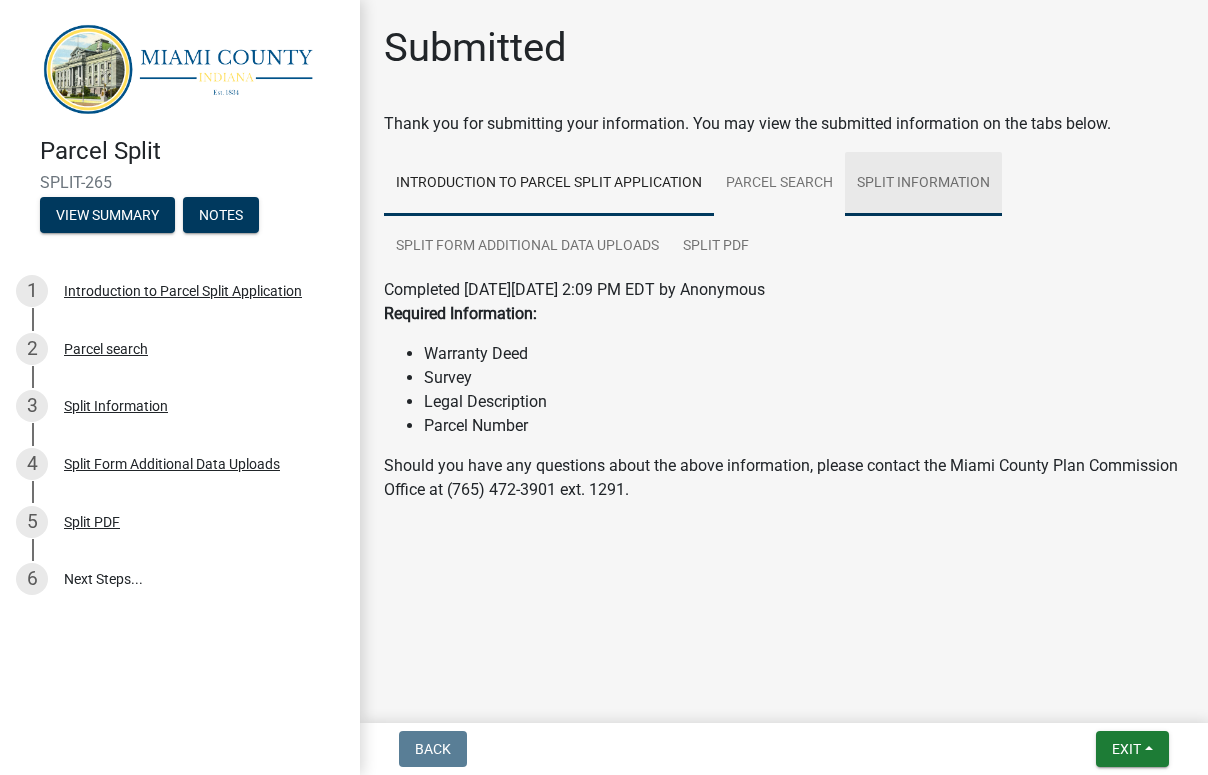 click on "Split Information" at bounding box center [923, 184] 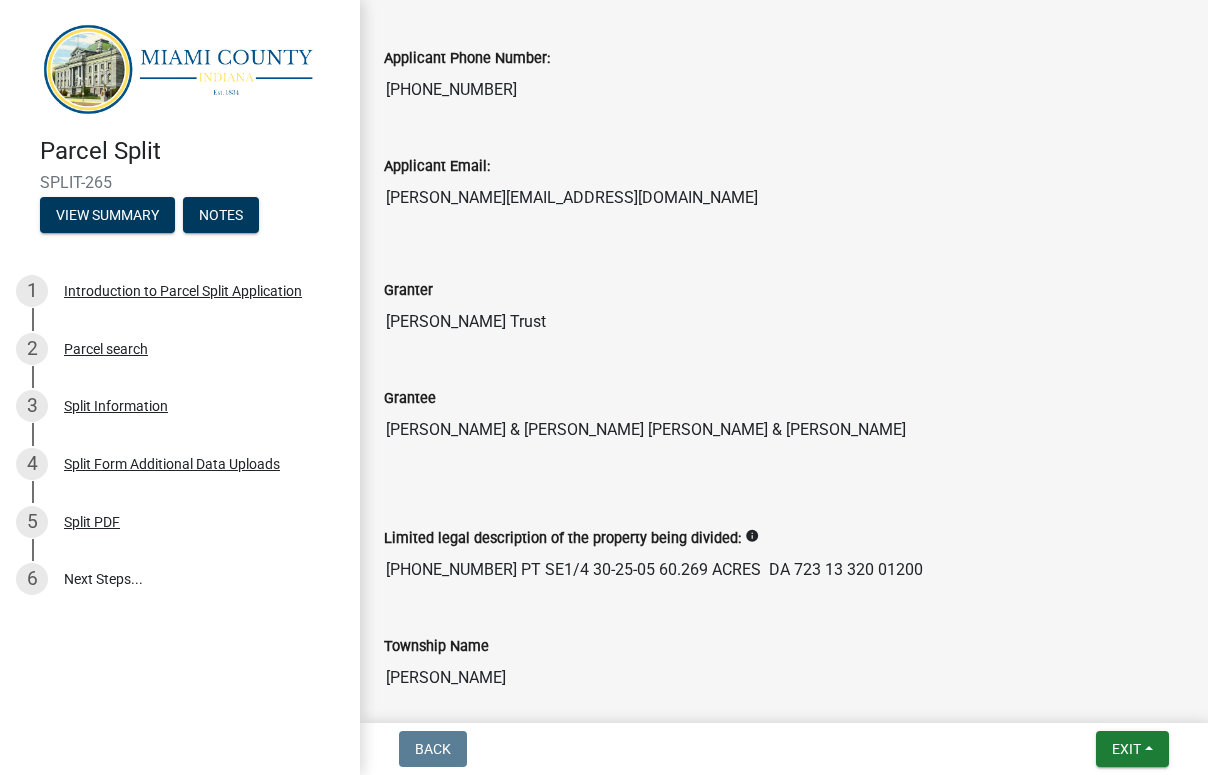 scroll, scrollTop: 456, scrollLeft: 0, axis: vertical 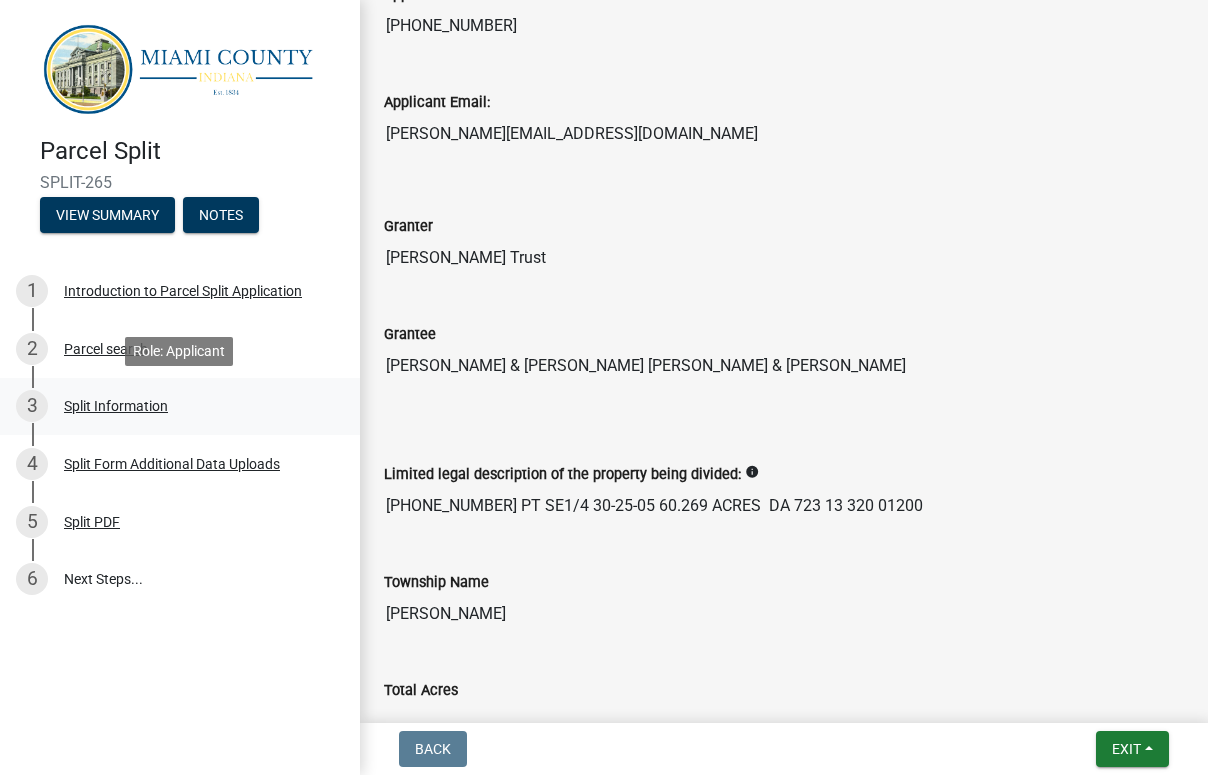 click on "Split Information" at bounding box center (116, 406) 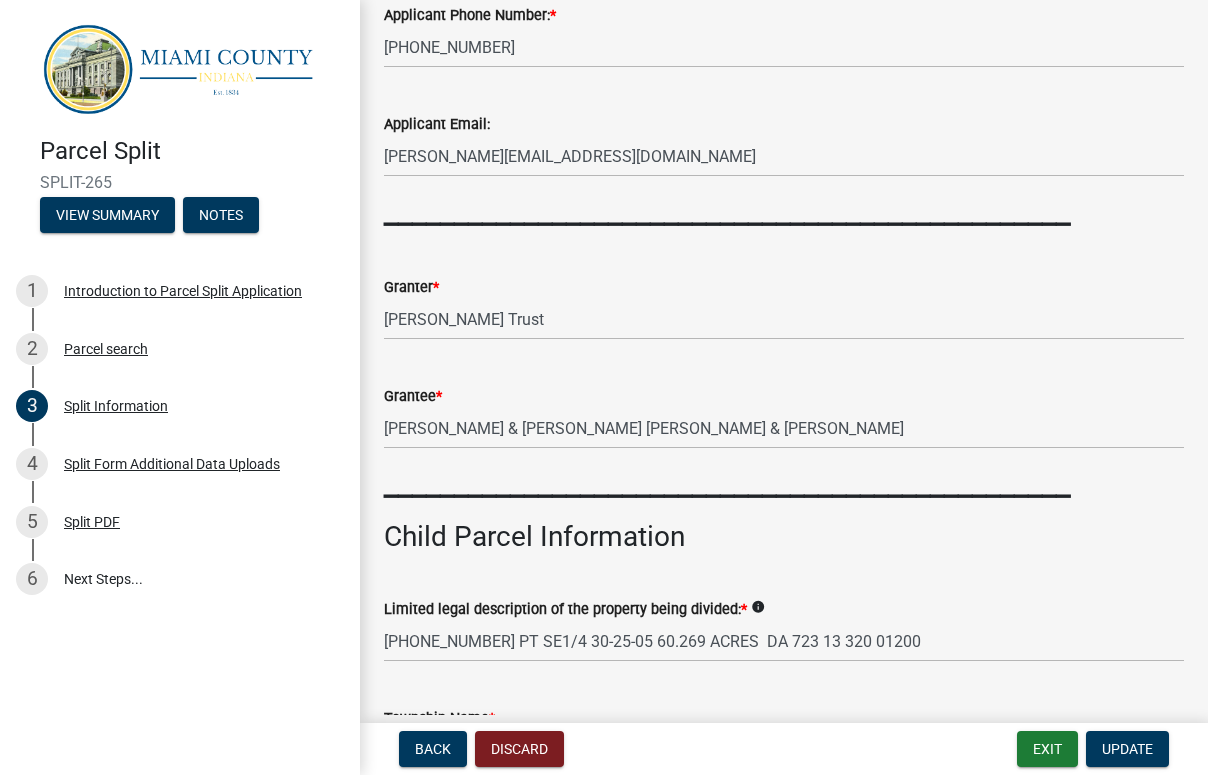 scroll, scrollTop: 342, scrollLeft: 0, axis: vertical 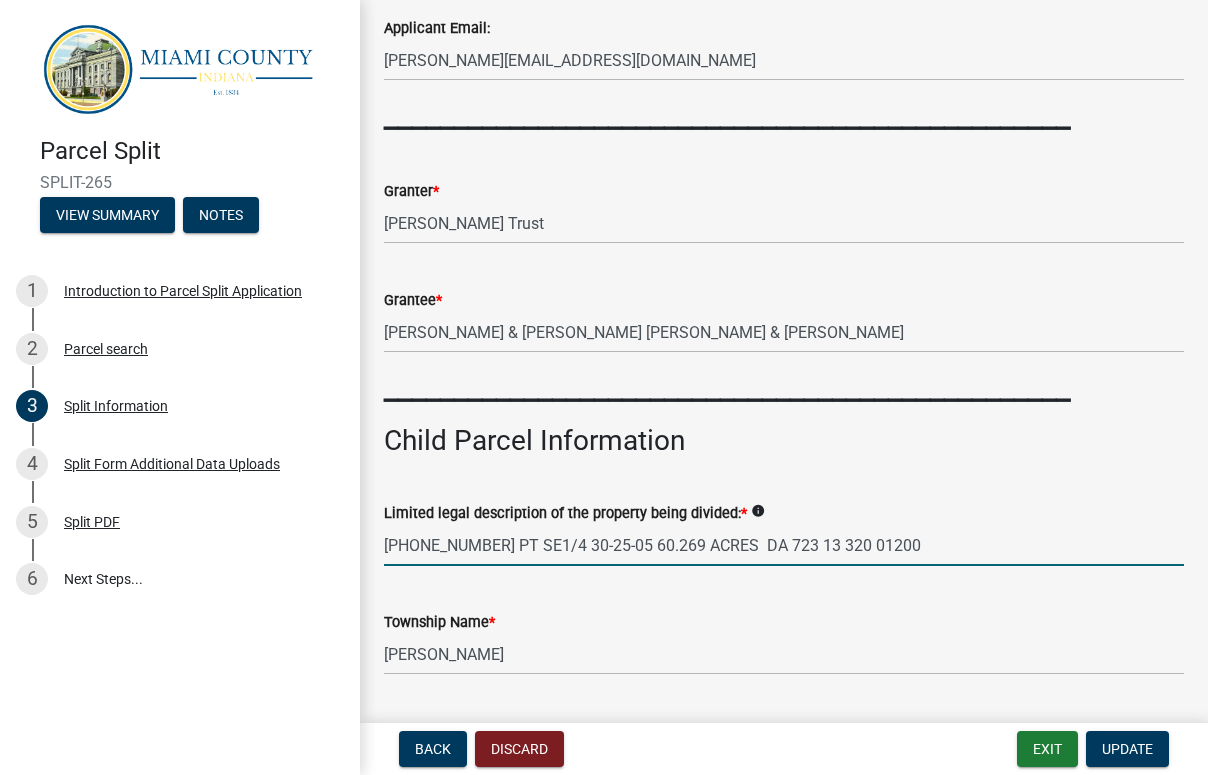 click on "[PHONE_NUMBER] PT SE1/4 30-25-05 60.269 ACRES  DA 723 13 320 01200" at bounding box center [784, 545] 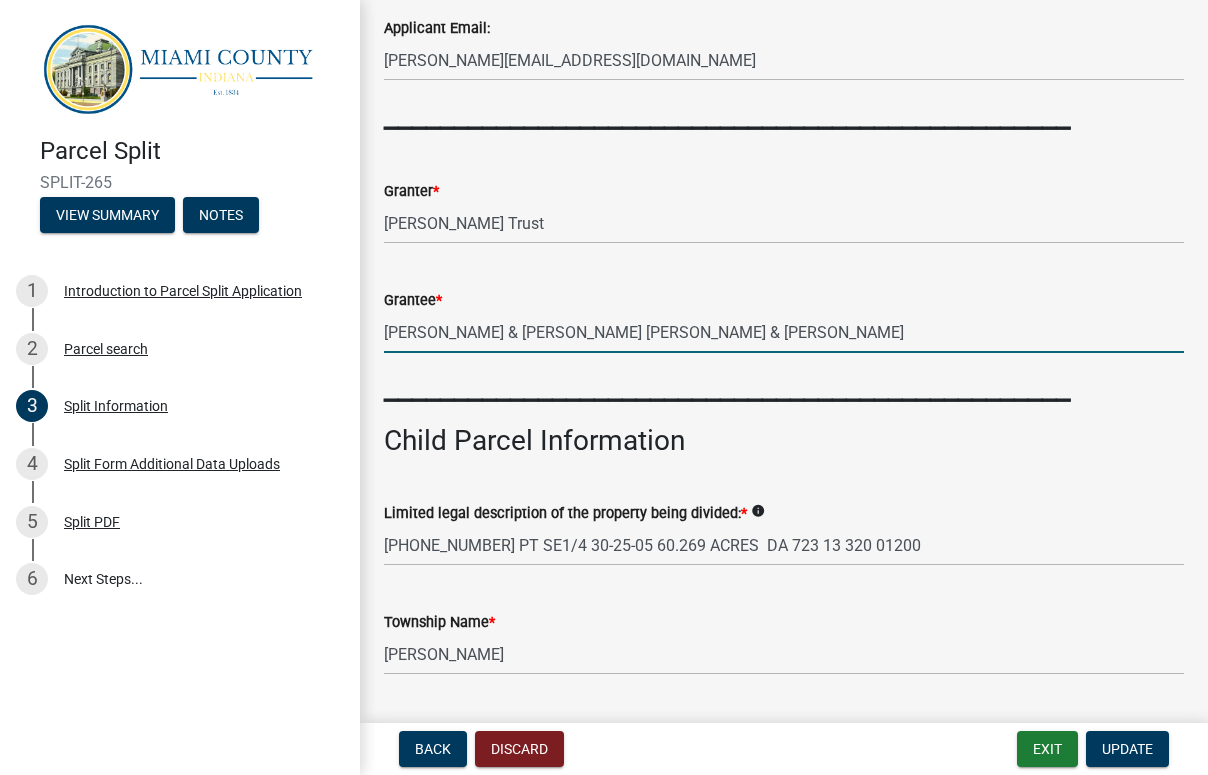 drag, startPoint x: 590, startPoint y: 332, endPoint x: 988, endPoint y: 357, distance: 398.7844 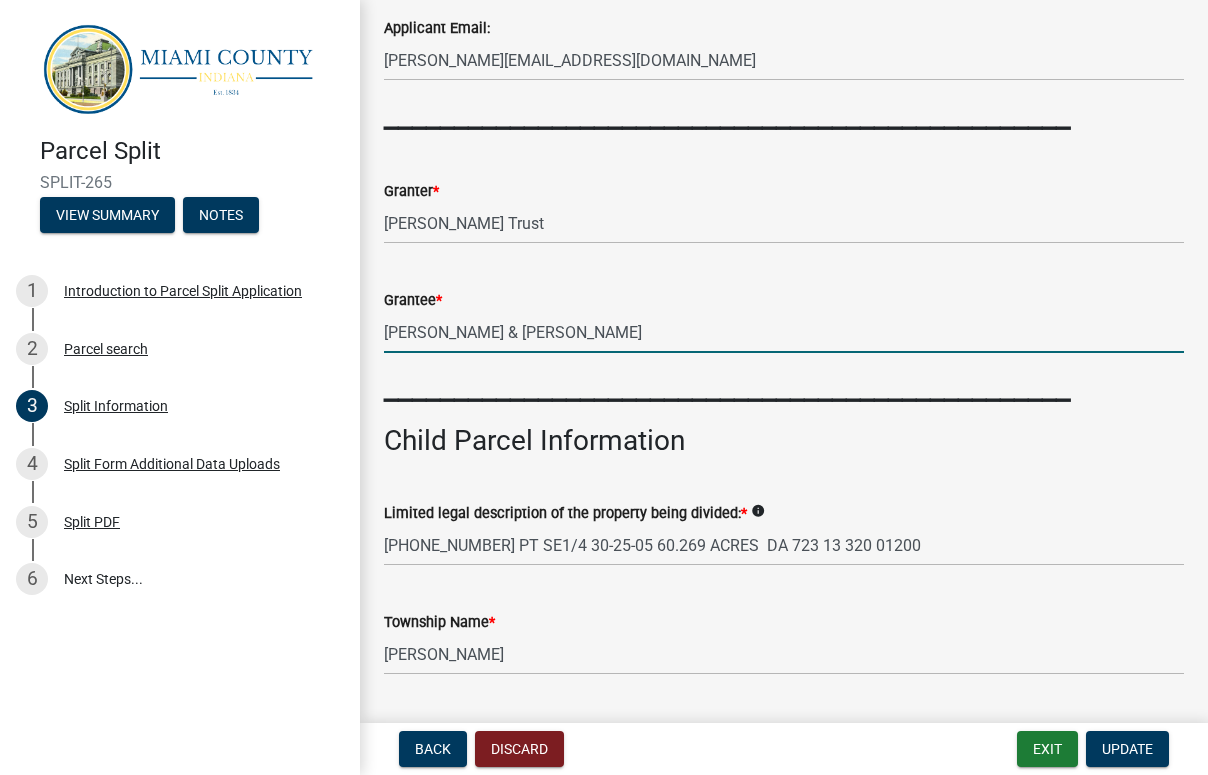 type on "[PERSON_NAME] & [PERSON_NAME]" 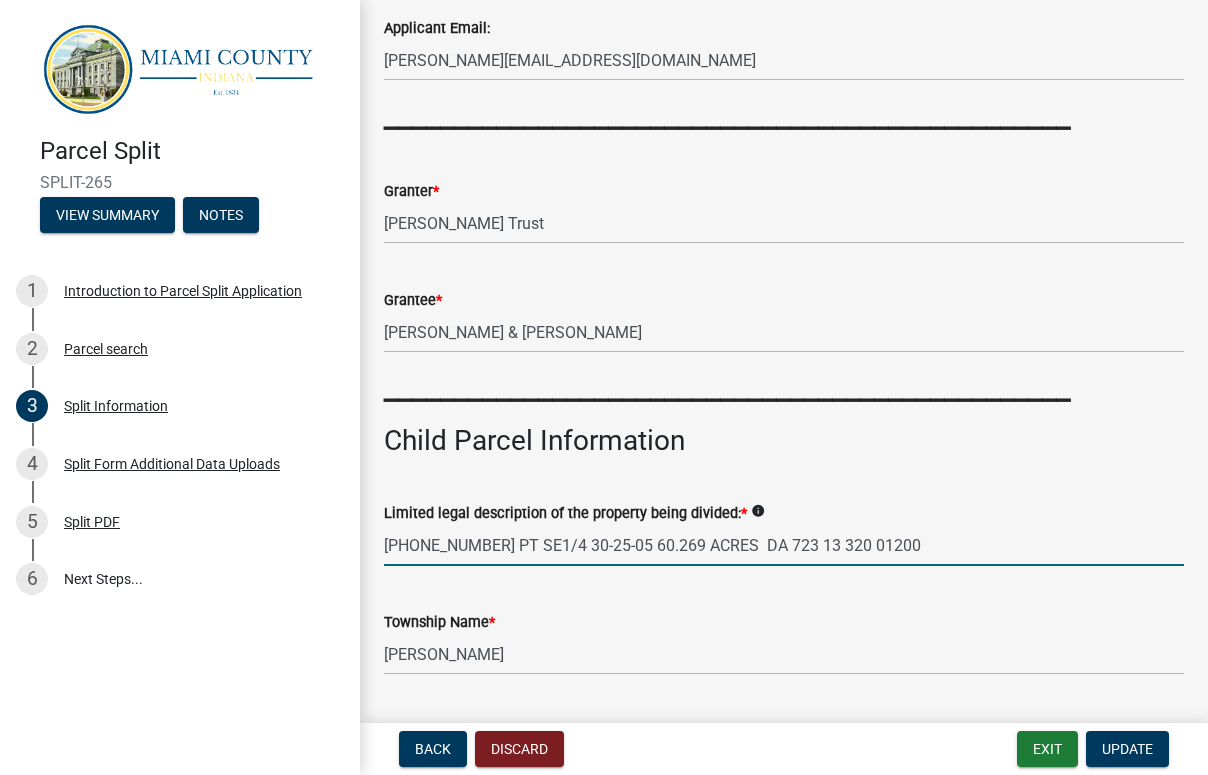 drag, startPoint x: 386, startPoint y: 544, endPoint x: 480, endPoint y: 541, distance: 94.04786 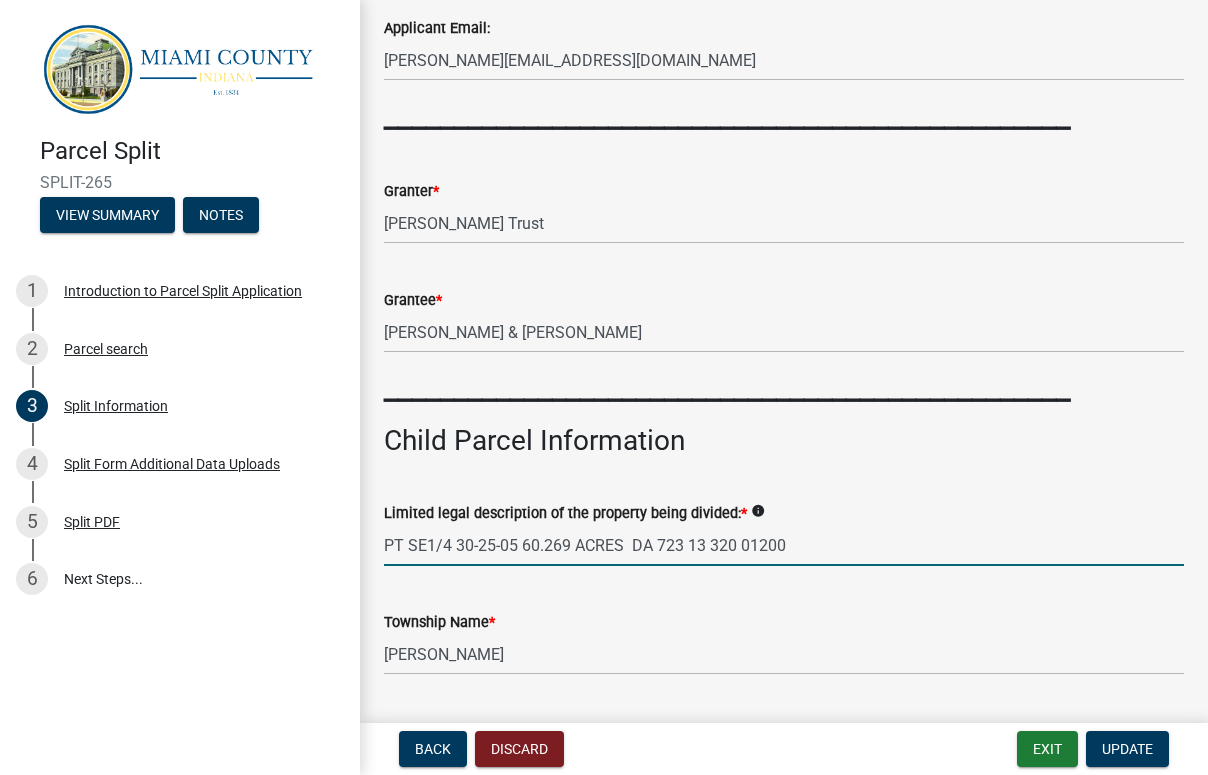drag, startPoint x: 526, startPoint y: 548, endPoint x: 575, endPoint y: 539, distance: 49.819675 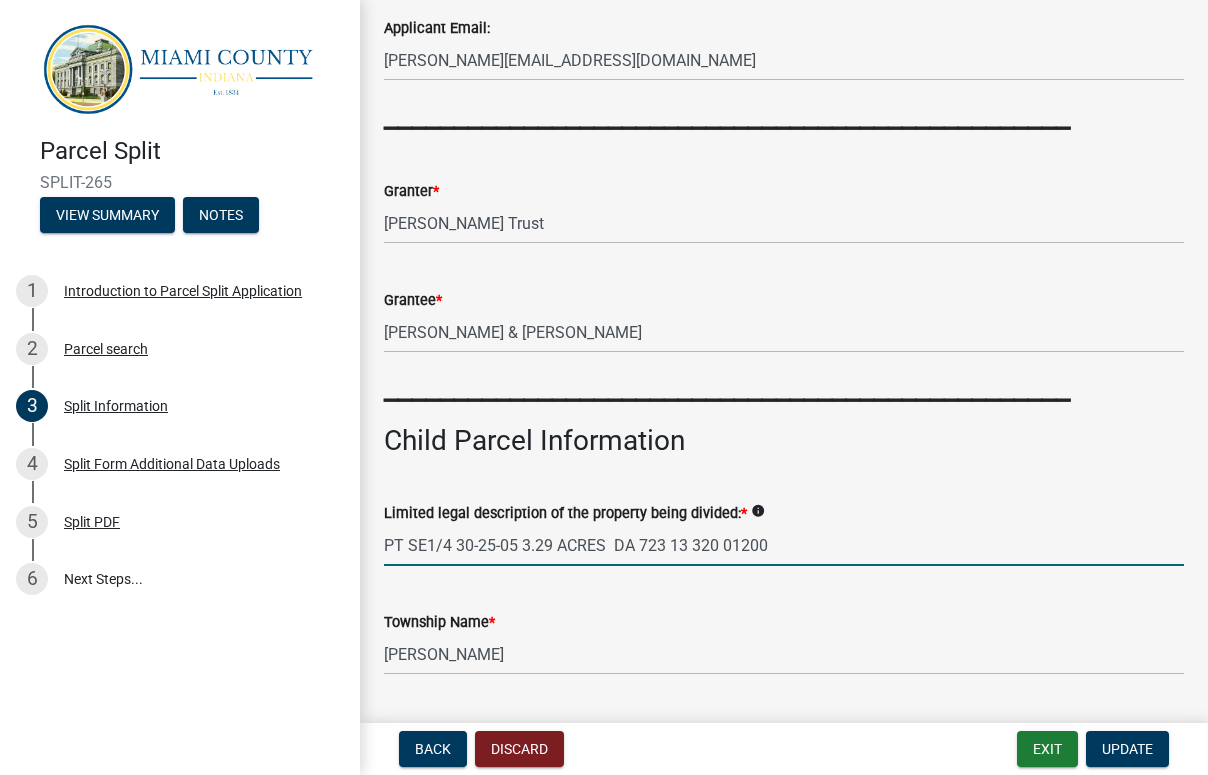 drag, startPoint x: 569, startPoint y: 549, endPoint x: 927, endPoint y: 549, distance: 358 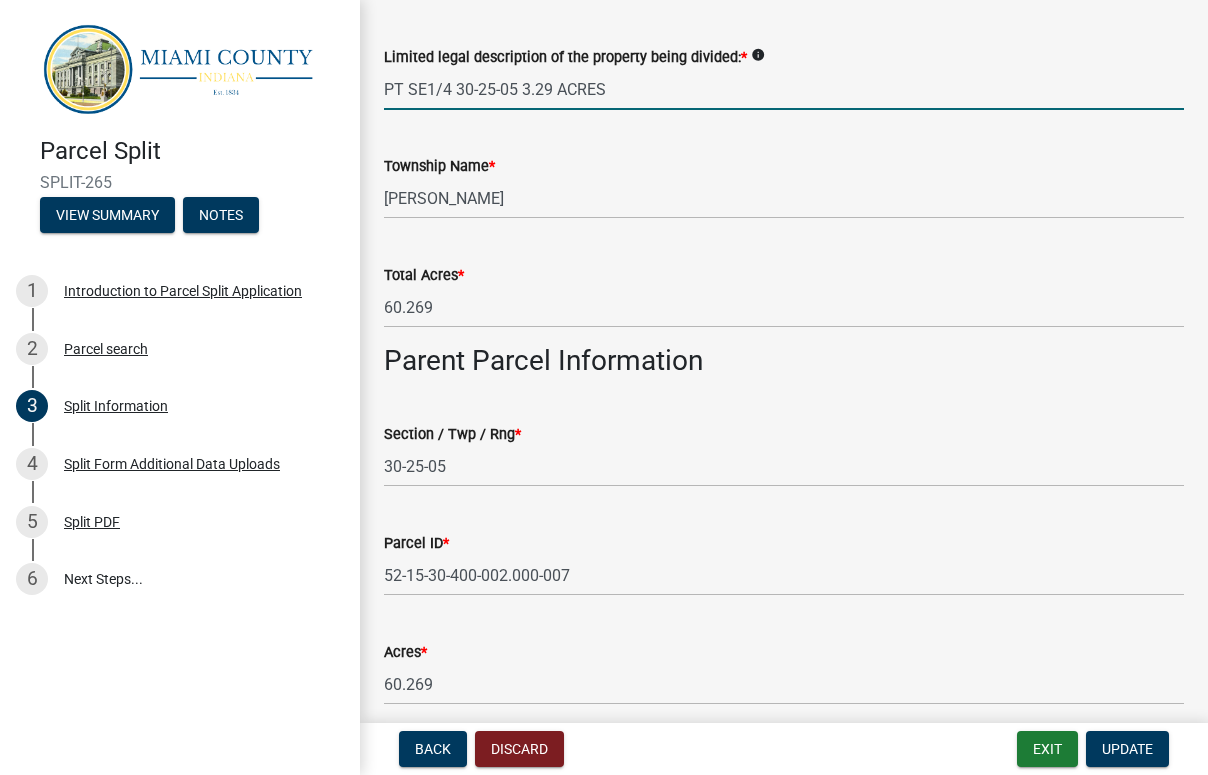 scroll, scrollTop: 570, scrollLeft: 0, axis: vertical 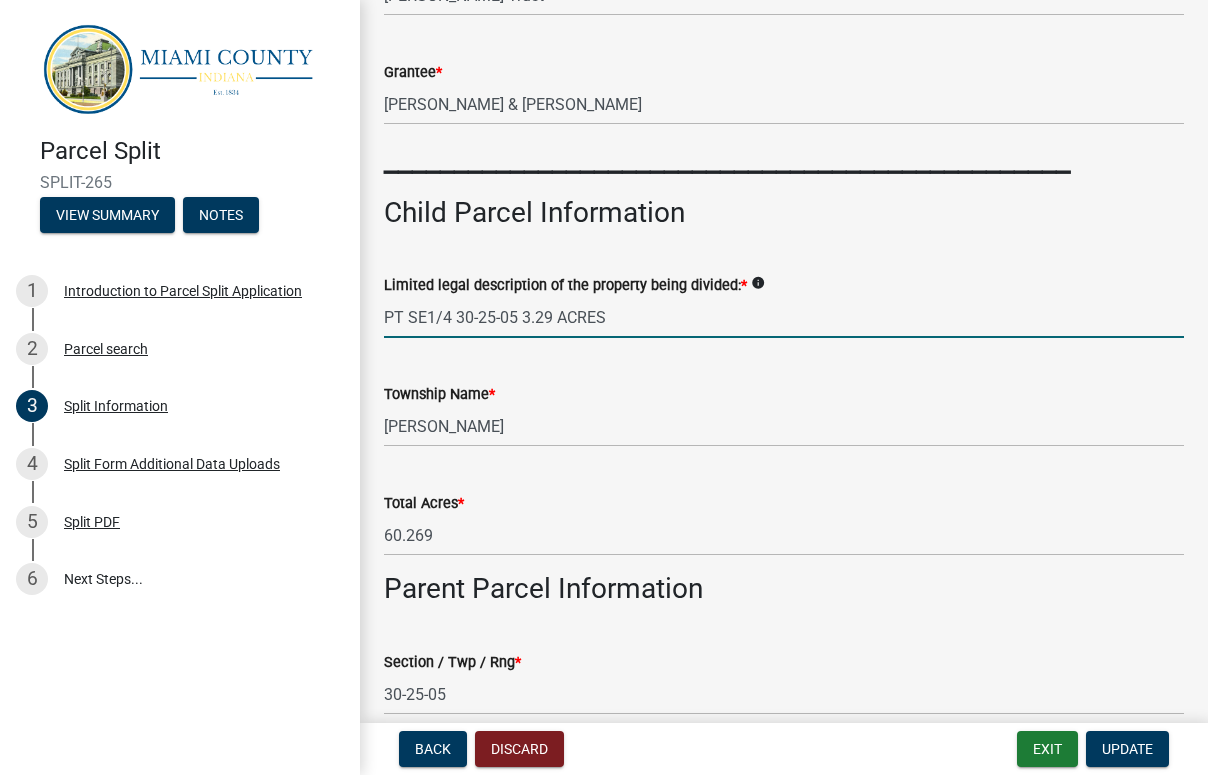 drag, startPoint x: 529, startPoint y: 316, endPoint x: 556, endPoint y: 316, distance: 27 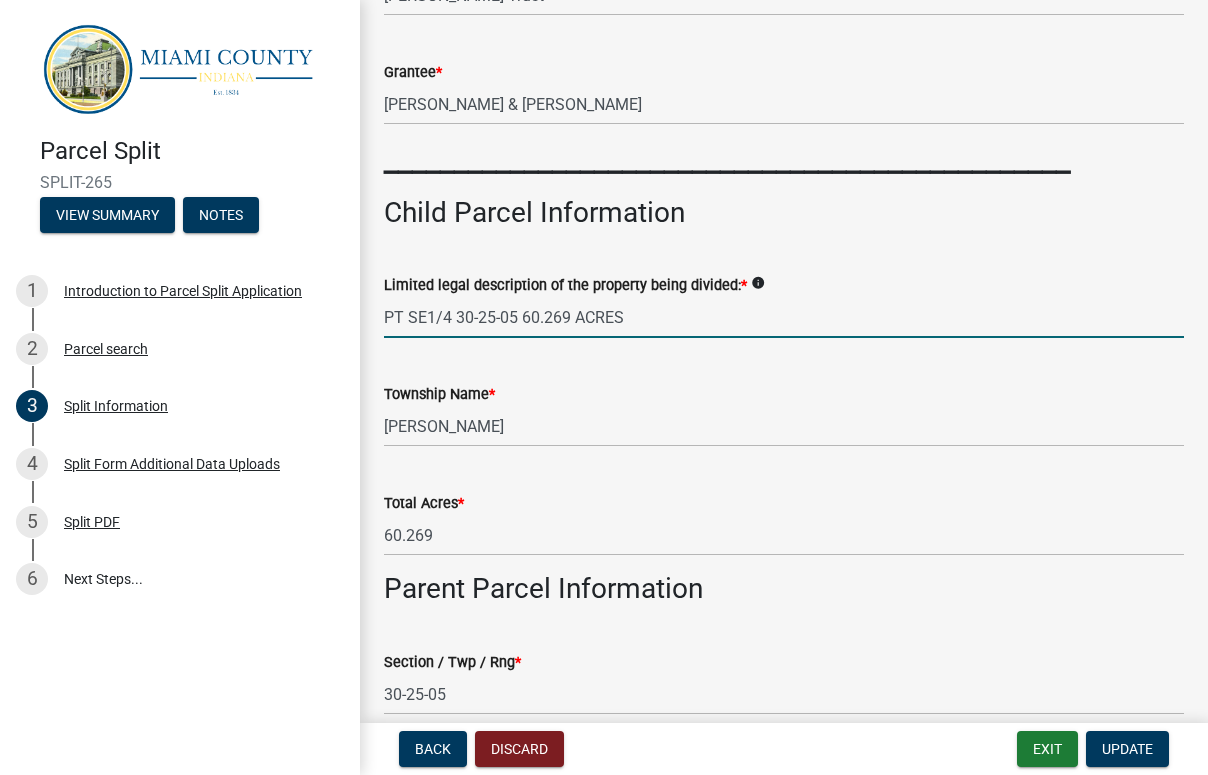 type on "PT SE1/4 30-25-05 60.269 ACRES" 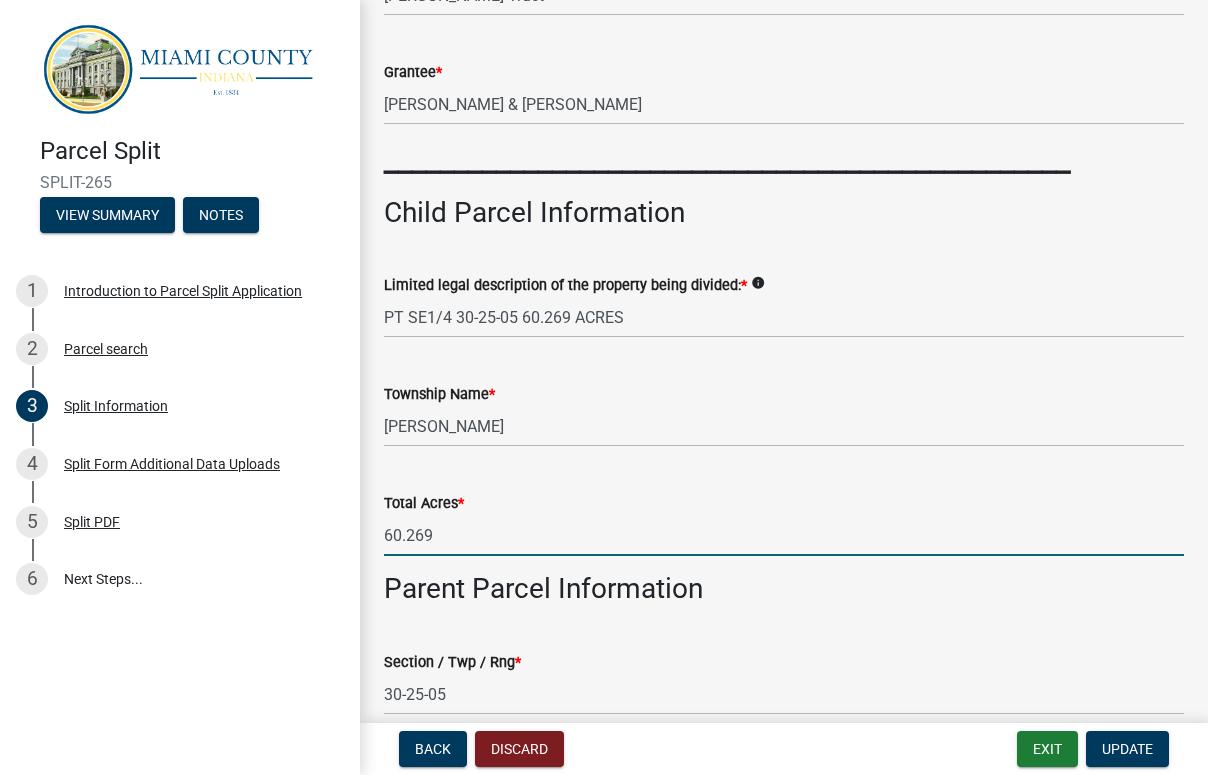 drag, startPoint x: 440, startPoint y: 541, endPoint x: 310, endPoint y: 546, distance: 130.09612 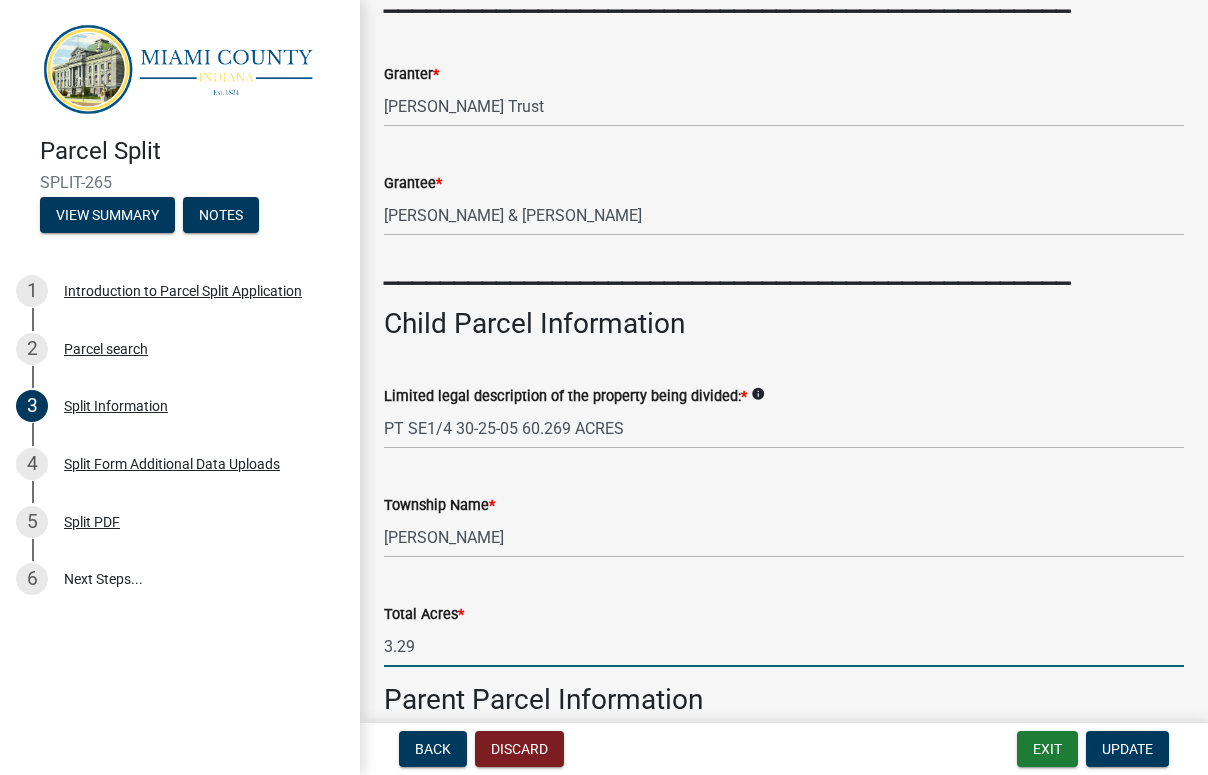 scroll, scrollTop: 456, scrollLeft: 0, axis: vertical 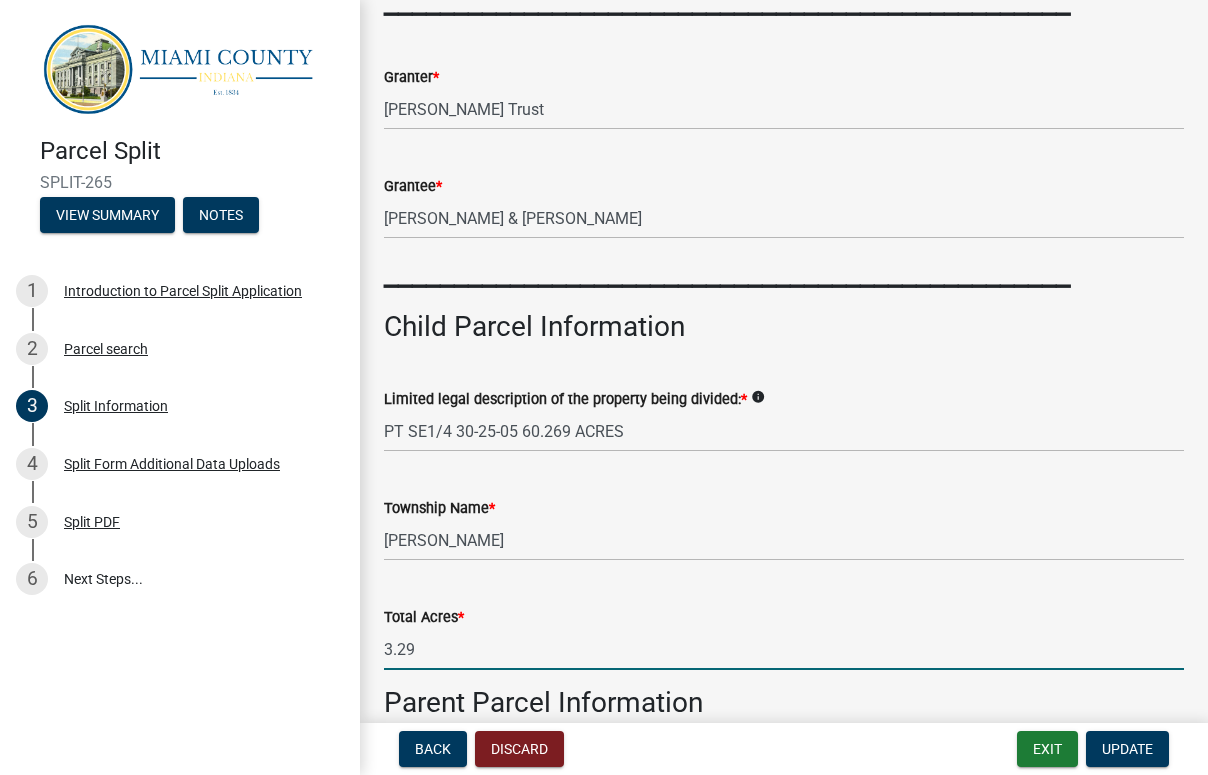 type on "3.29" 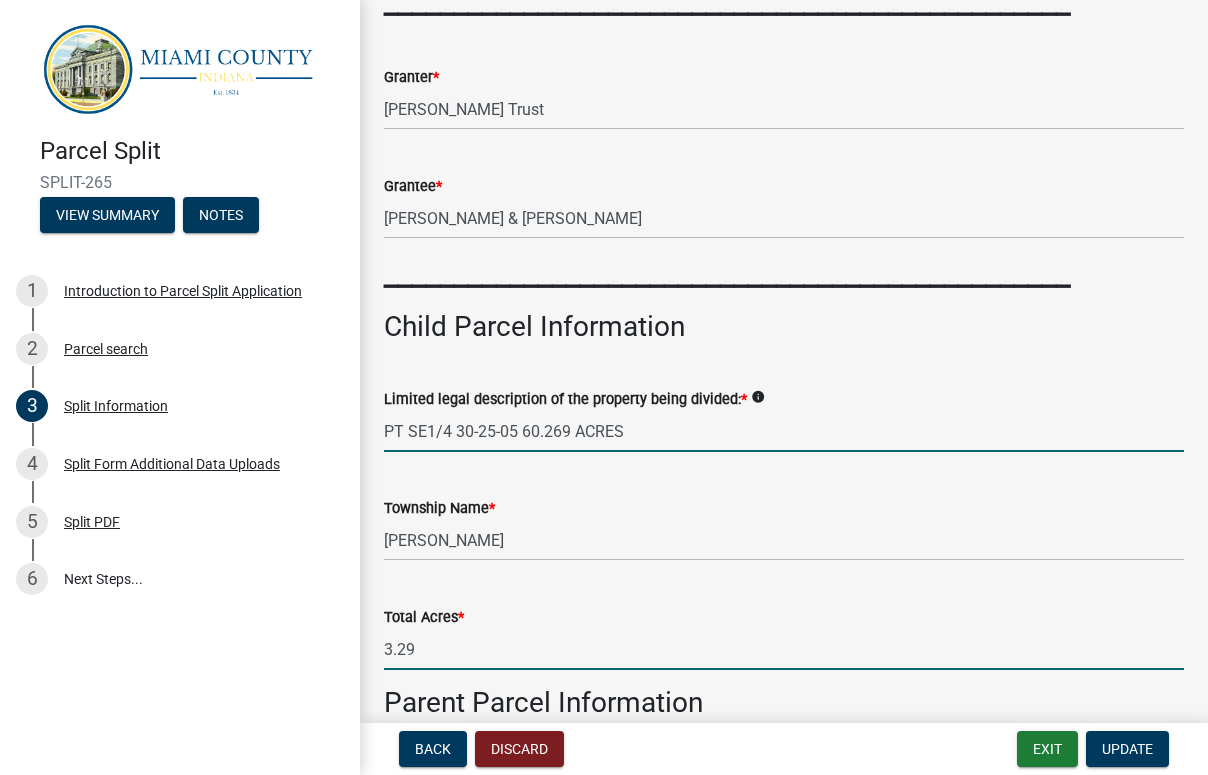 click on "PT SE1/4 30-25-05 60.269 ACRES" at bounding box center (784, 431) 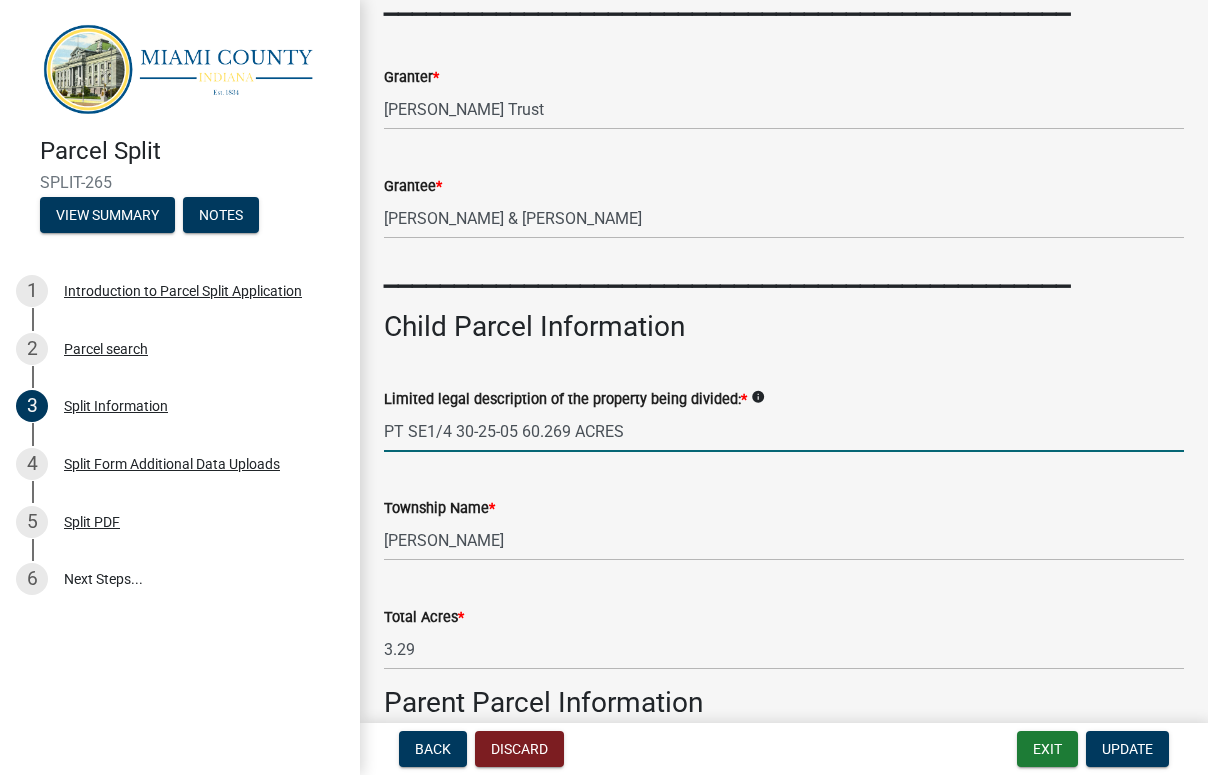 click on "info" 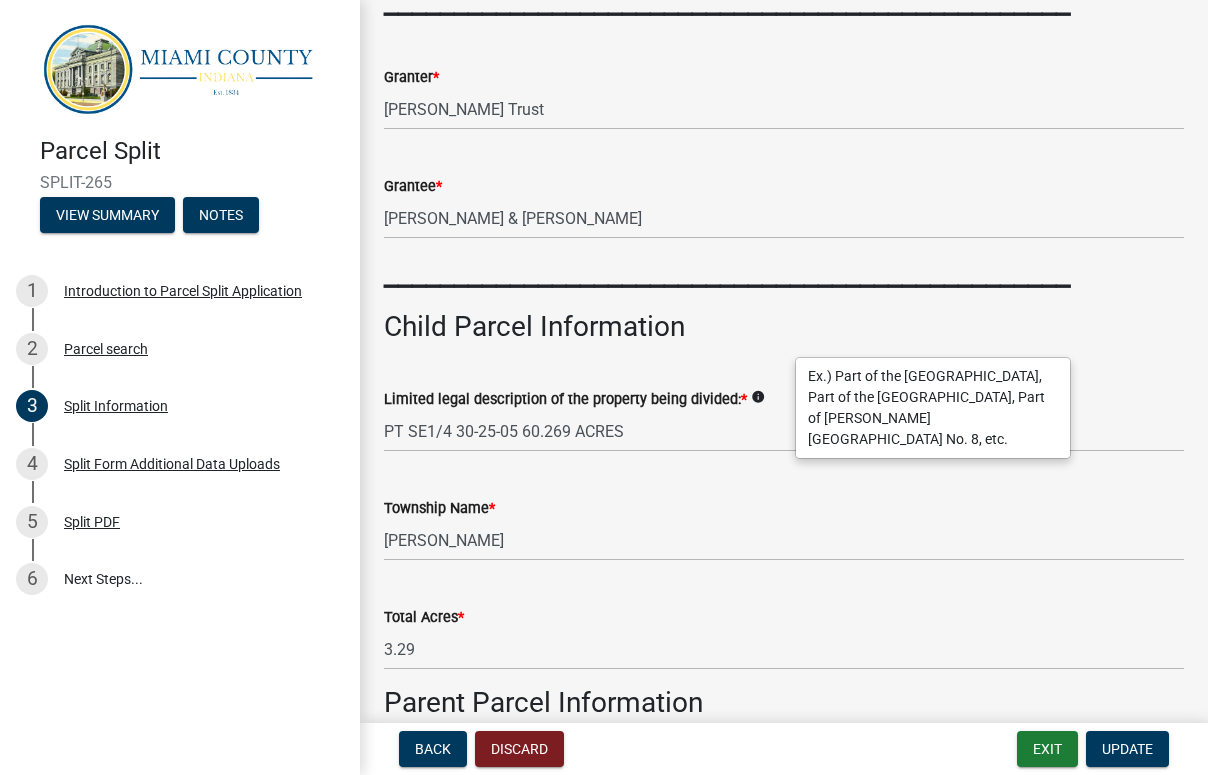click on "*" 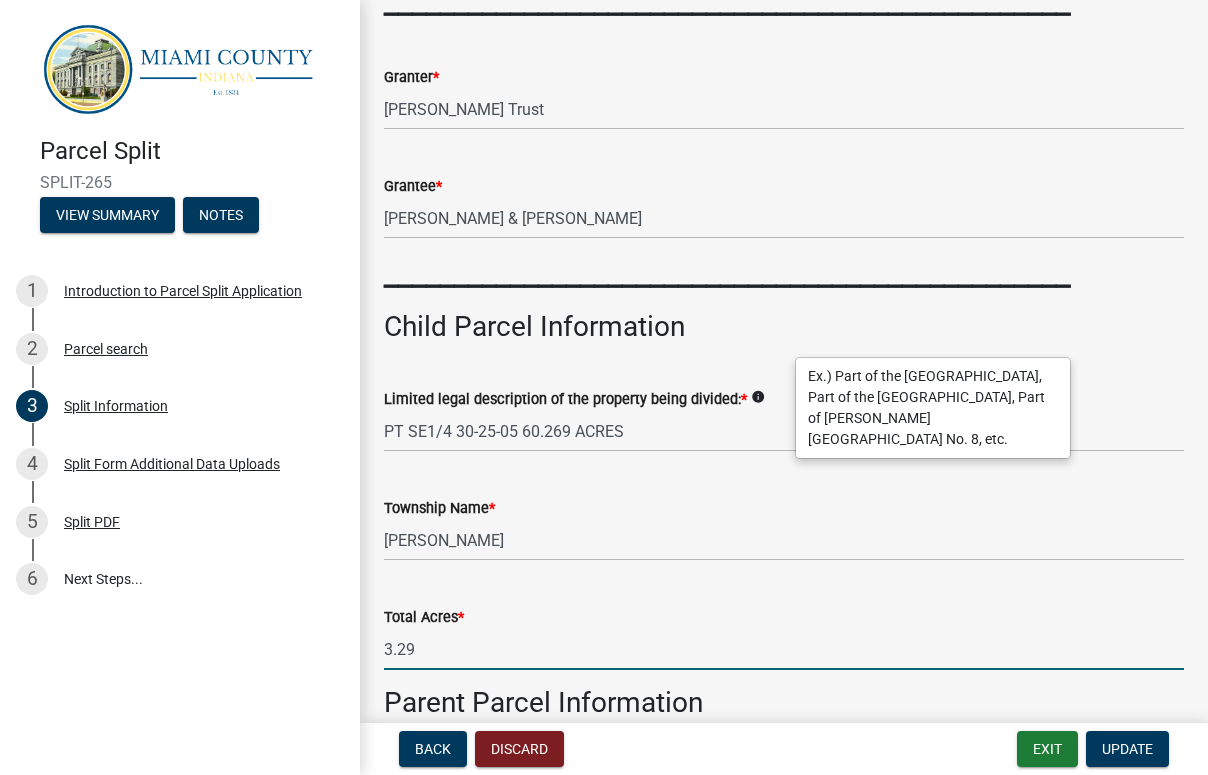 click on "3.29" at bounding box center [784, 649] 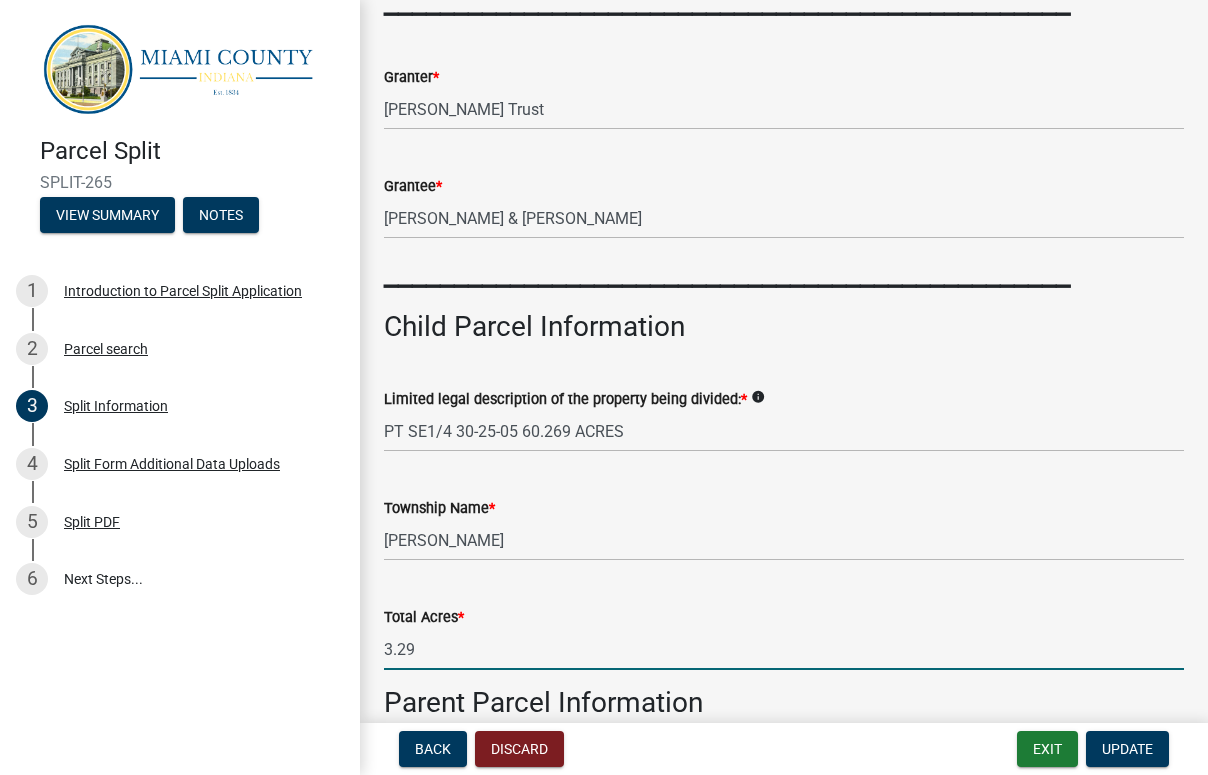 click on "*" 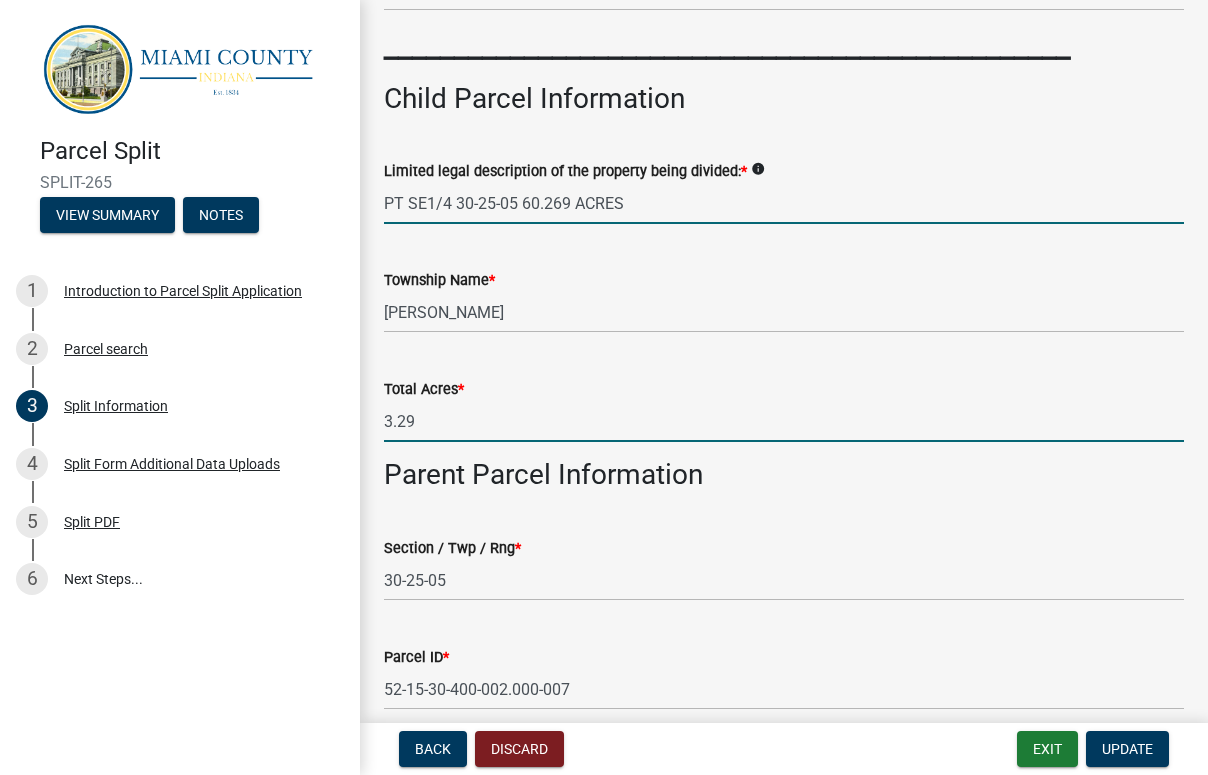 click on "PT SE1/4 30-25-05 60.269 ACRES" at bounding box center [784, 203] 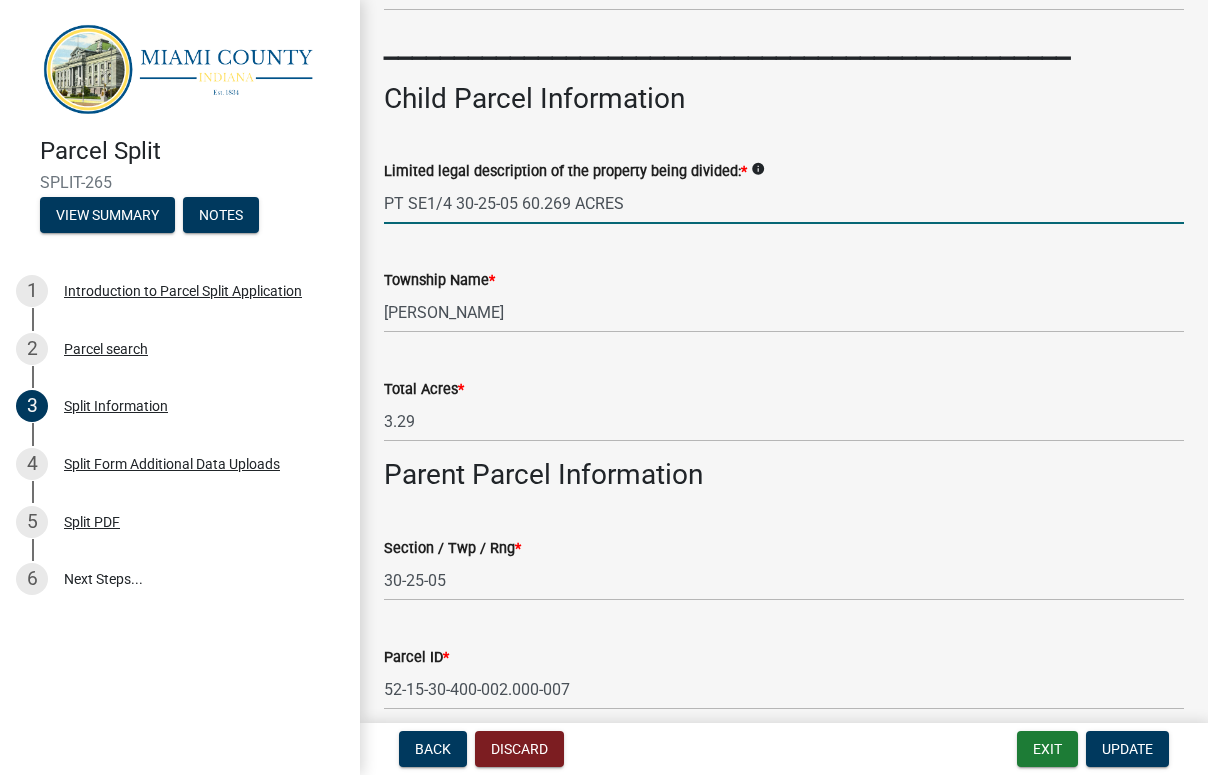 drag, startPoint x: 573, startPoint y: 200, endPoint x: 528, endPoint y: 206, distance: 45.39824 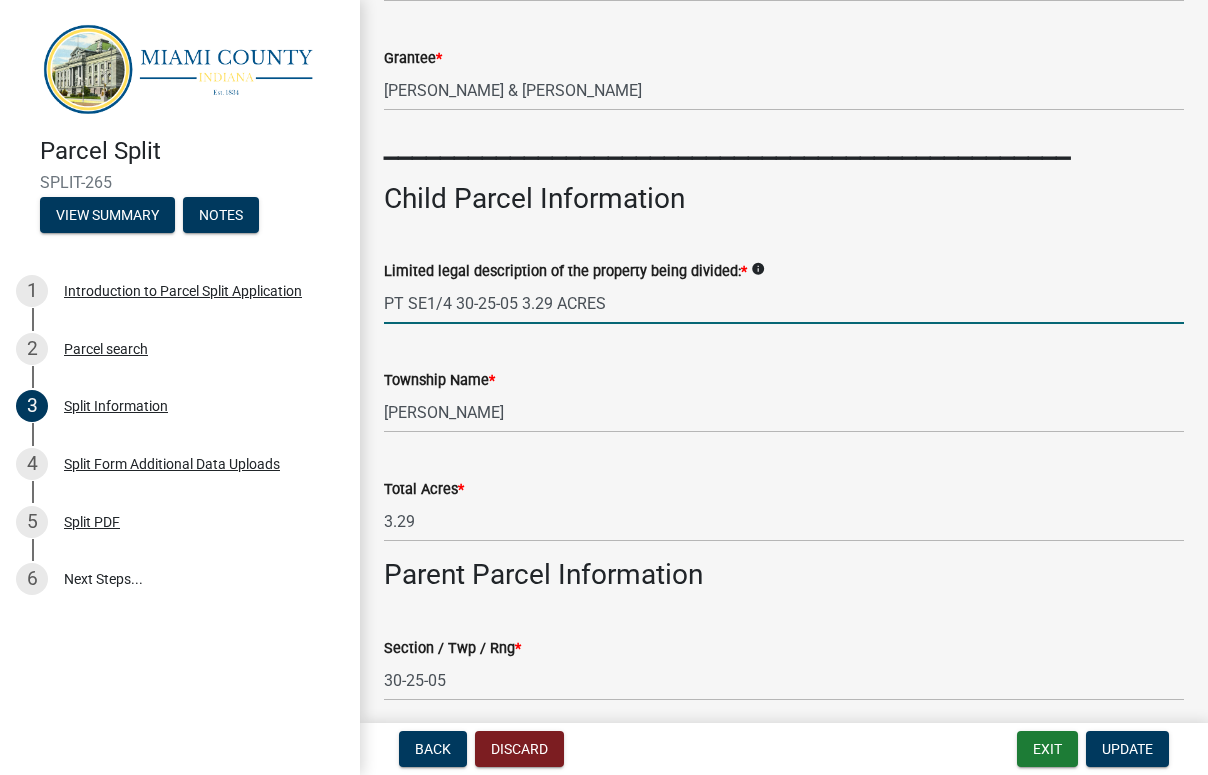 scroll, scrollTop: 1040, scrollLeft: 0, axis: vertical 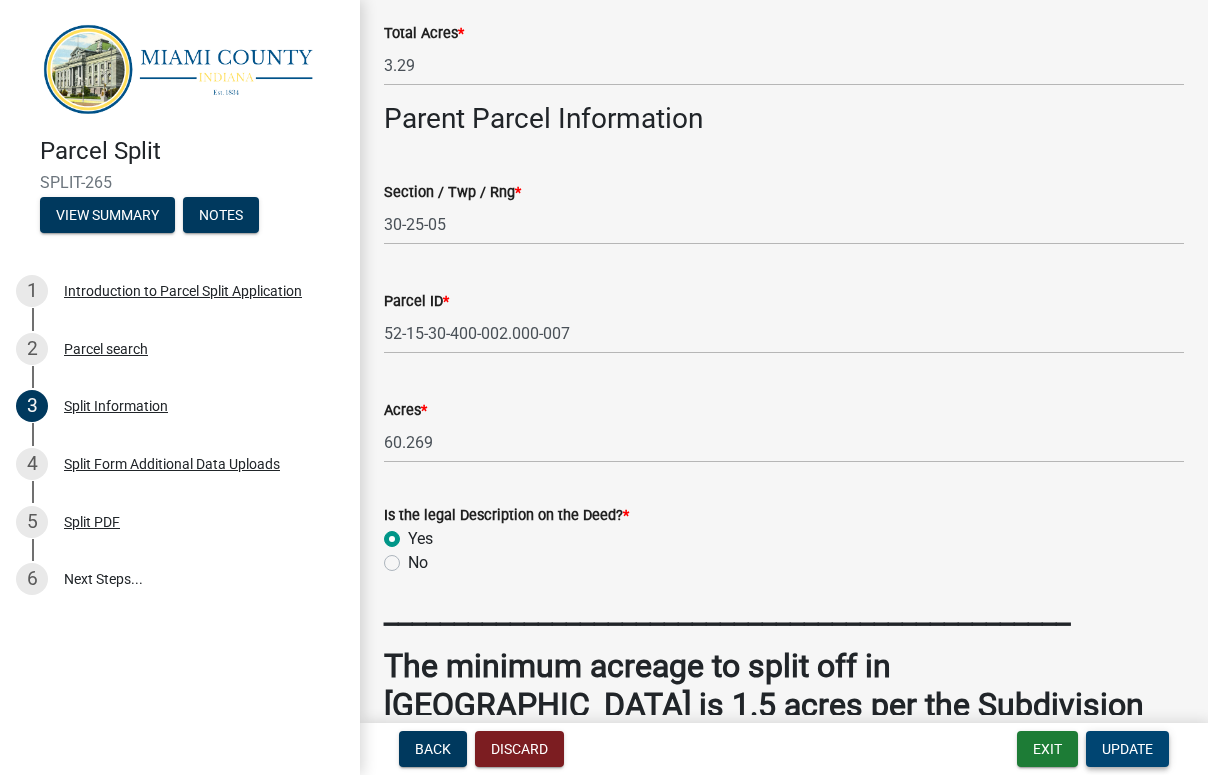 type on "PT SE1/4 30-25-05 3.29 ACRES" 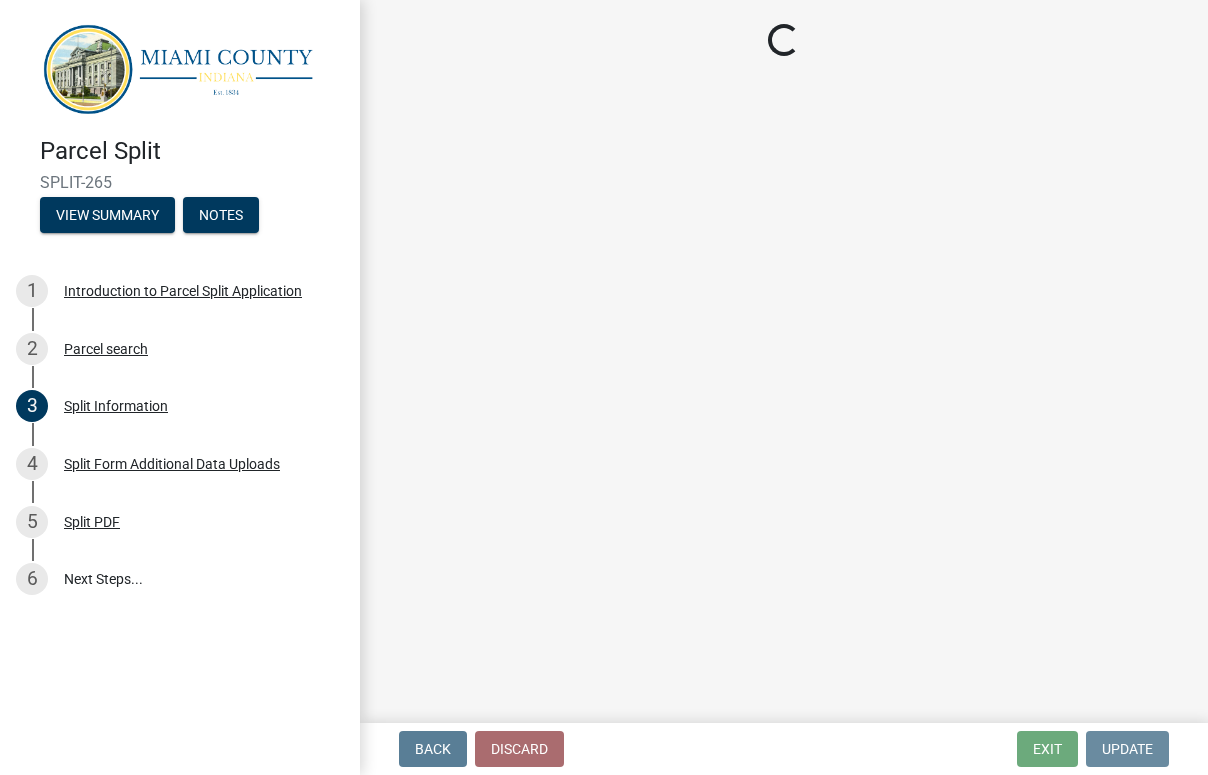 scroll, scrollTop: 0, scrollLeft: 0, axis: both 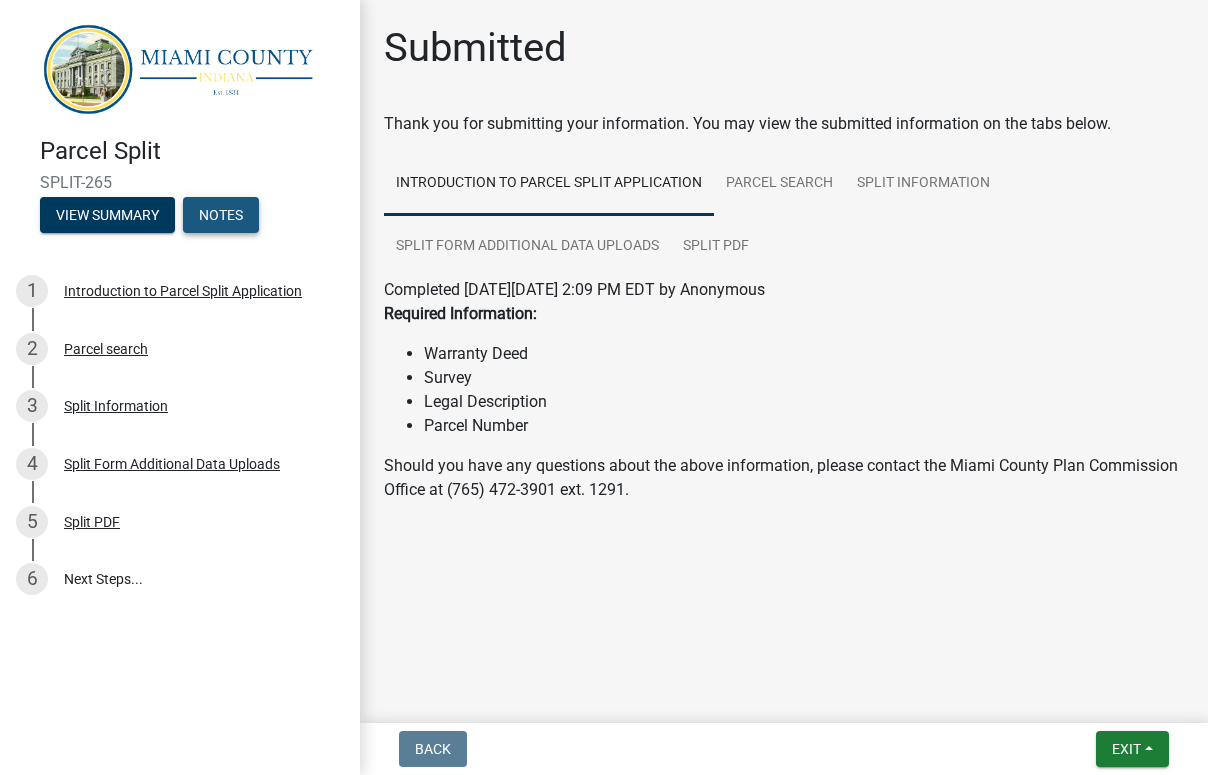 click on "Notes" at bounding box center (221, 215) 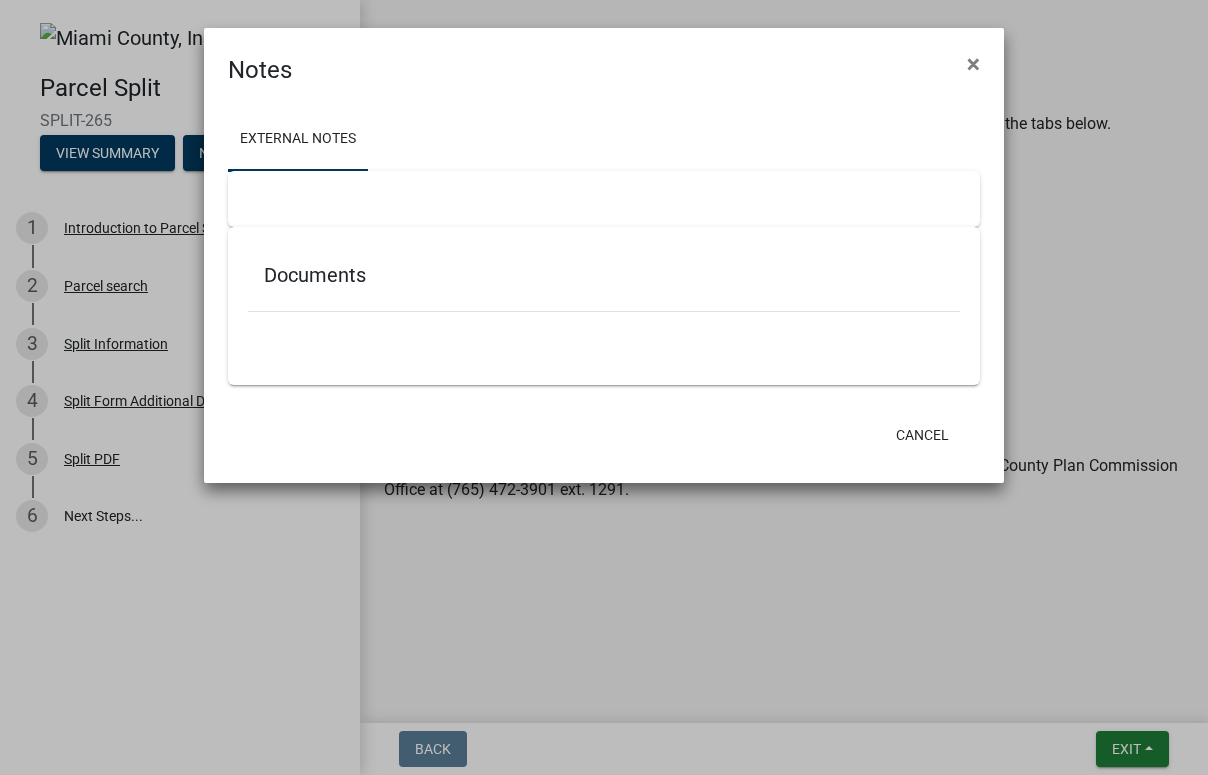 click at bounding box center [604, 199] 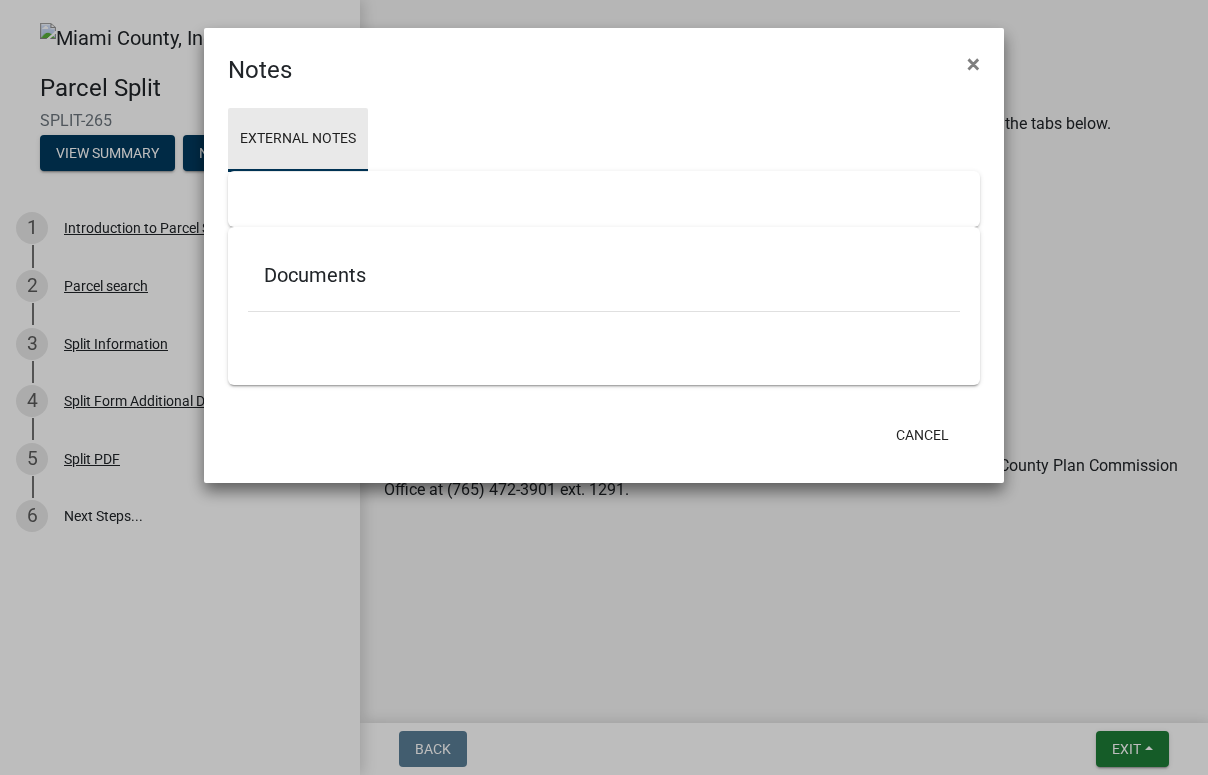click on "External Notes" at bounding box center (298, 140) 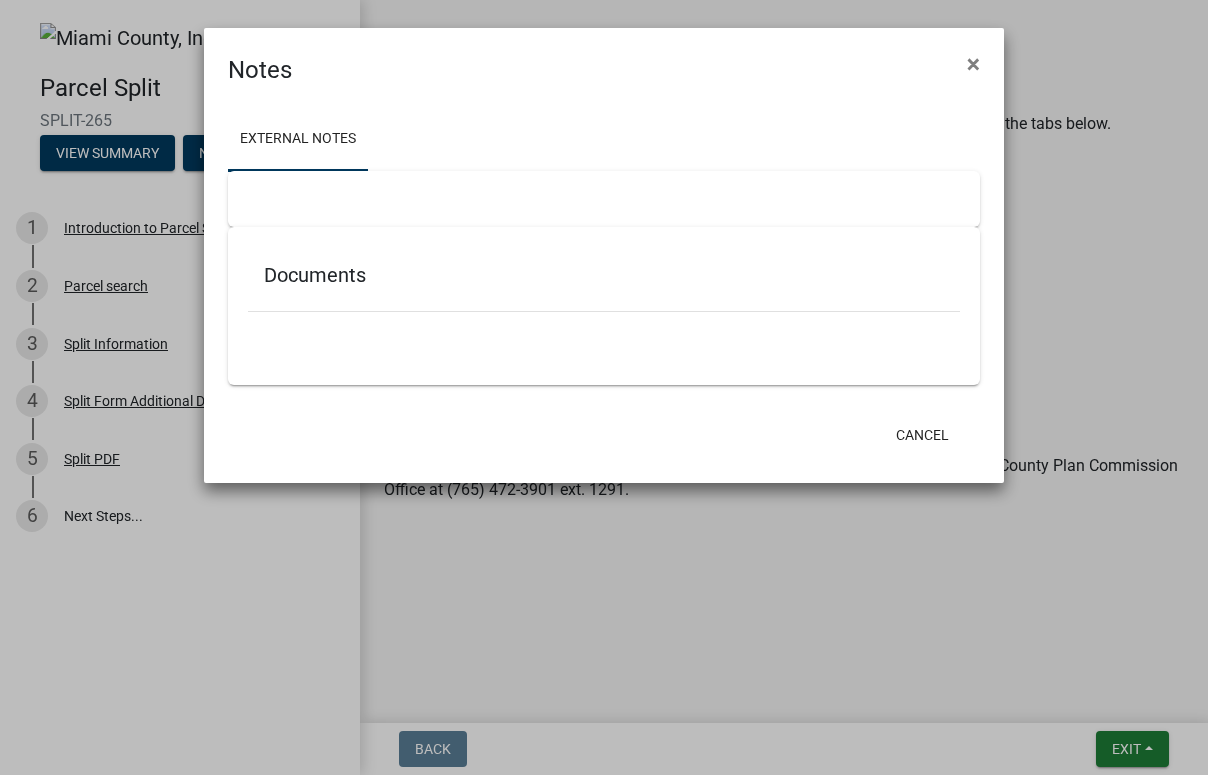 click at bounding box center (604, 199) 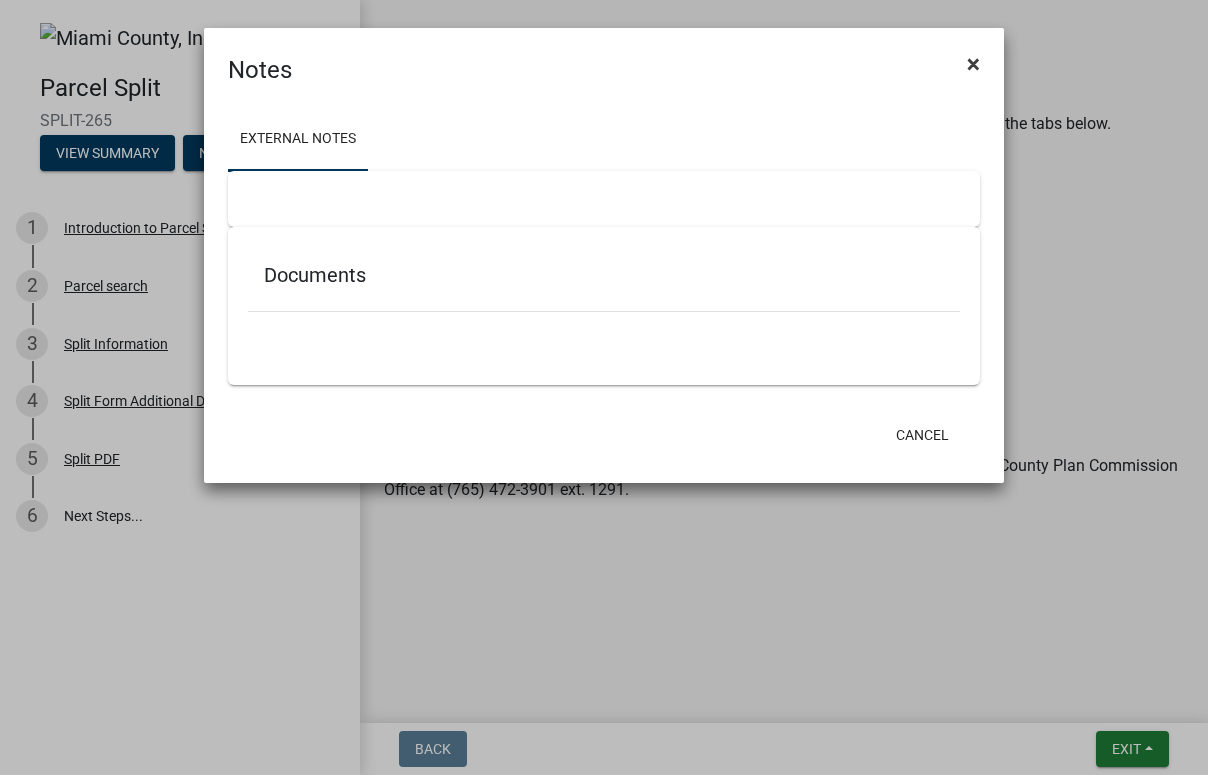 click on "×" 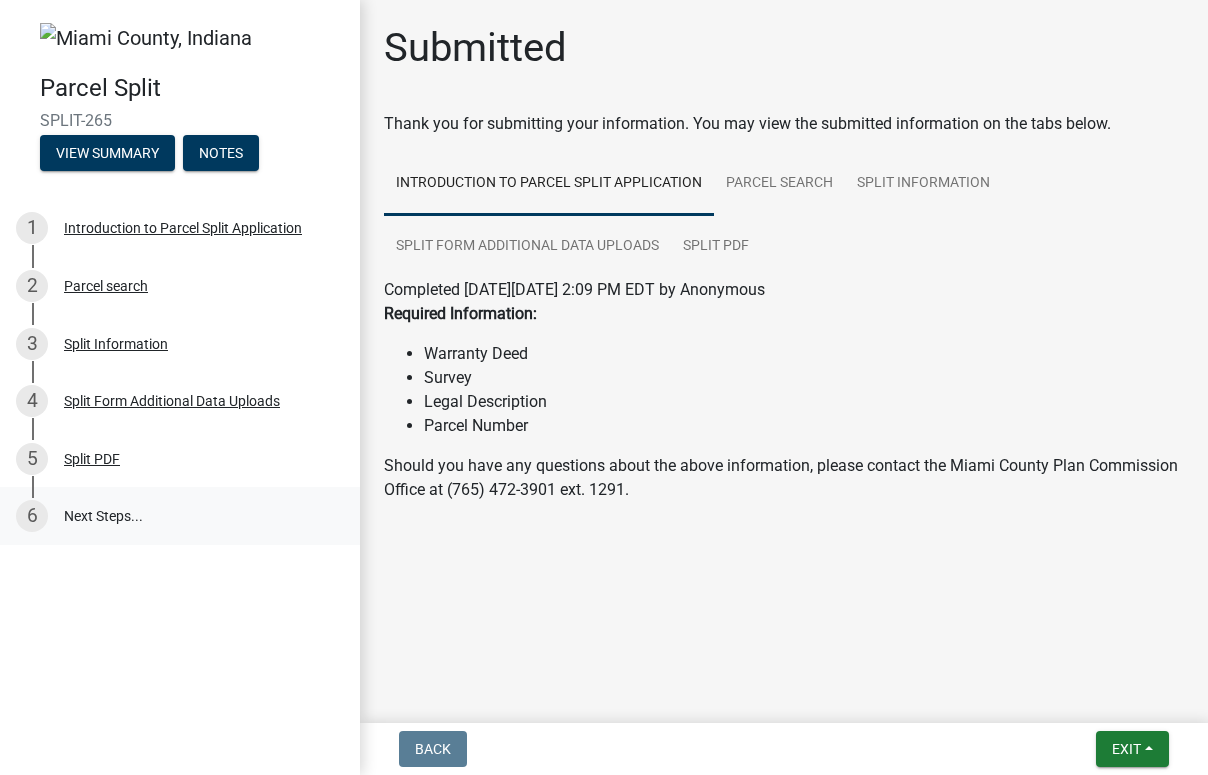 click on "6   Next Steps..." at bounding box center [180, 516] 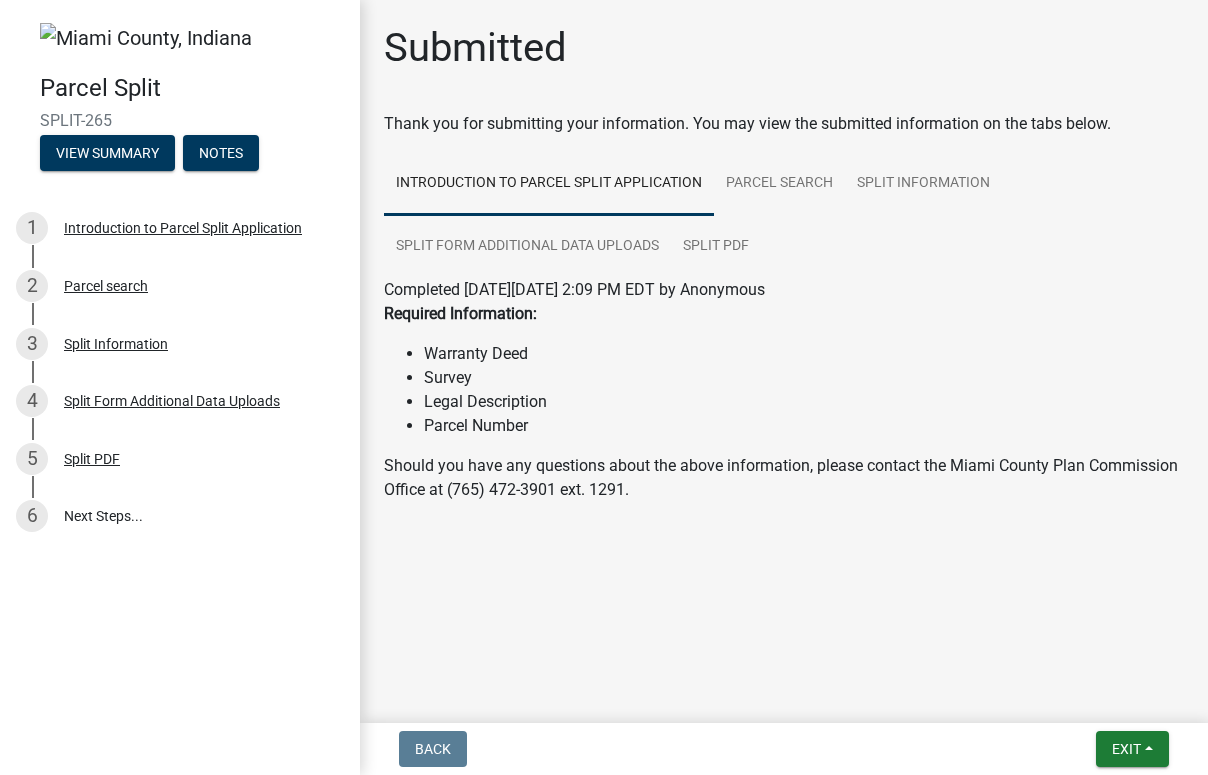 click on "Submitted  Thank you for submitting your information. You may view the submitted information on the tabs below.
Introduction to Parcel Split Application Parcel search Split Information  Split Form Additional Data Uploads Split PDF Completed [DATE][DATE] 2:09 PM EDT by Anonymous Required Information: Warranty Deed Survey Legal Description Parcel Number Should you have any questions about the above information, please contact the Miami County Plan Commission Office at (765) 472-3901 ext. 1291. Completed [DATE][DATE] 2:13 PM EDT by [PERSON_NAME][EMAIL_ADDRESS][DOMAIN_NAME] Zoom in Zoom out Find my location Powered by   Esri 0, 0 Loading... ParcelID Address City OwnerName  Acres  52-15-30-400-002.000-007 [STREET_ADDRESS], Norma M Trust Agreement , [PERSON_NAME] Trust  60.269  Completed [DATE][DATE] 2:22 PM EDT by [PERSON_NAME][EMAIL_ADDRESS][DOMAIN_NAME]  Applicant Name  40th Parallel Surveying for [PERSON_NAME] Trust  Applicant Phone Number:  [PHONE_NUMBER]  Applicant Email:" 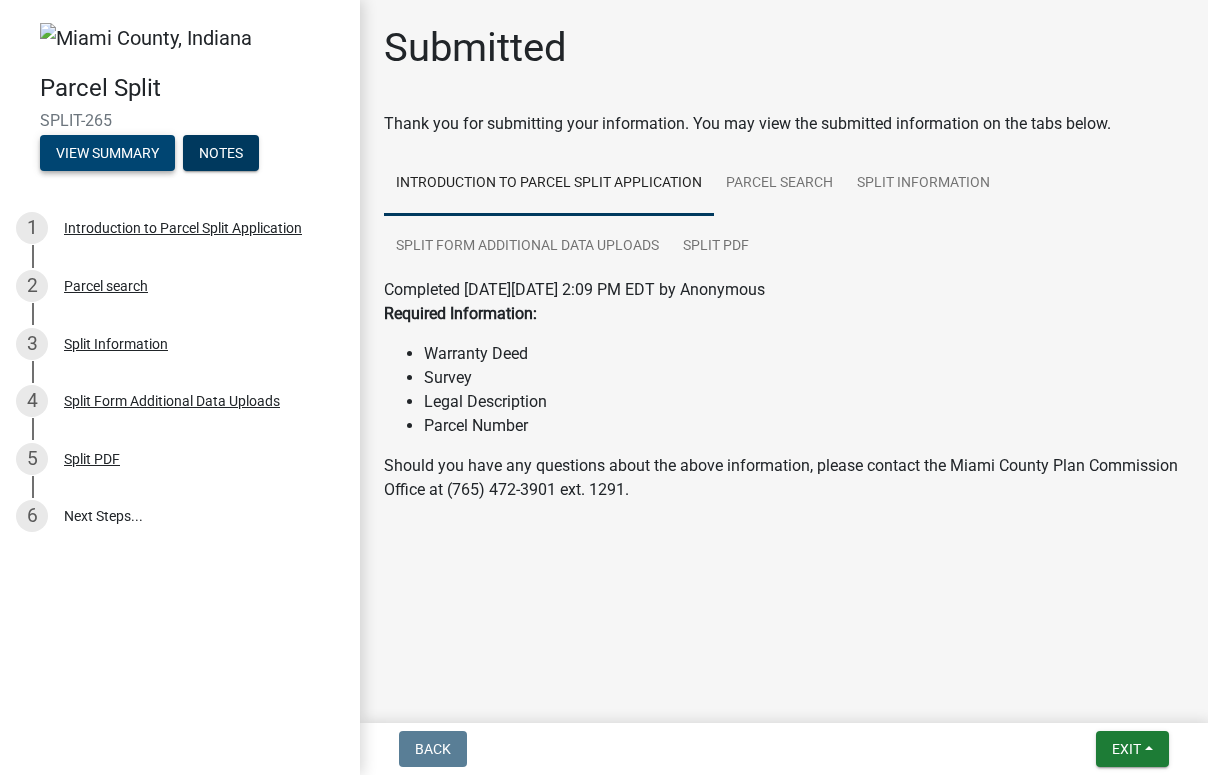 click on "View Summary" at bounding box center [107, 153] 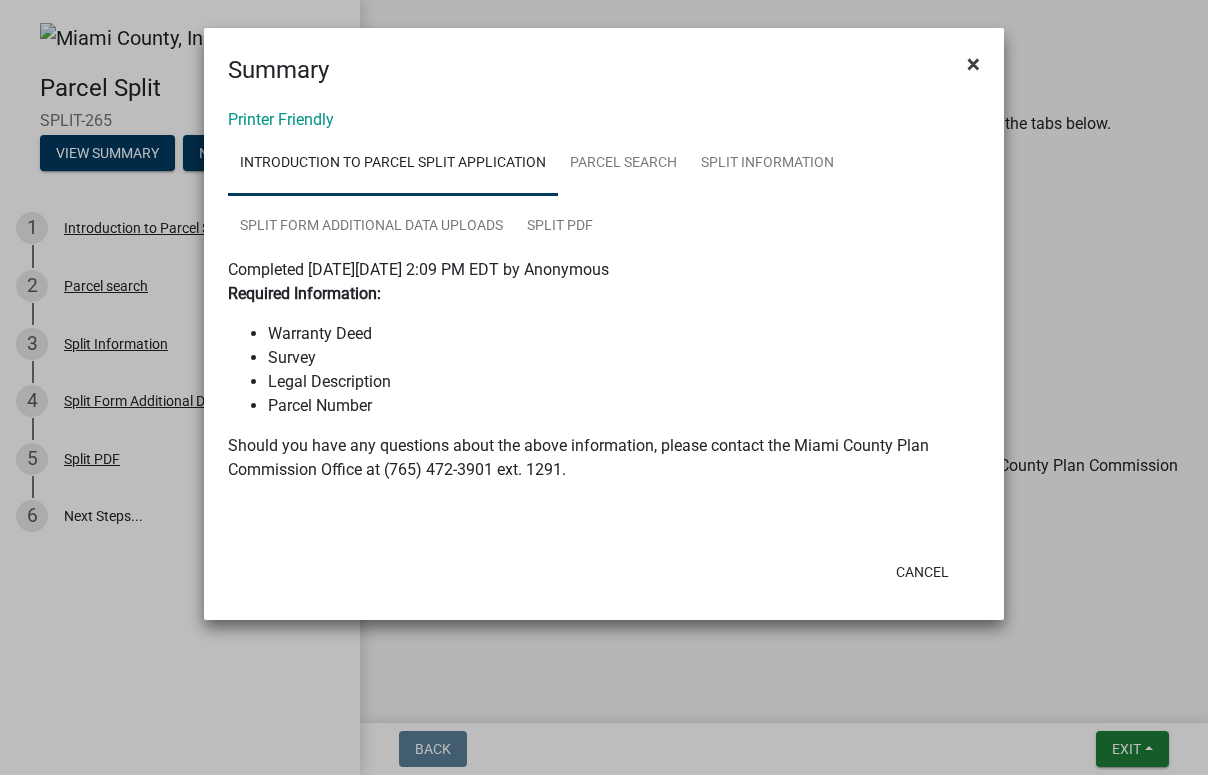 click on "×" 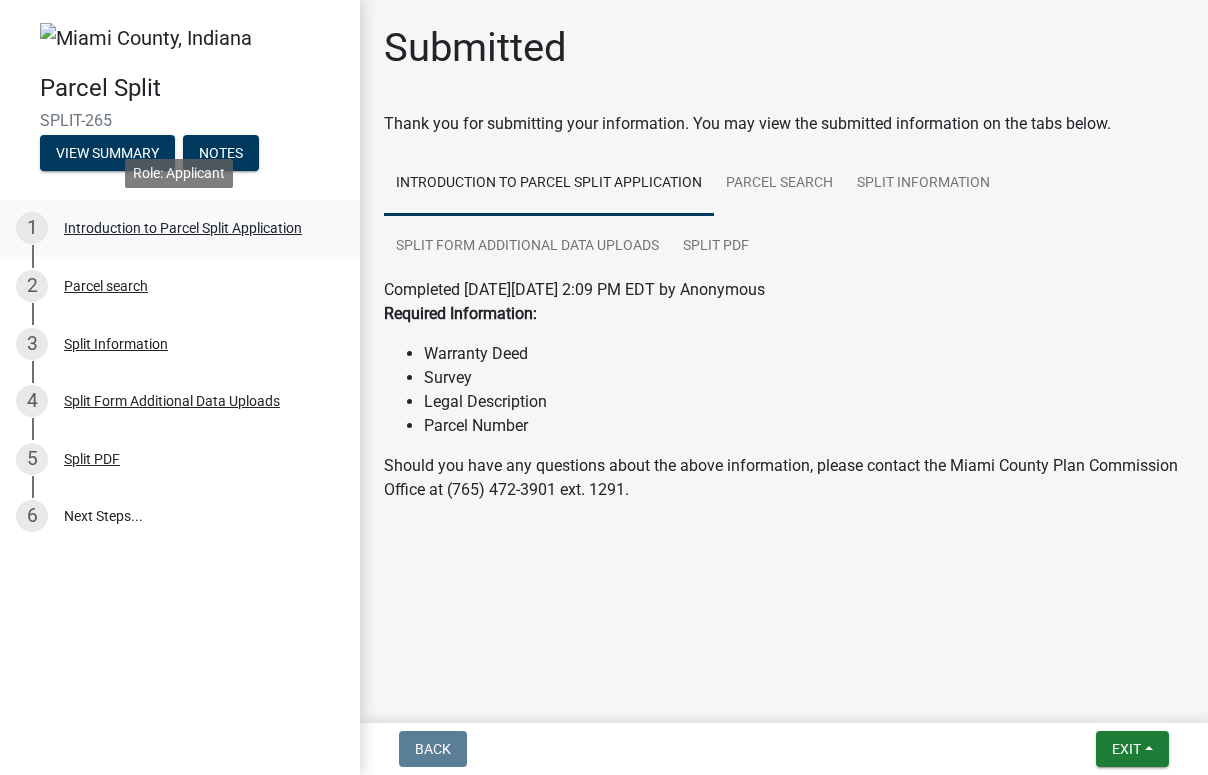 click on "Introduction to Parcel Split Application" at bounding box center [183, 228] 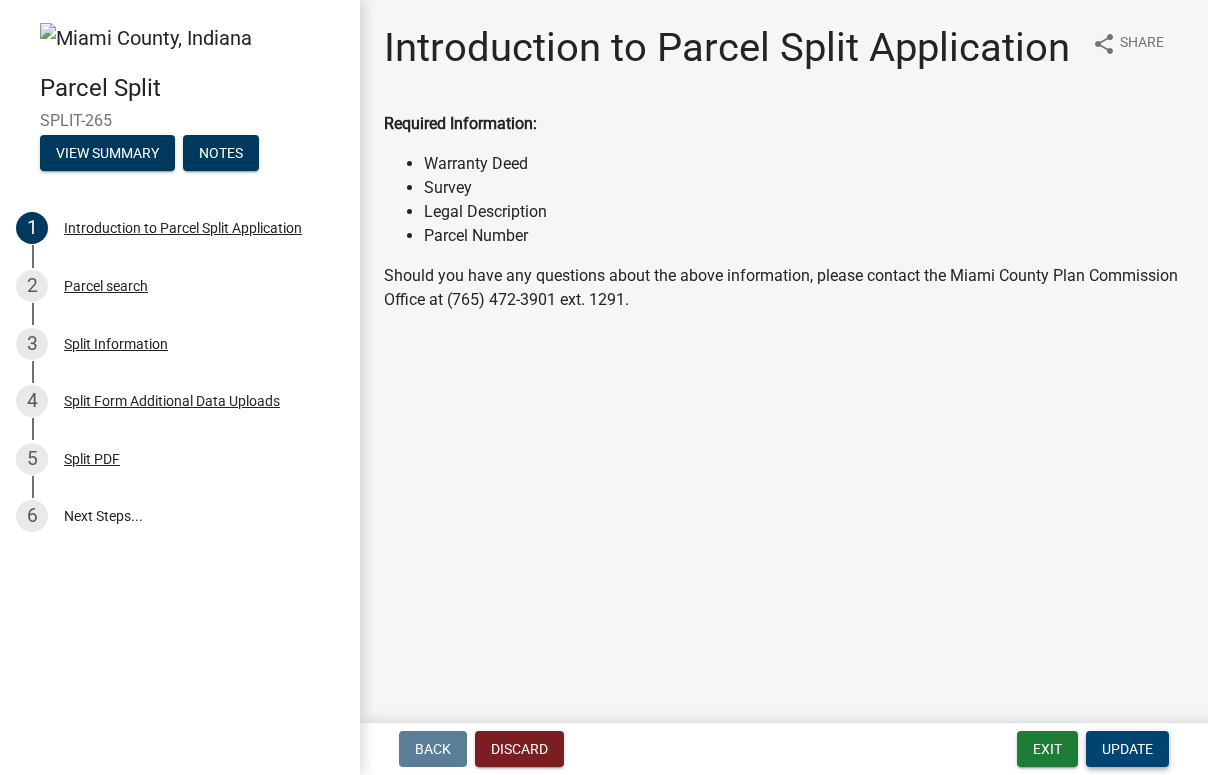 click on "Update" at bounding box center [1127, 749] 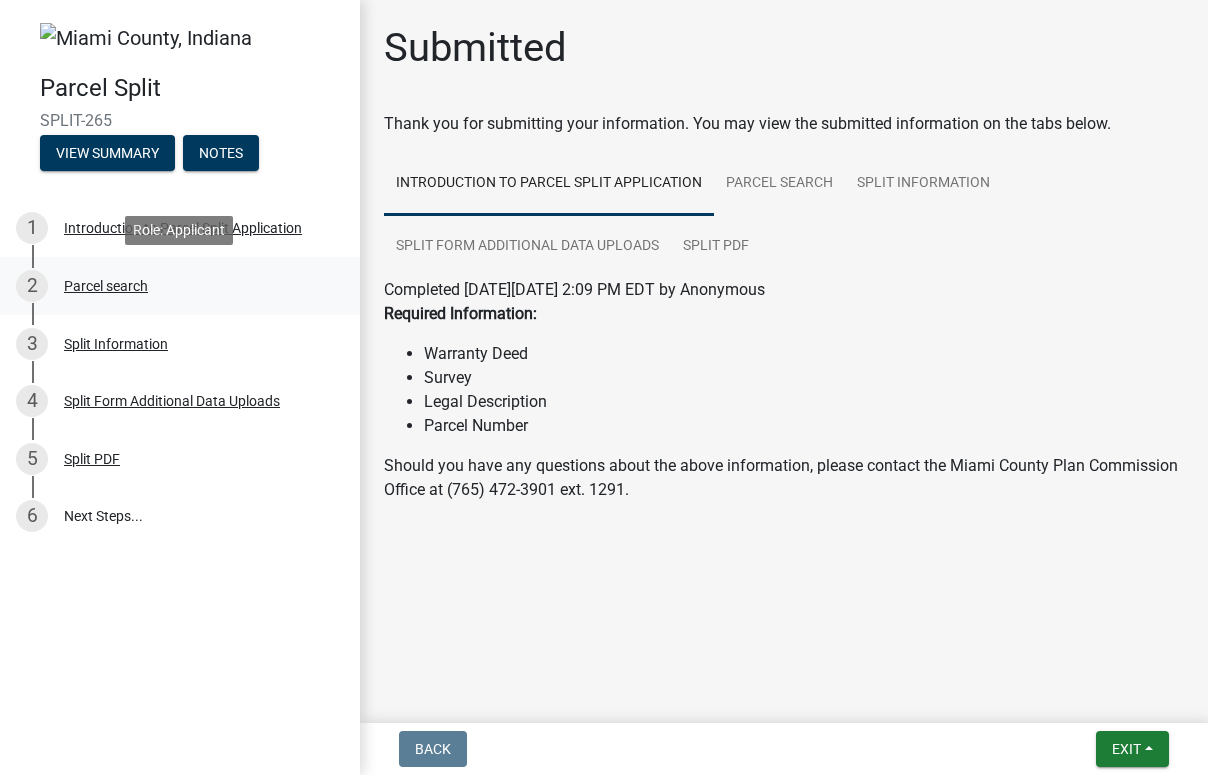 click on "Parcel search" at bounding box center (106, 286) 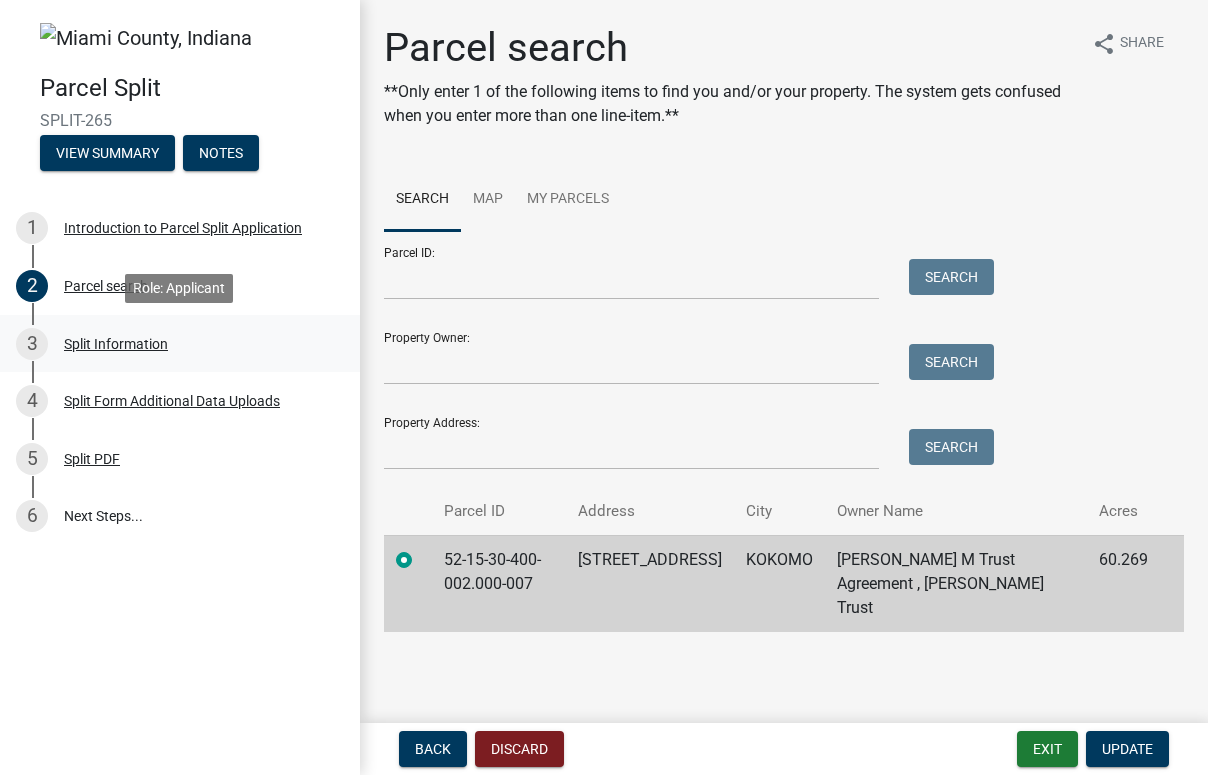 click on "Split Information" at bounding box center (116, 344) 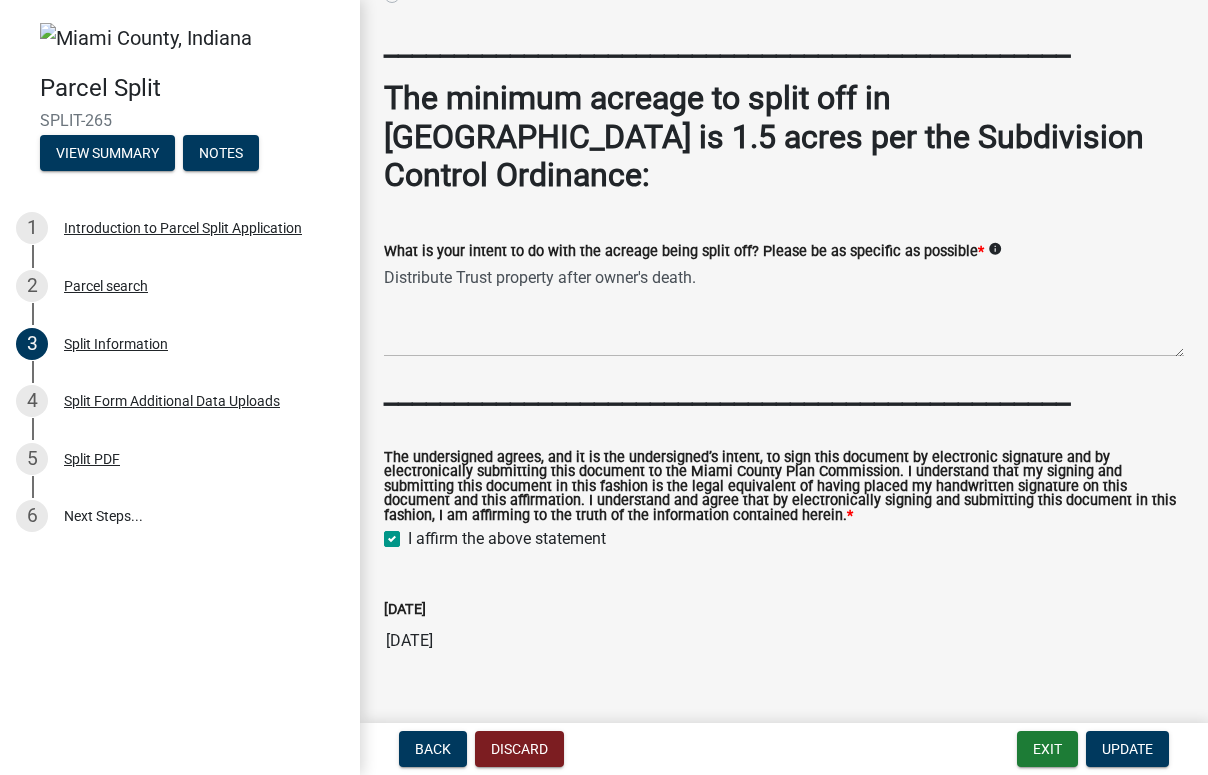 scroll, scrollTop: 1610, scrollLeft: 0, axis: vertical 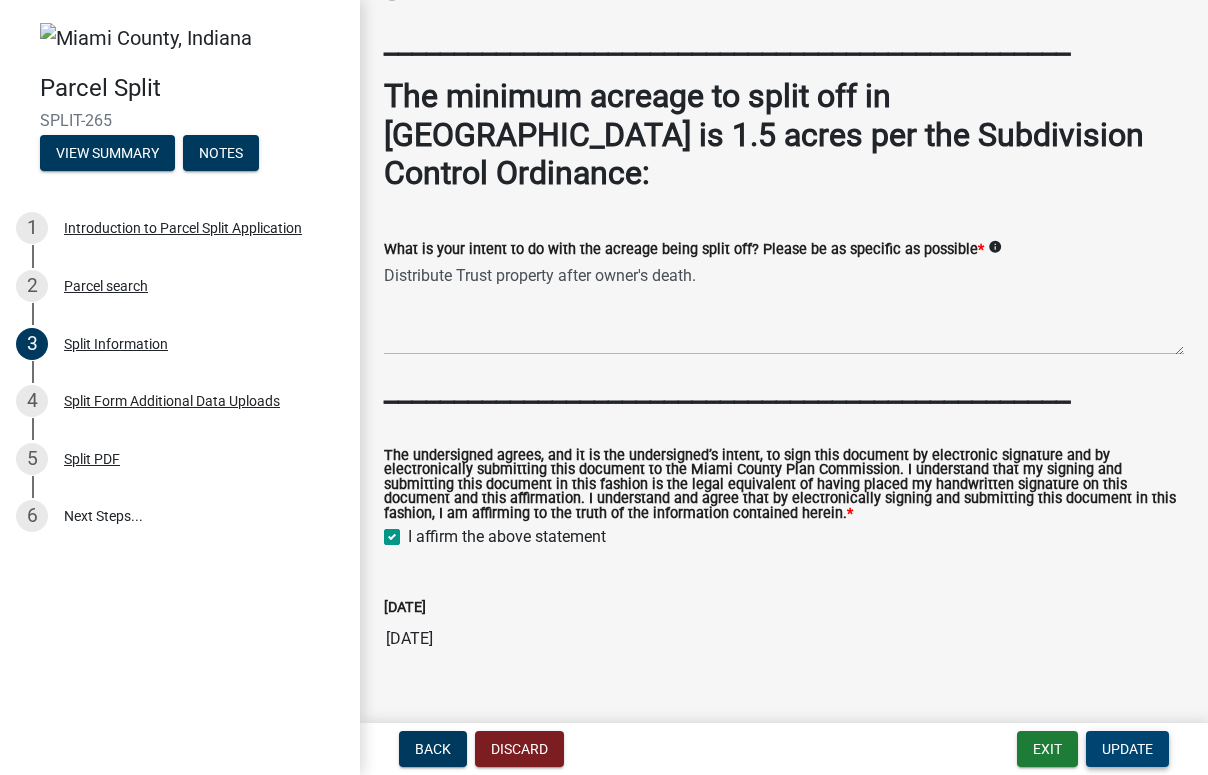click on "Update" at bounding box center [1127, 749] 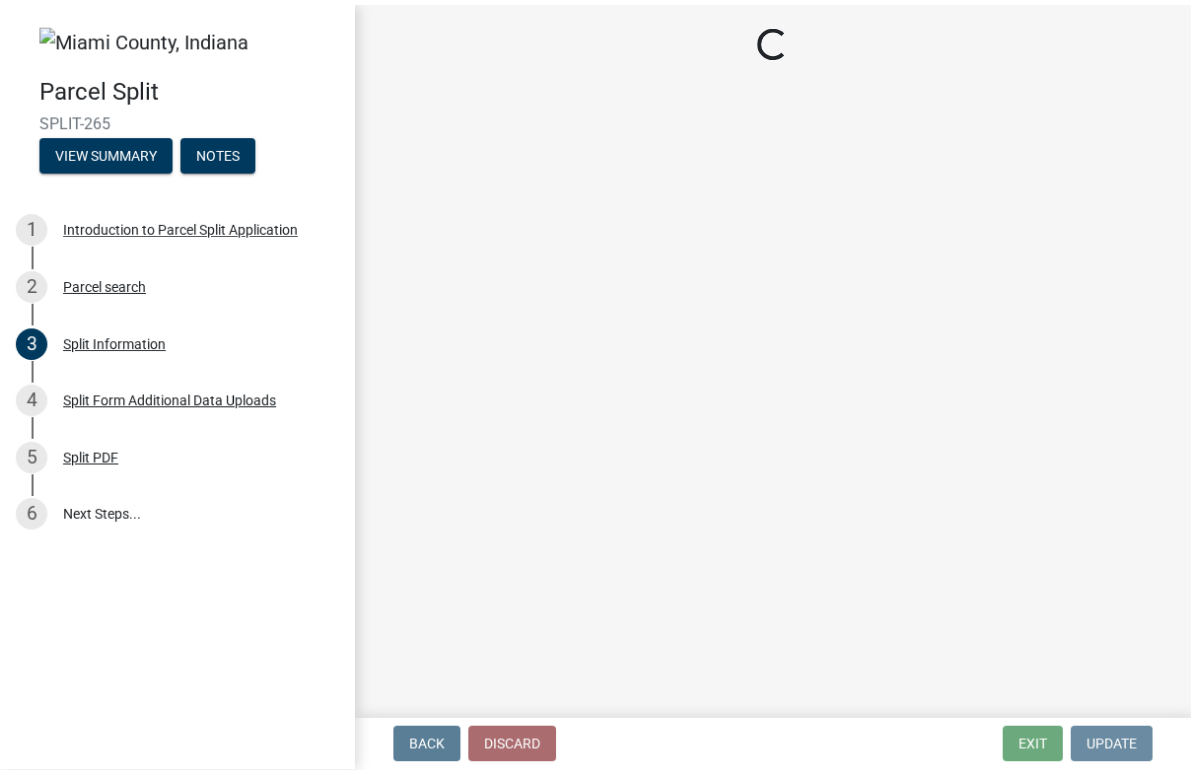 scroll, scrollTop: 0, scrollLeft: 0, axis: both 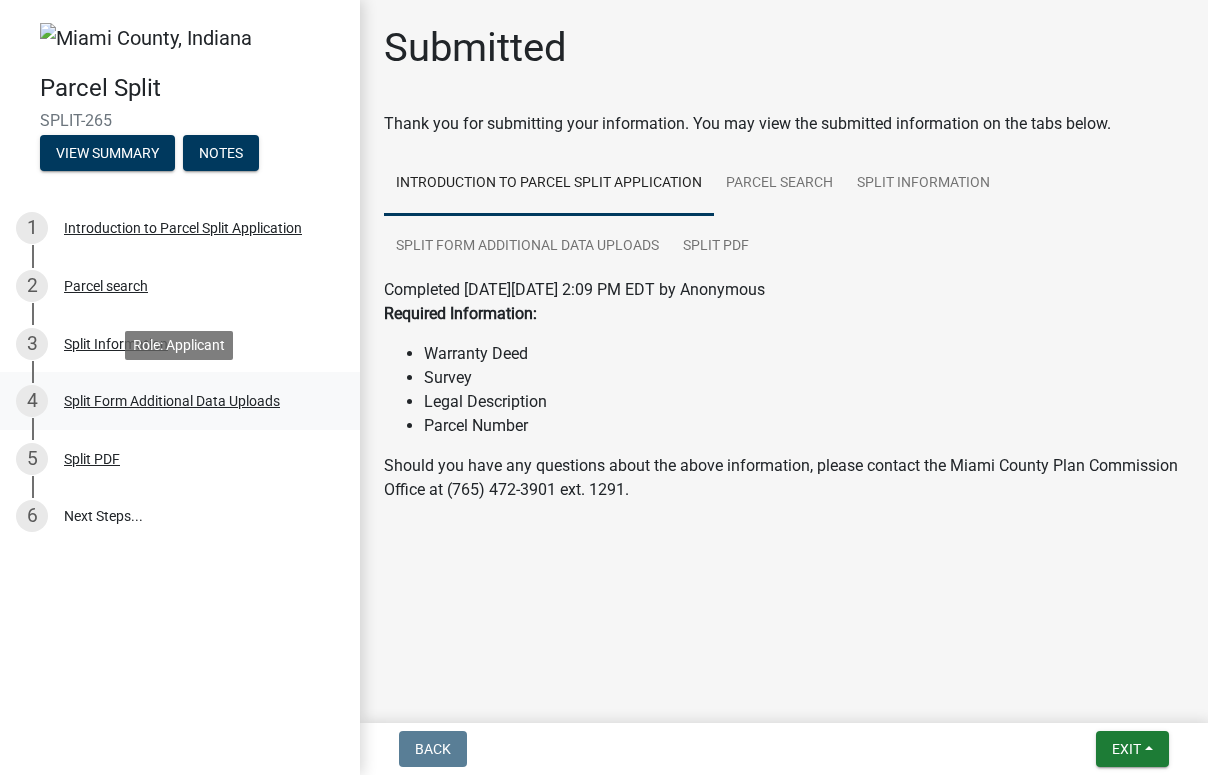 click on "Split Form Additional Data Uploads" at bounding box center (172, 401) 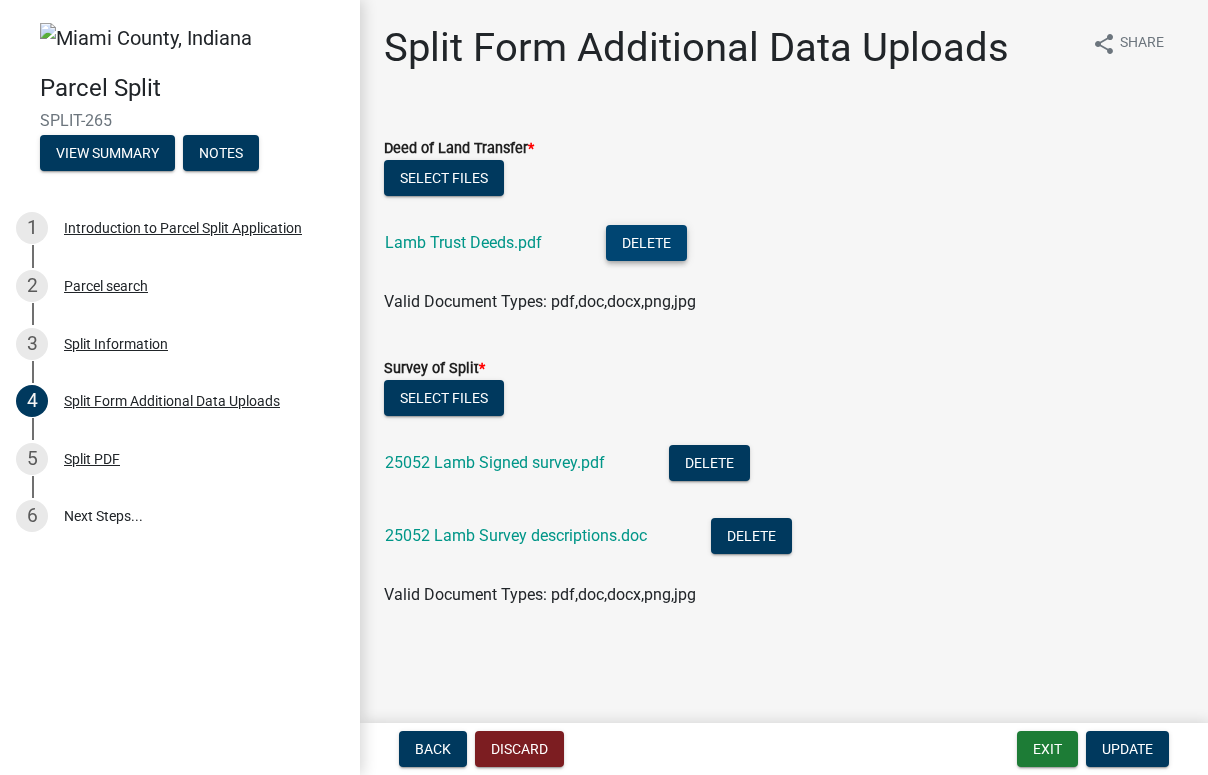 click on "Delete" at bounding box center [646, 243] 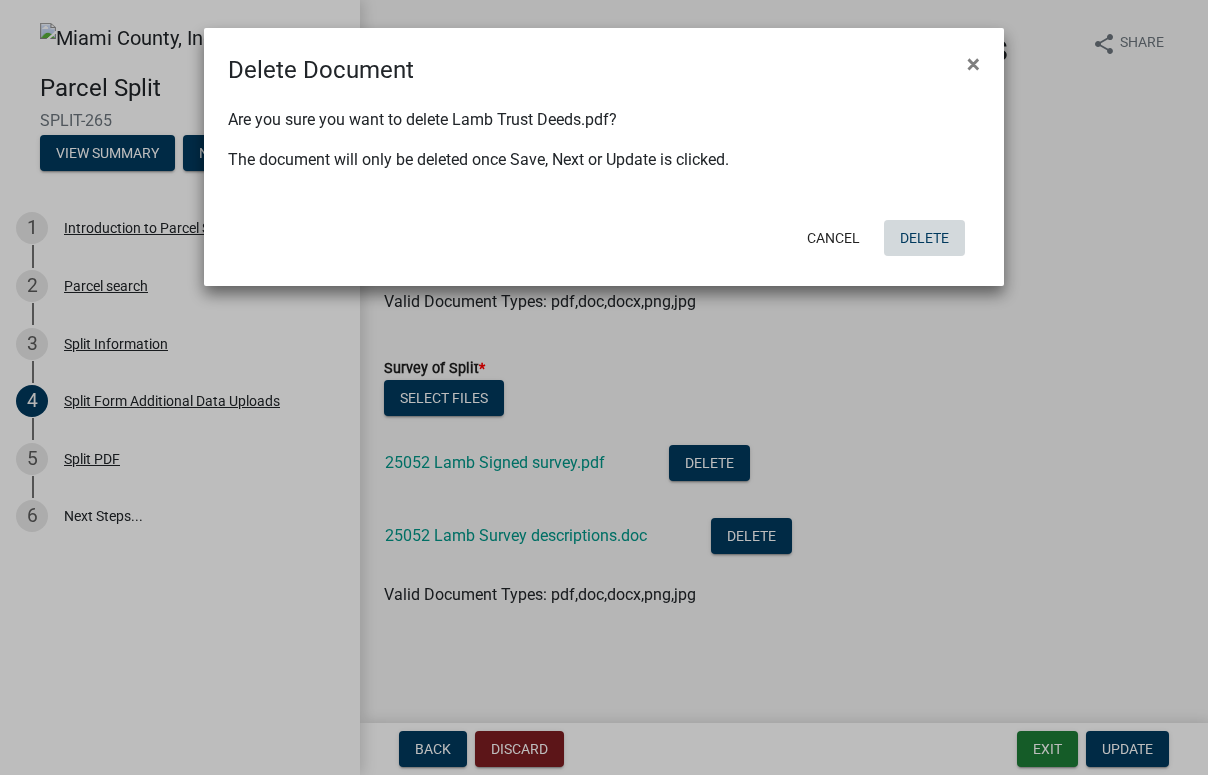 click on "Delete" 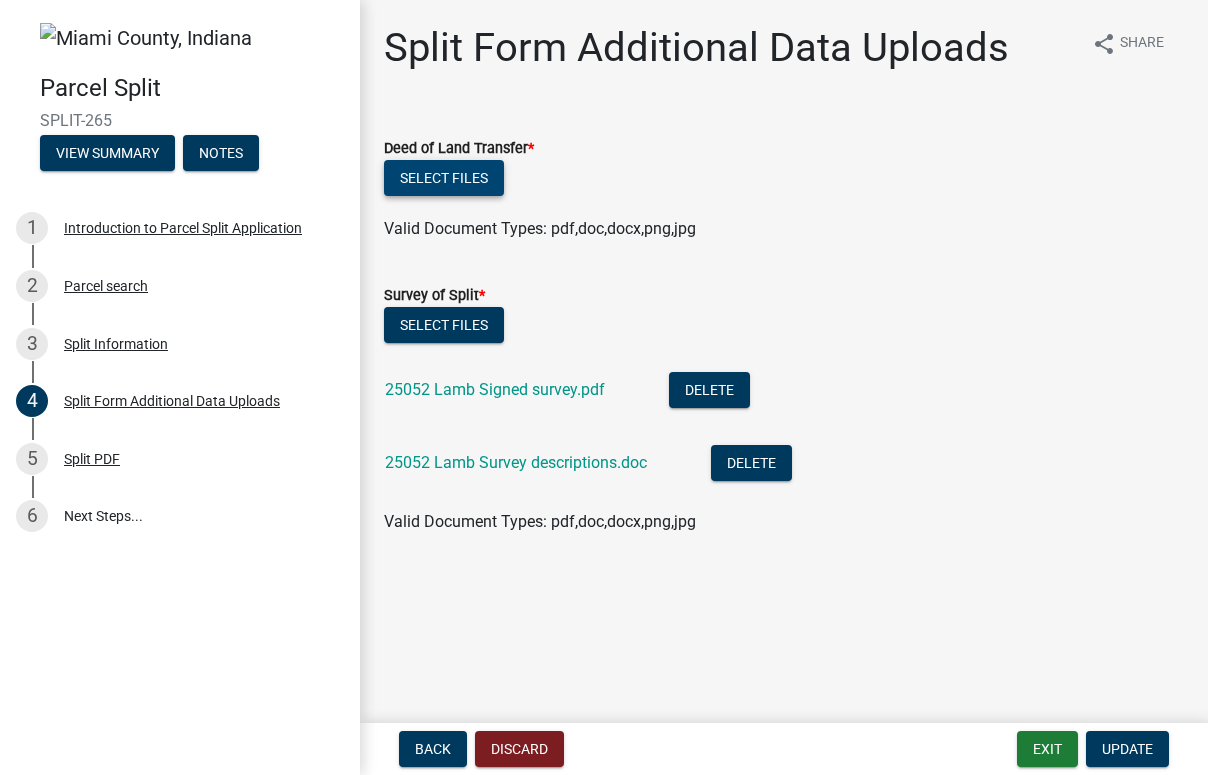 click on "Select files" 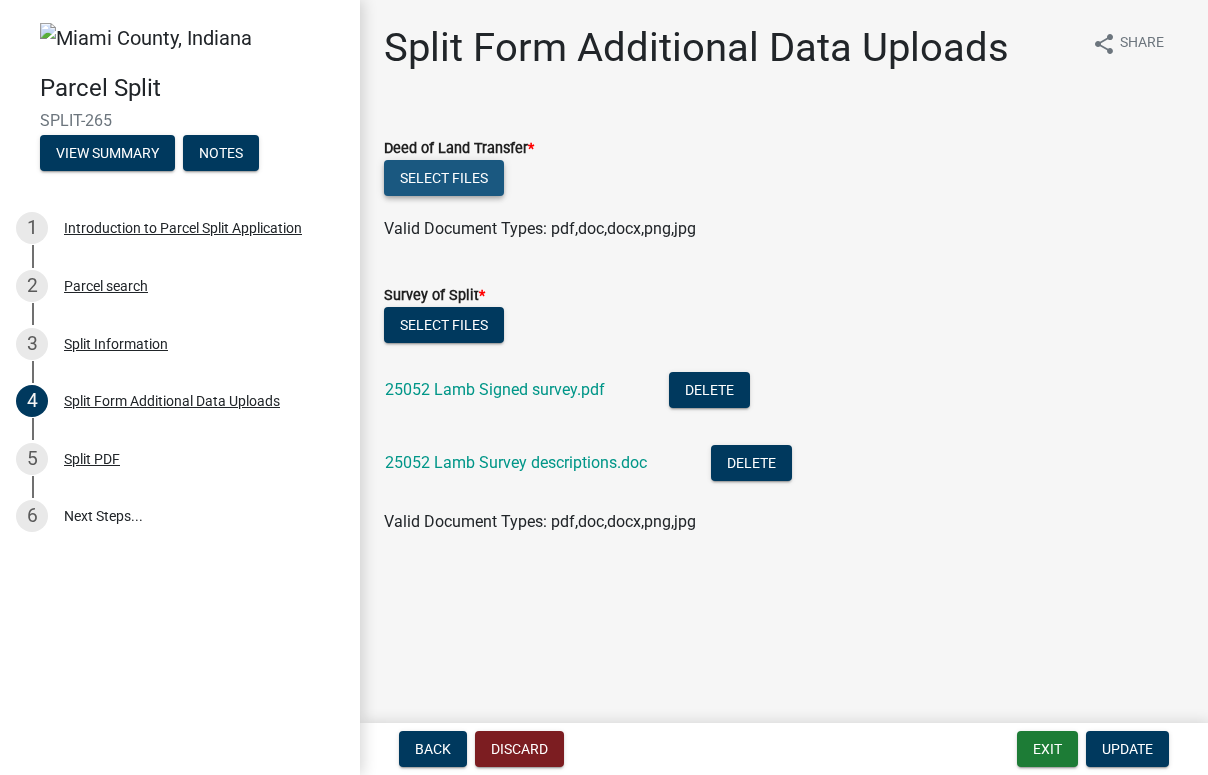 click on "Select files" 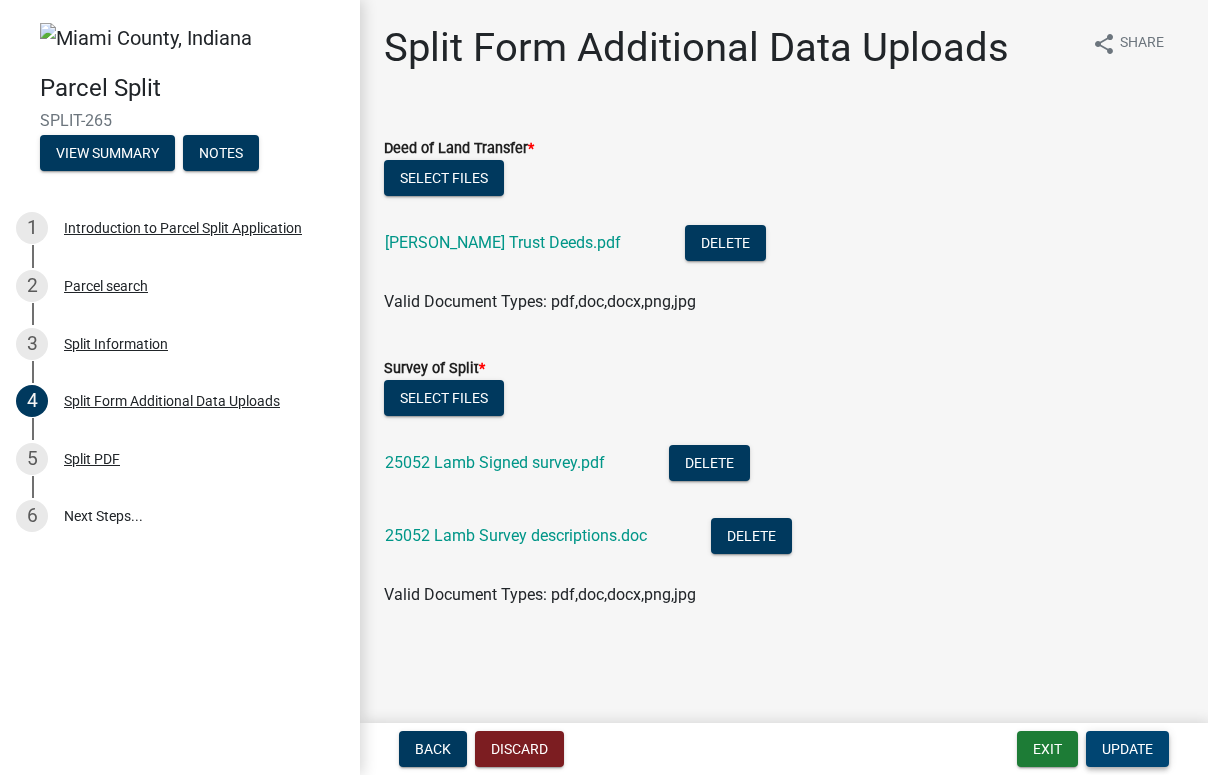 click on "Update" at bounding box center (1127, 749) 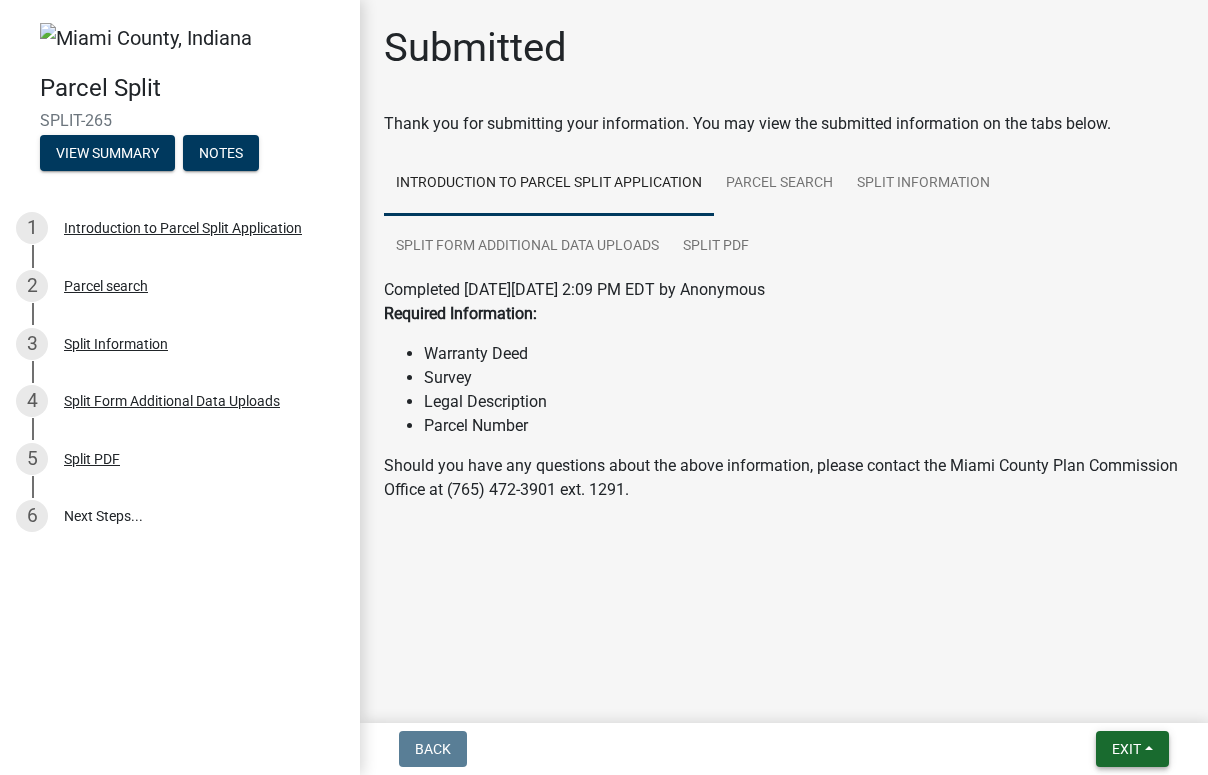 click on "Exit" at bounding box center (1126, 749) 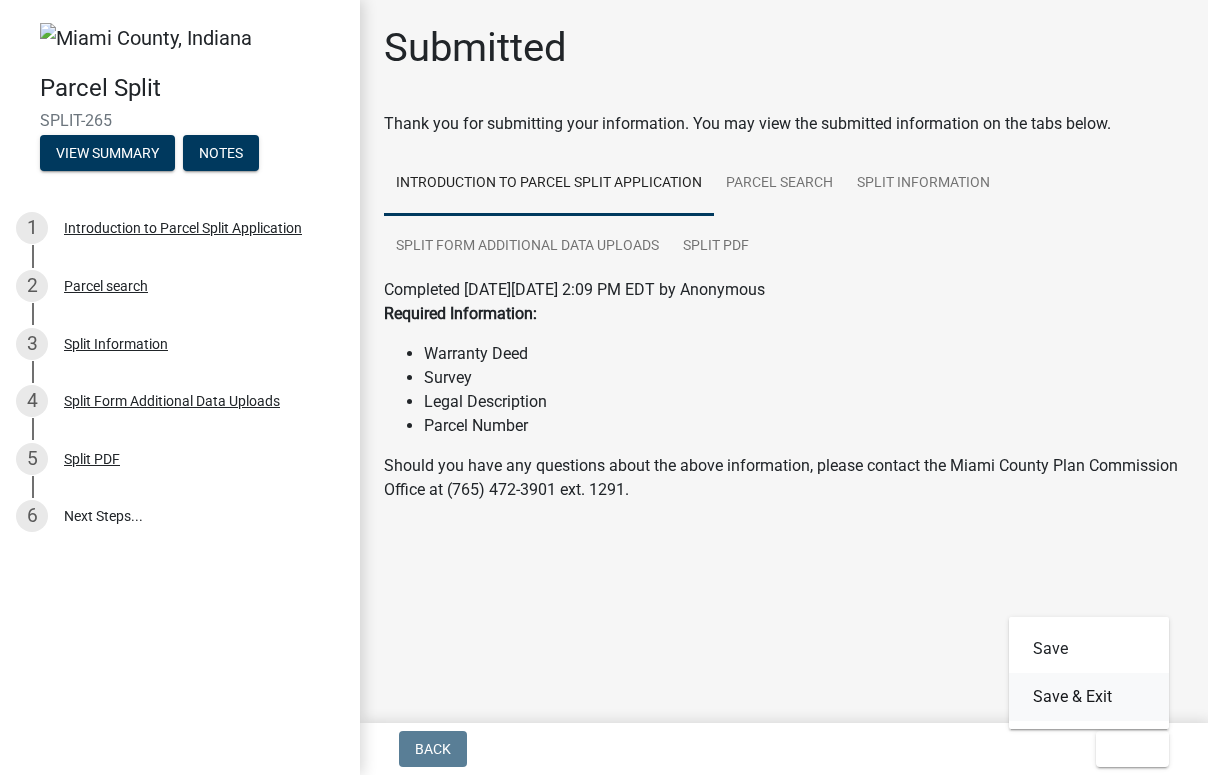 click on "Save & Exit" at bounding box center (1089, 697) 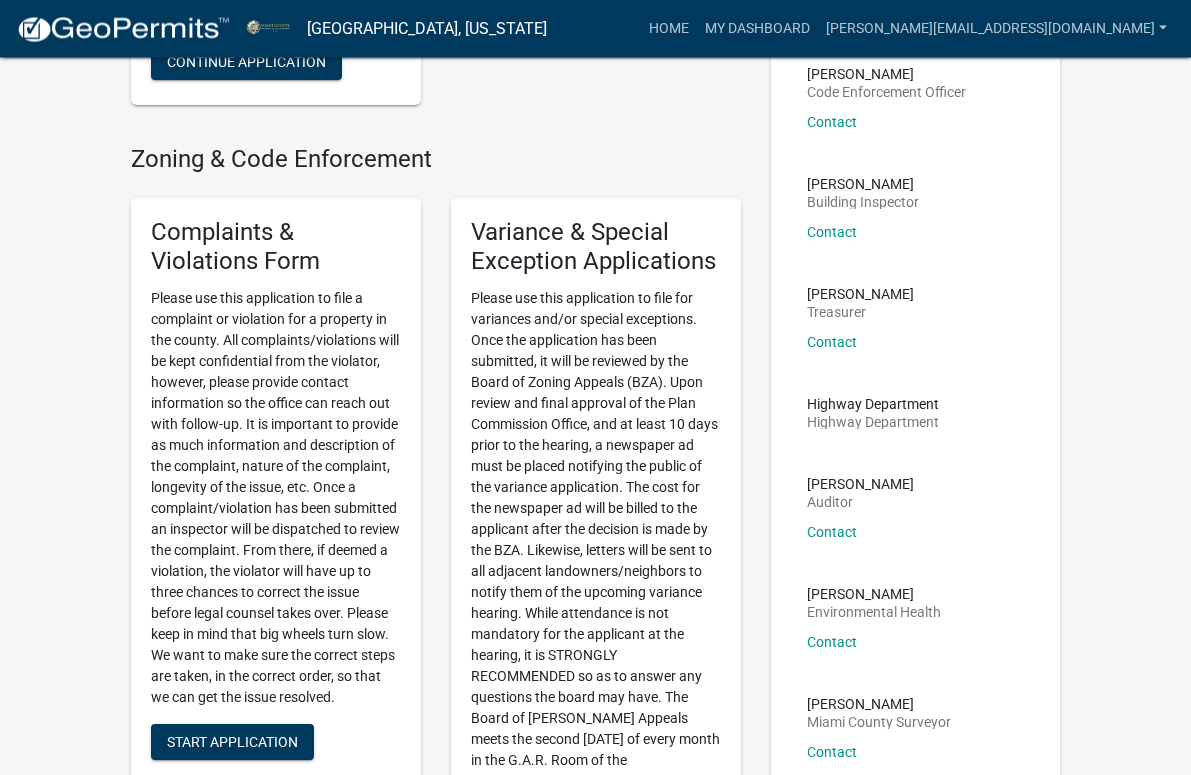 scroll, scrollTop: 306, scrollLeft: 0, axis: vertical 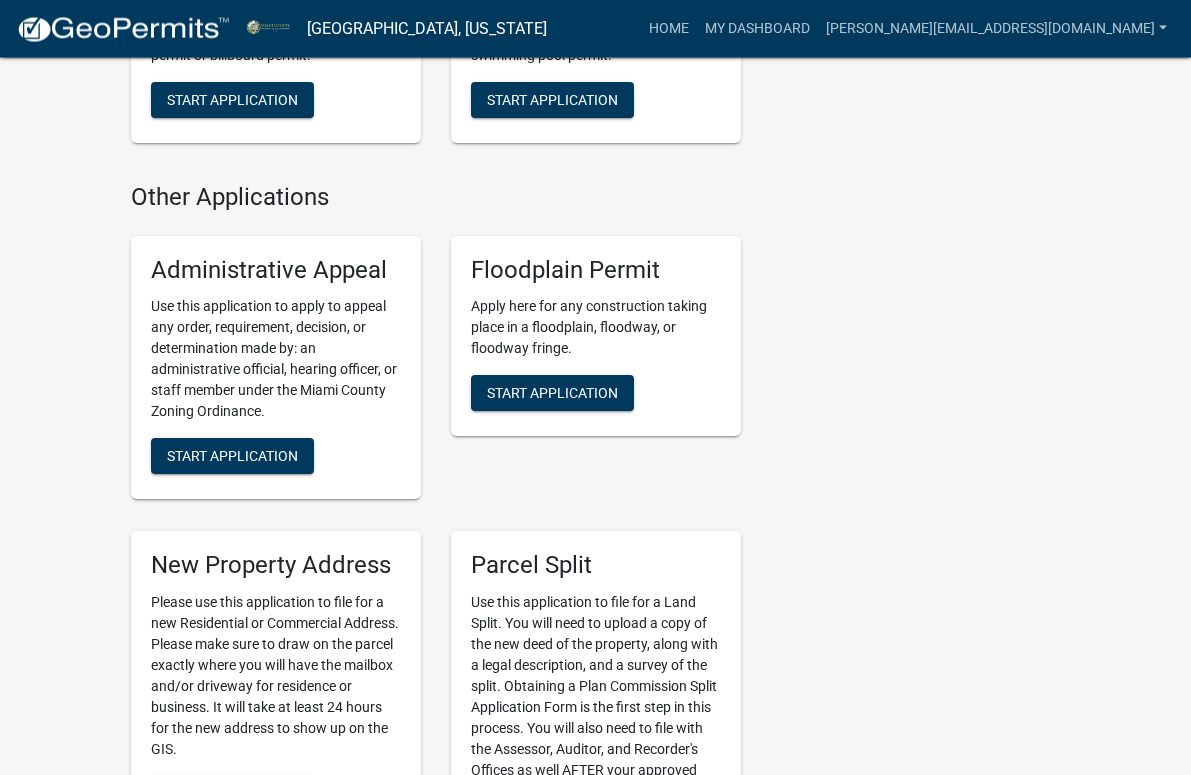 click on "Start Application" 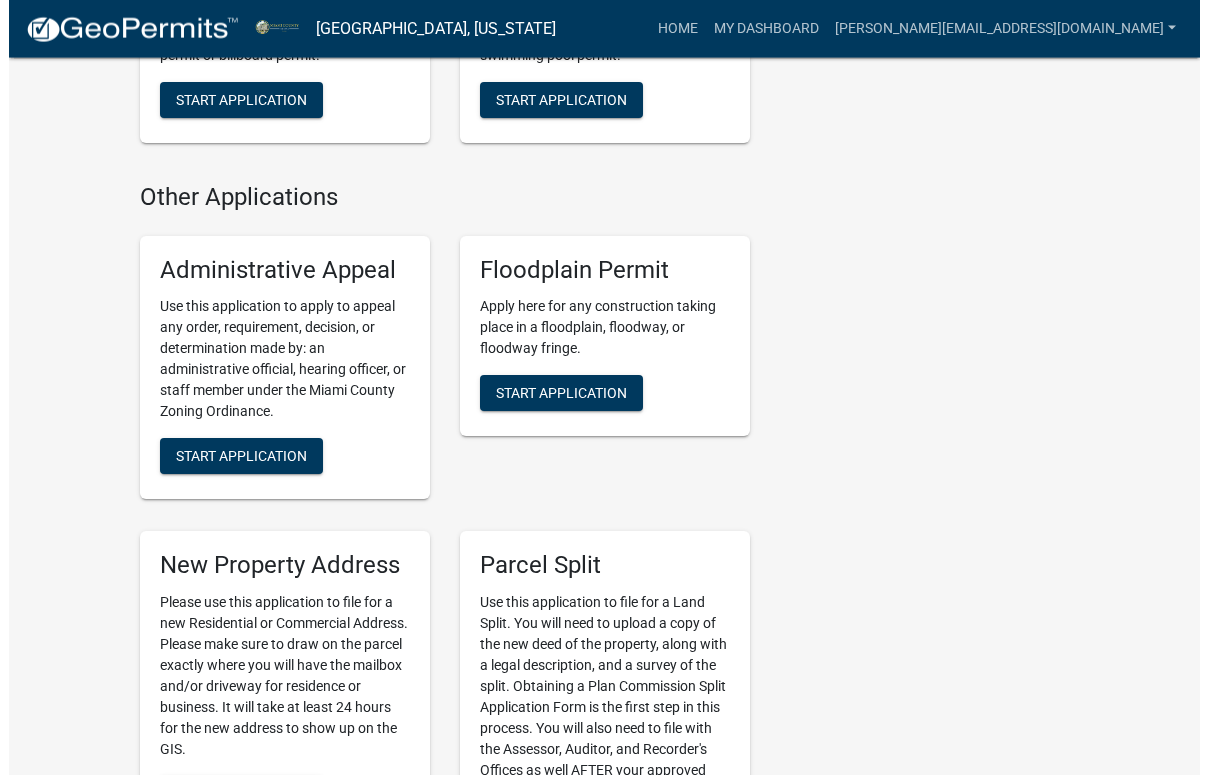 scroll, scrollTop: 0, scrollLeft: 0, axis: both 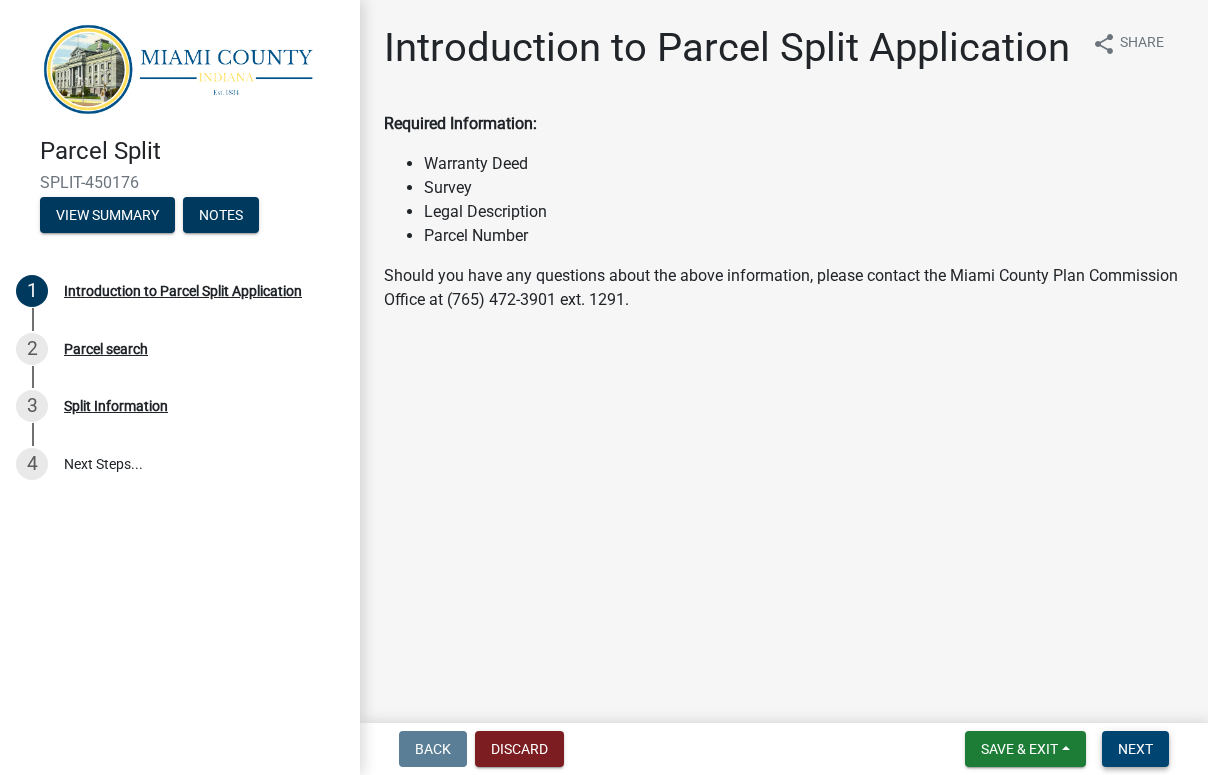click on "Next" at bounding box center [1135, 749] 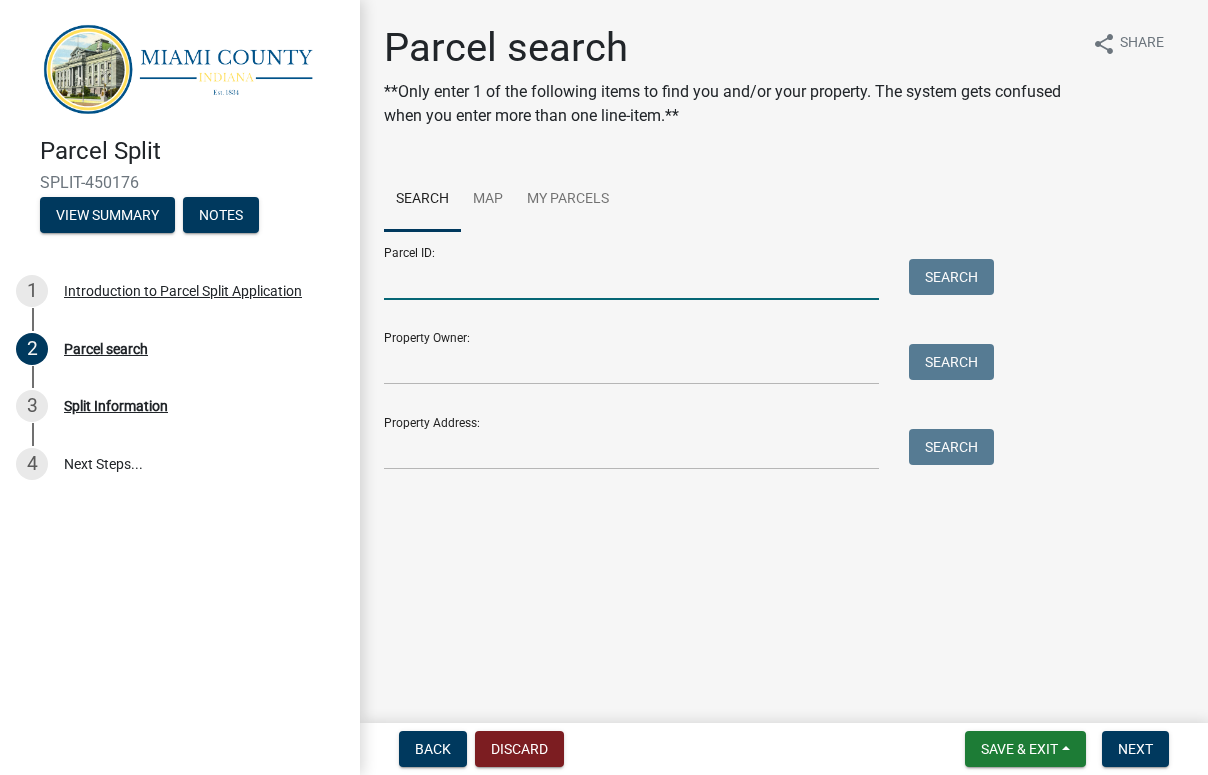 click on "Parcel ID:" at bounding box center (631, 279) 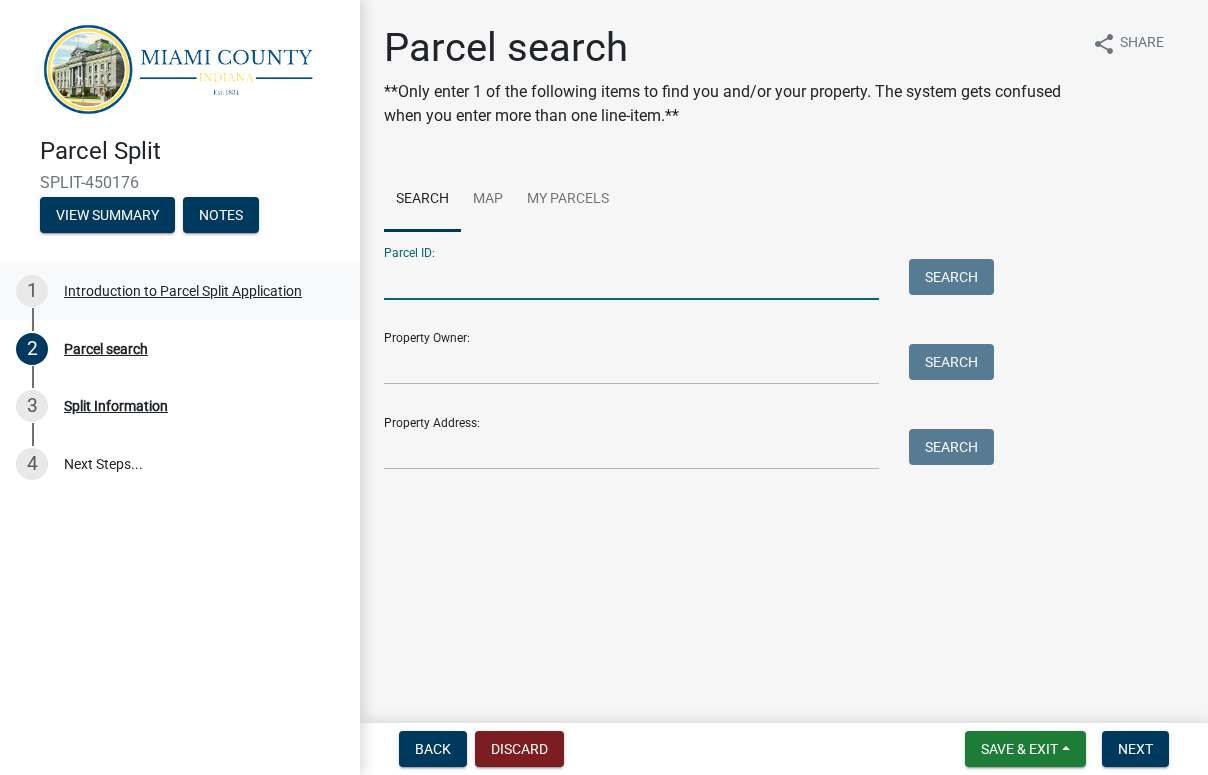 paste on "52-15-30-400-002.000-007" 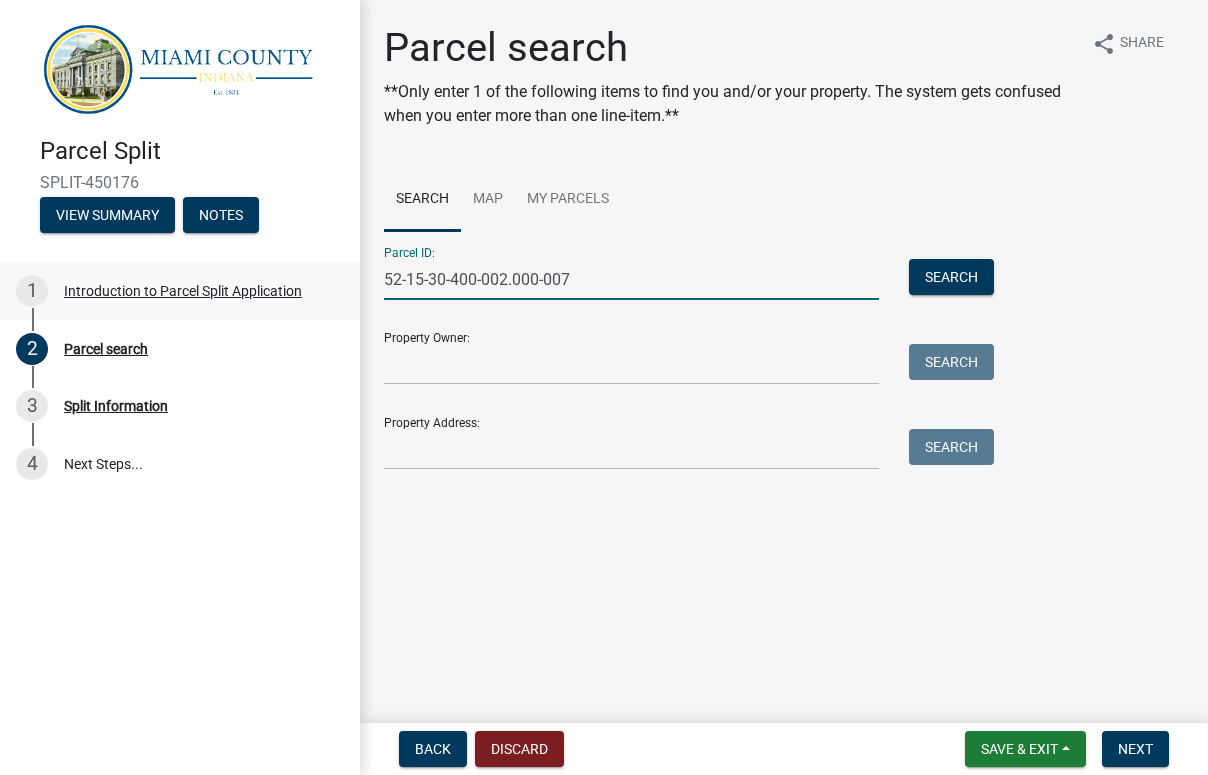 type on "52-15-30-400-002.000-007" 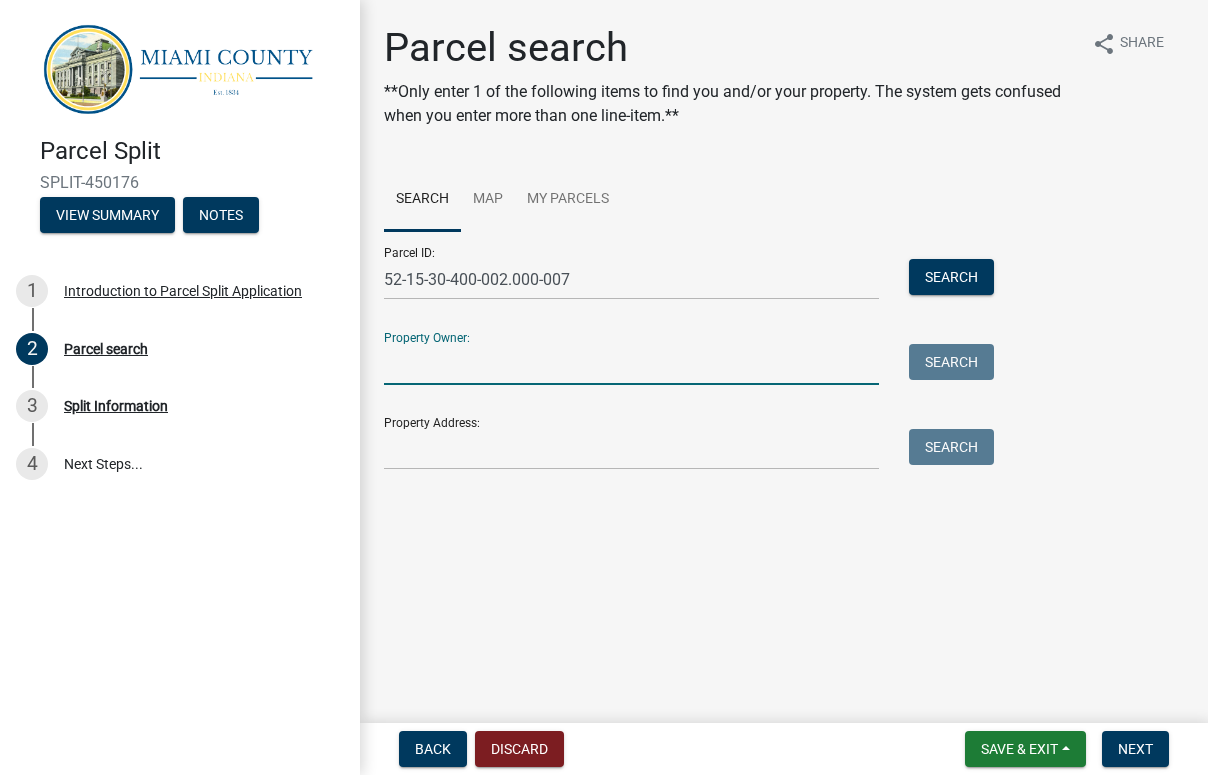 click on "Property Owner:" at bounding box center [631, 364] 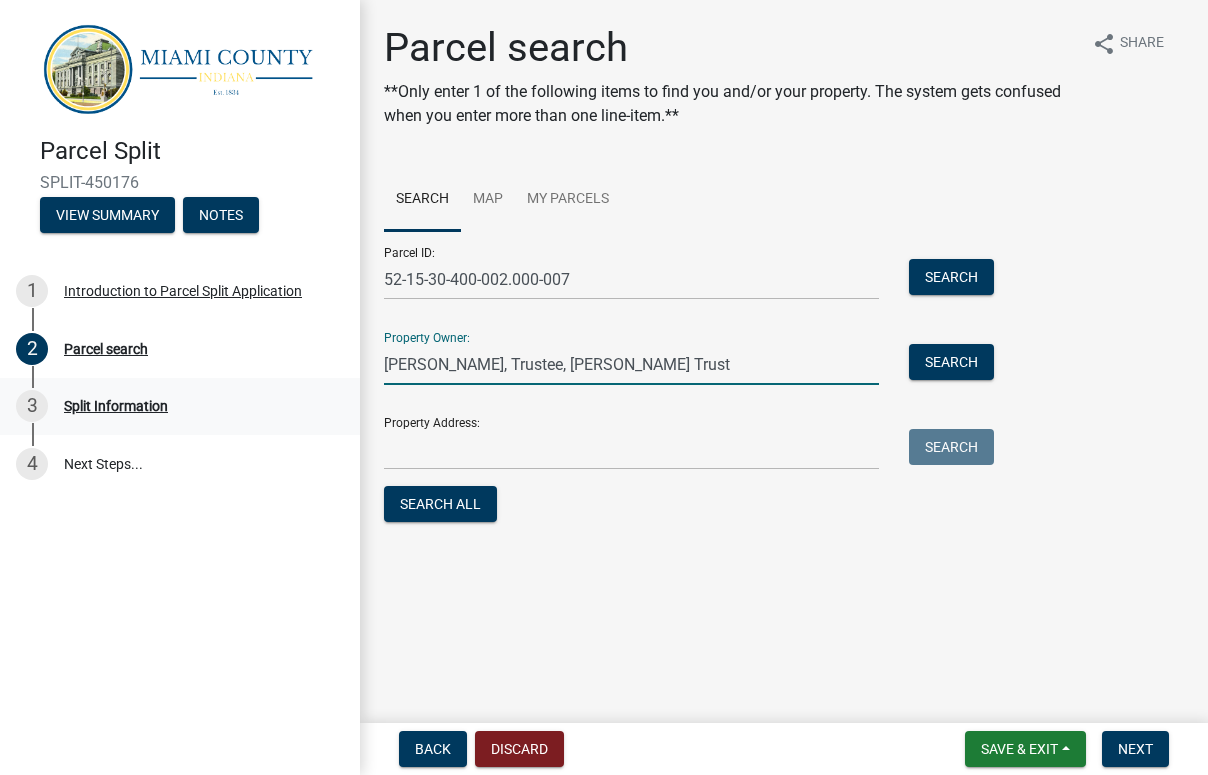 type on "[PERSON_NAME], Trustee, [PERSON_NAME] Trust" 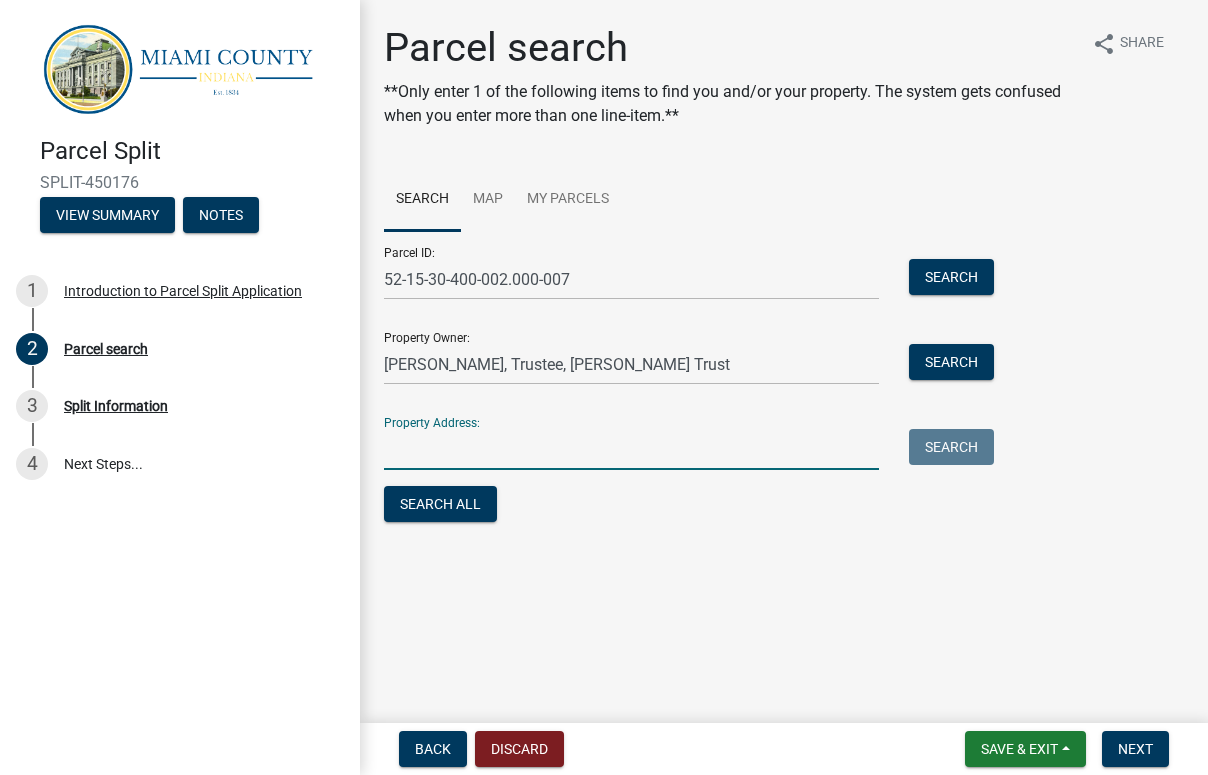 click on "Property Address:" at bounding box center (631, 449) 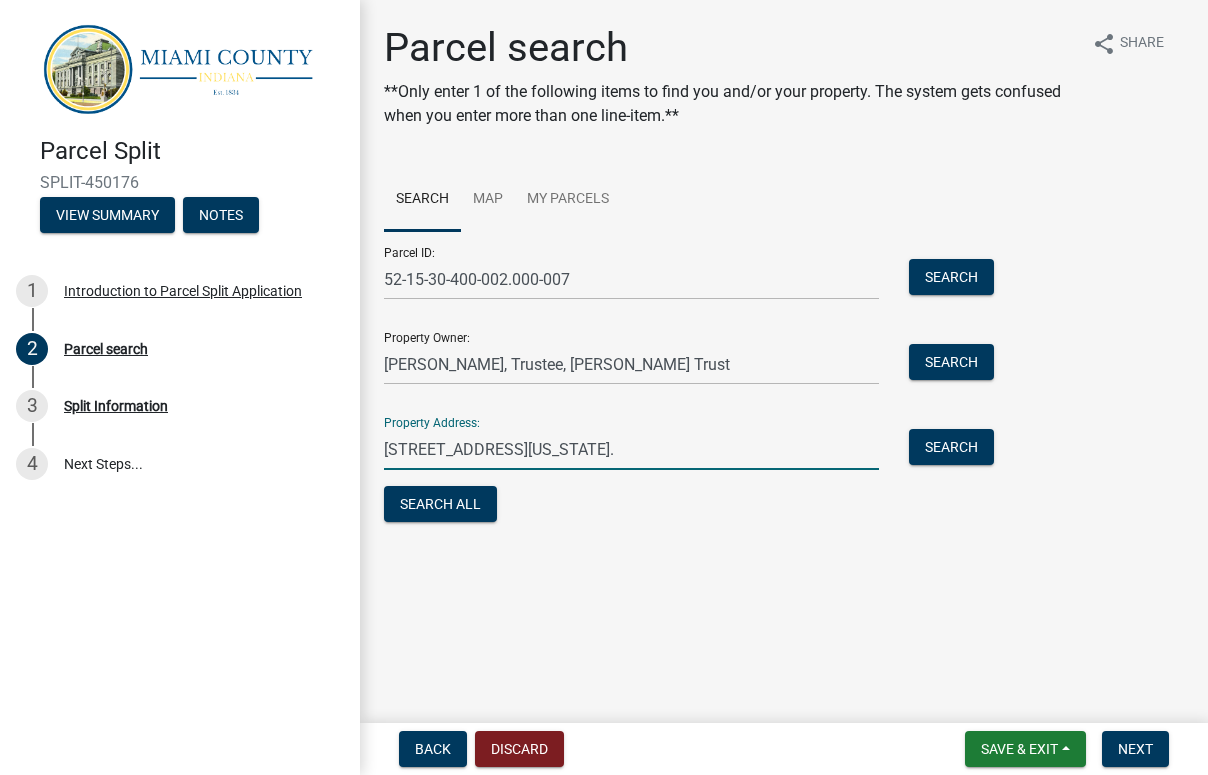type on "[STREET_ADDRESS][US_STATE]." 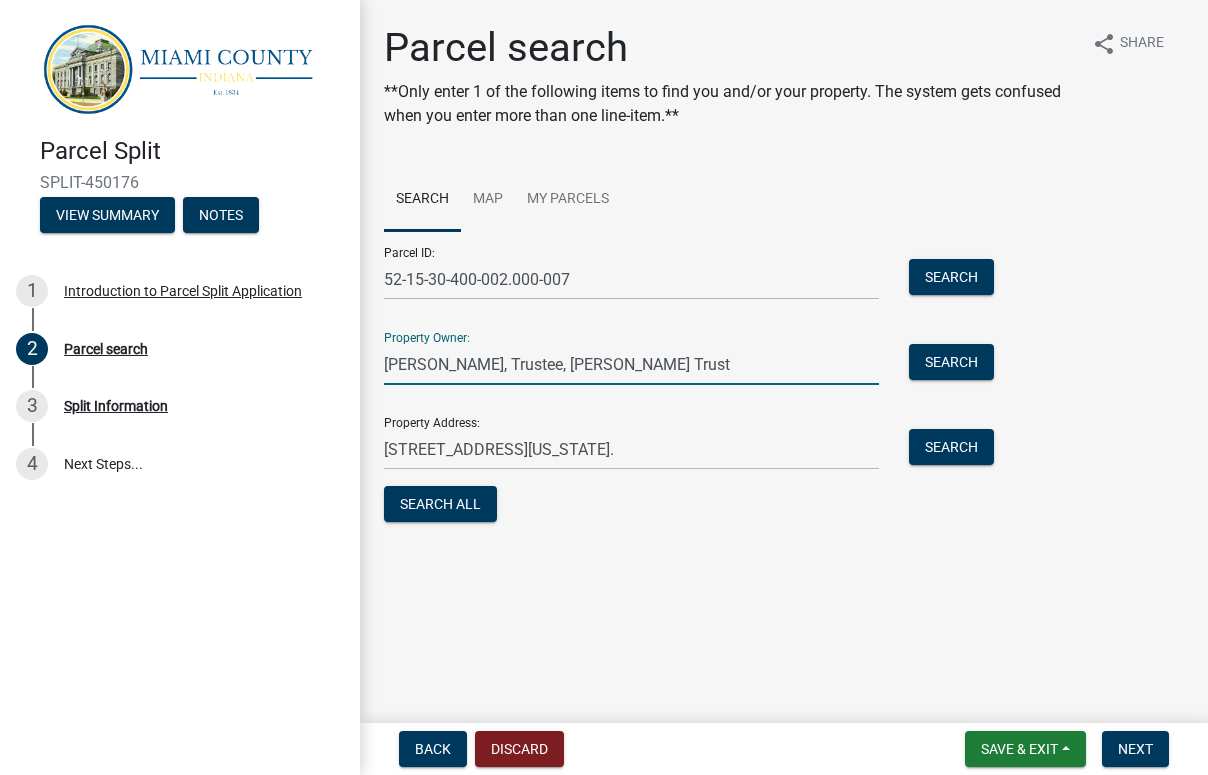 drag, startPoint x: 721, startPoint y: 369, endPoint x: 190, endPoint y: 381, distance: 531.13556 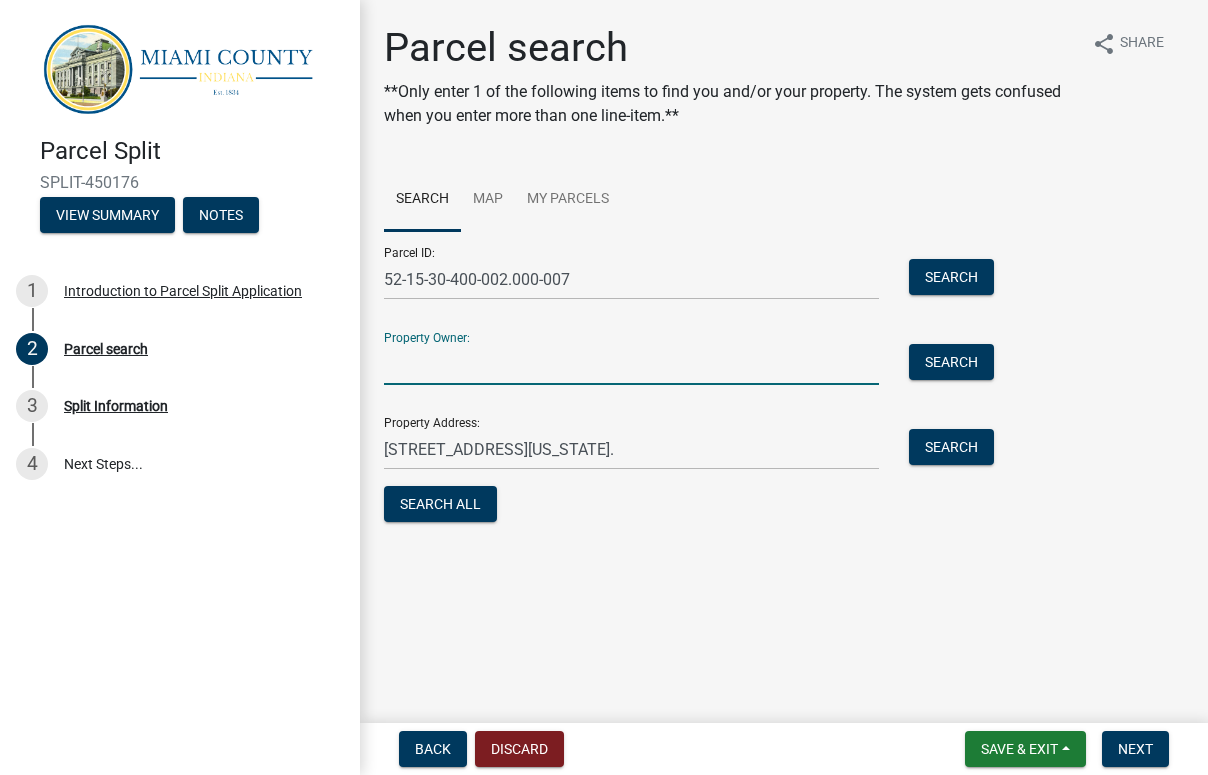 type 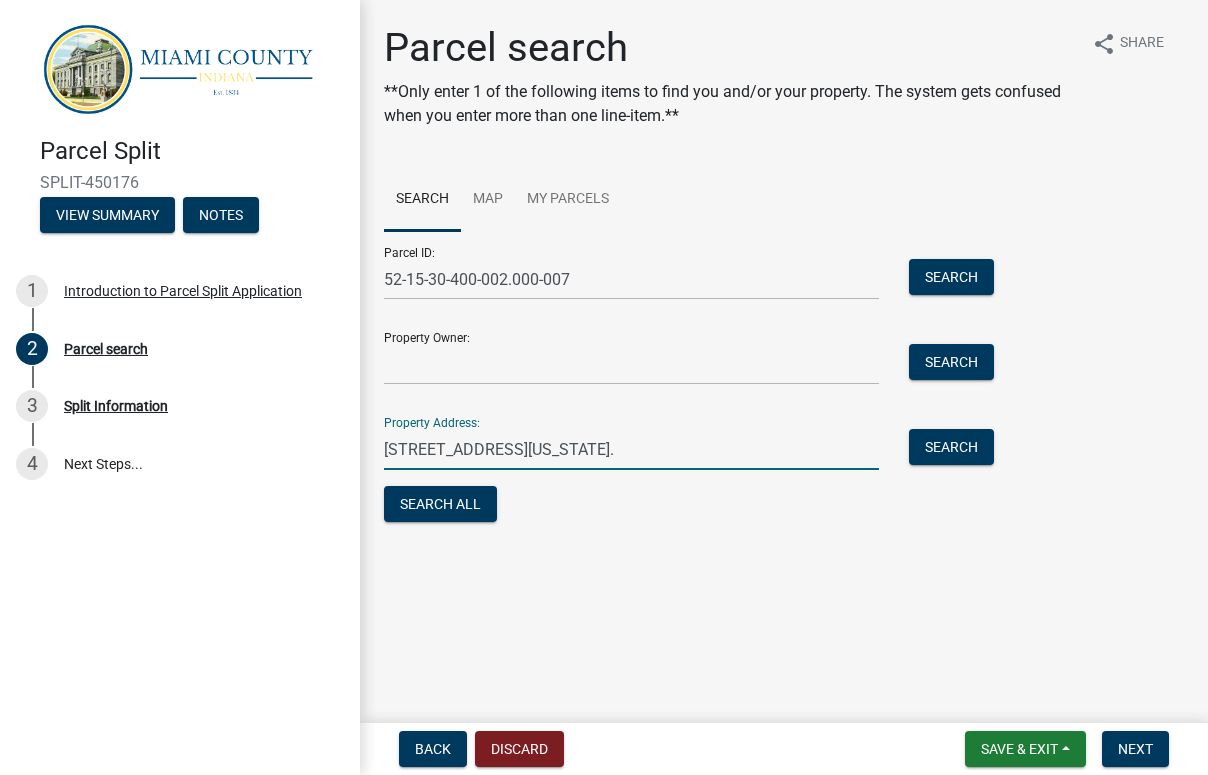 drag, startPoint x: 654, startPoint y: 457, endPoint x: 349, endPoint y: 447, distance: 305.16388 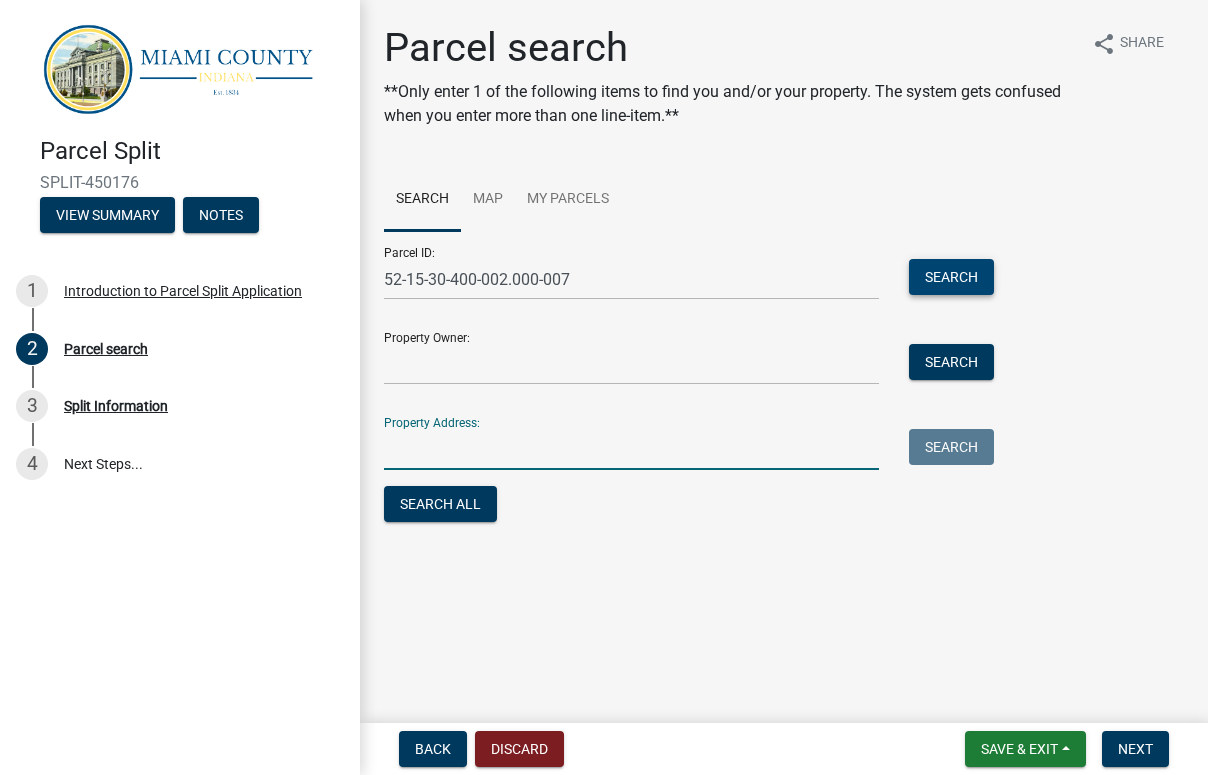 type 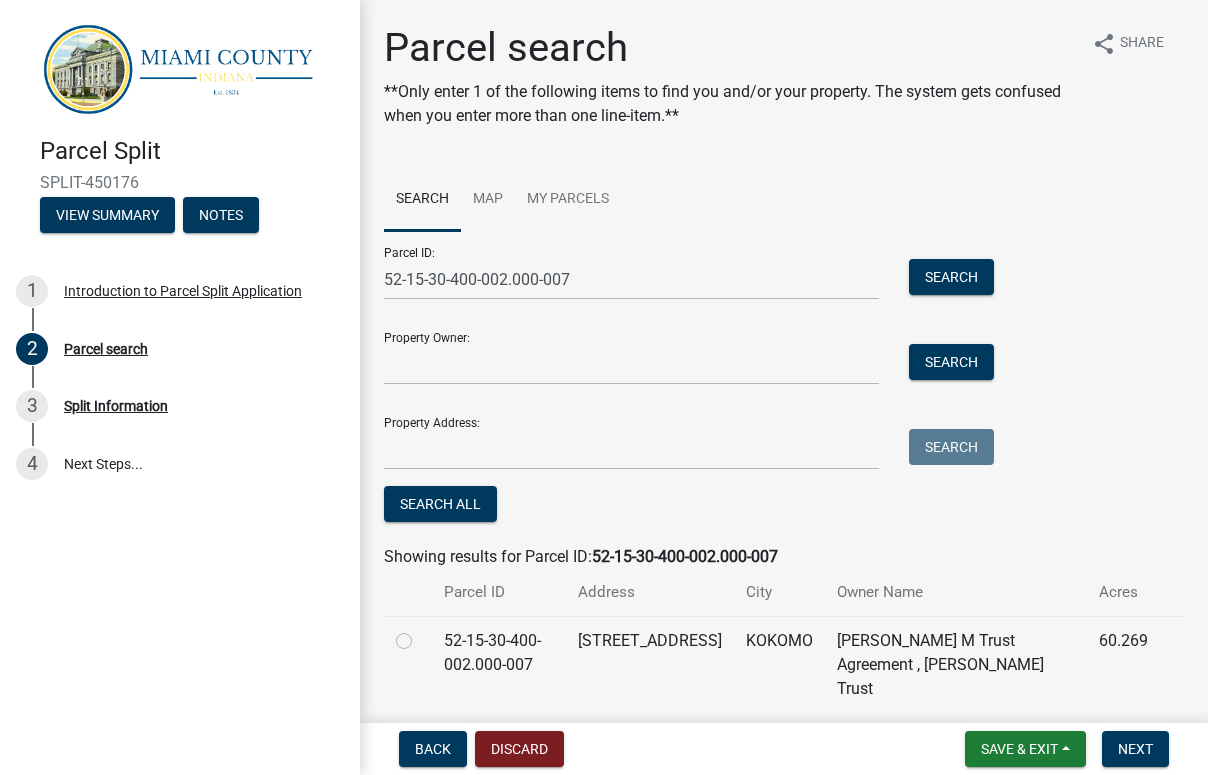 click 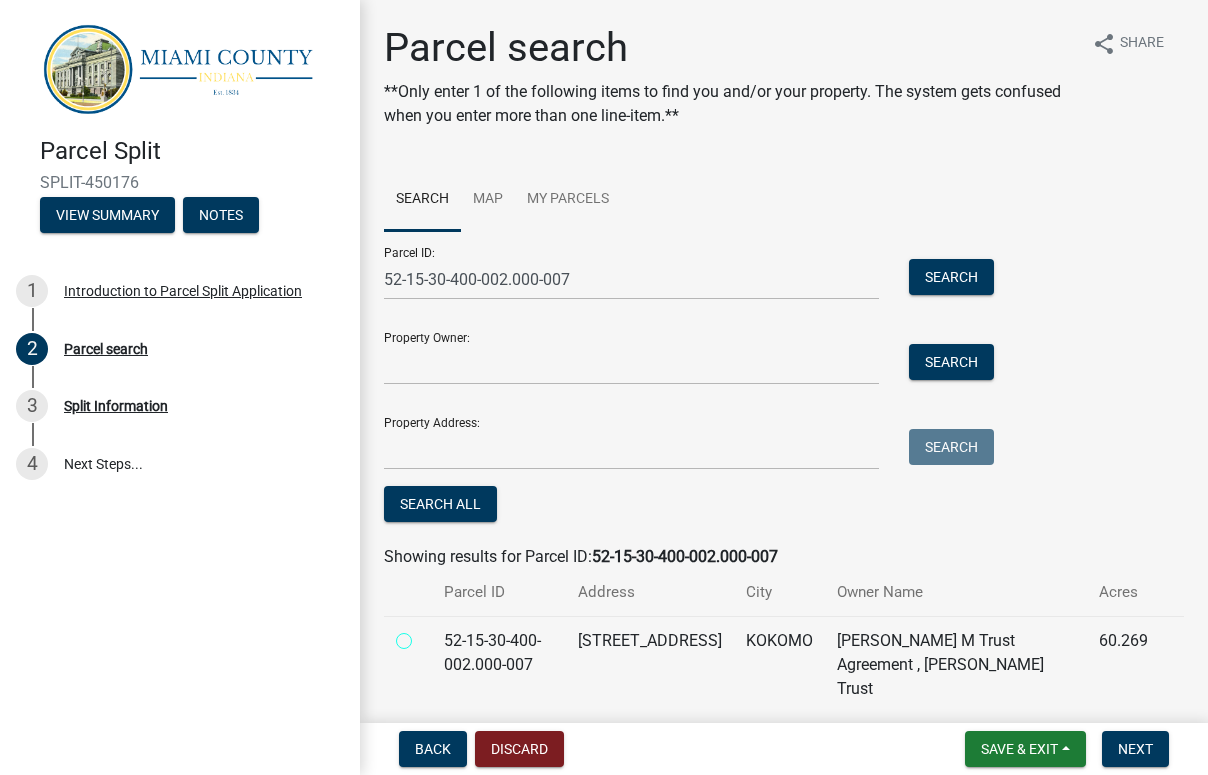 click at bounding box center (426, 635) 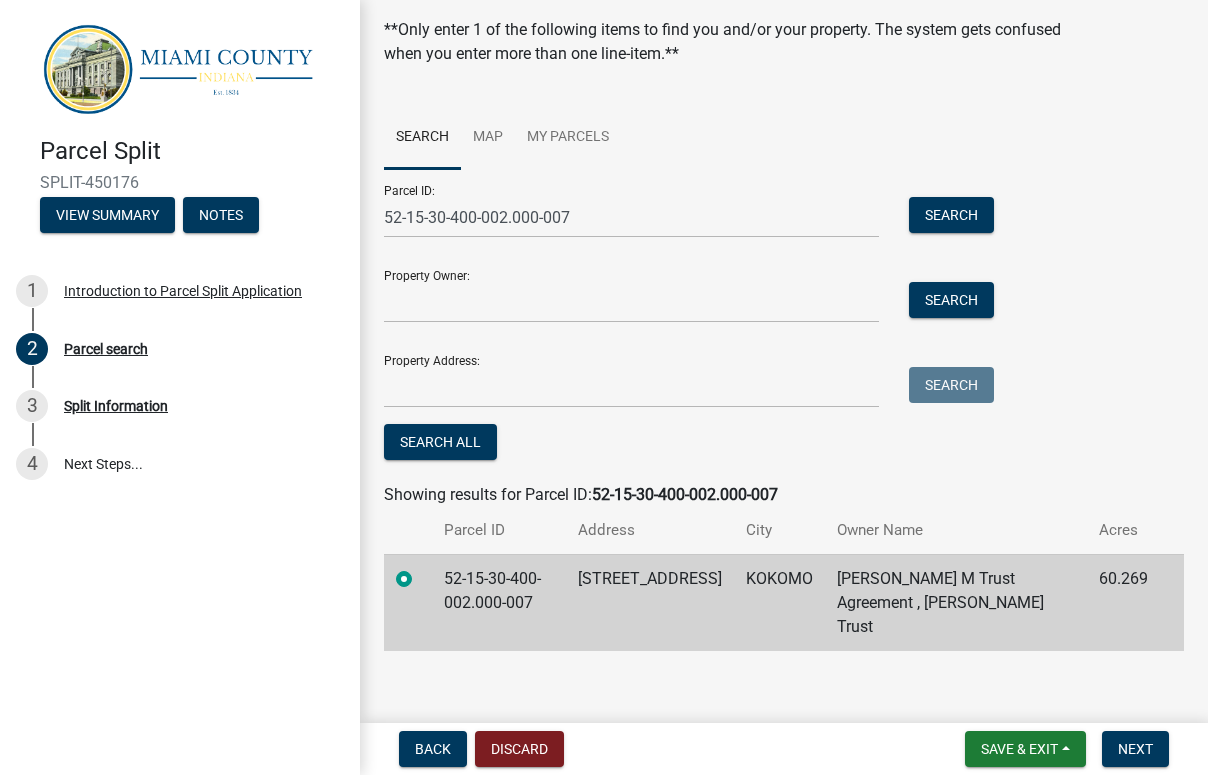 scroll, scrollTop: 76, scrollLeft: 0, axis: vertical 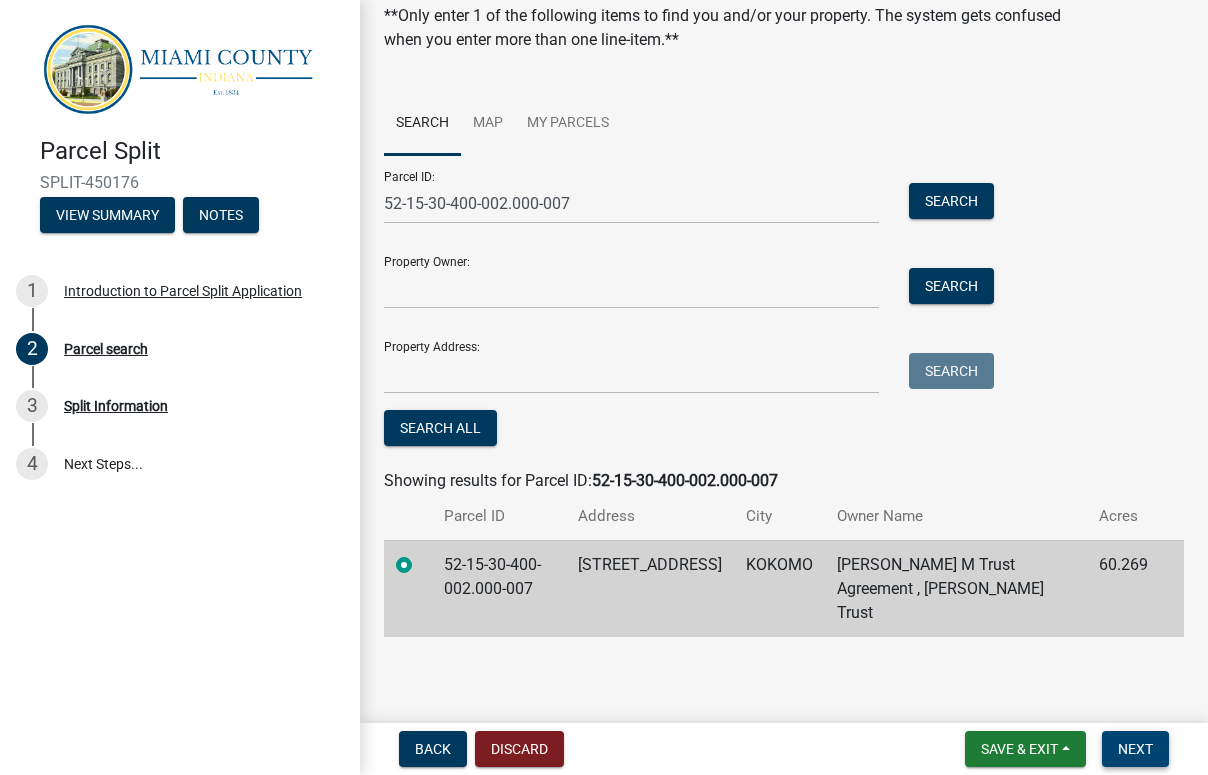 click on "Next" at bounding box center (1135, 749) 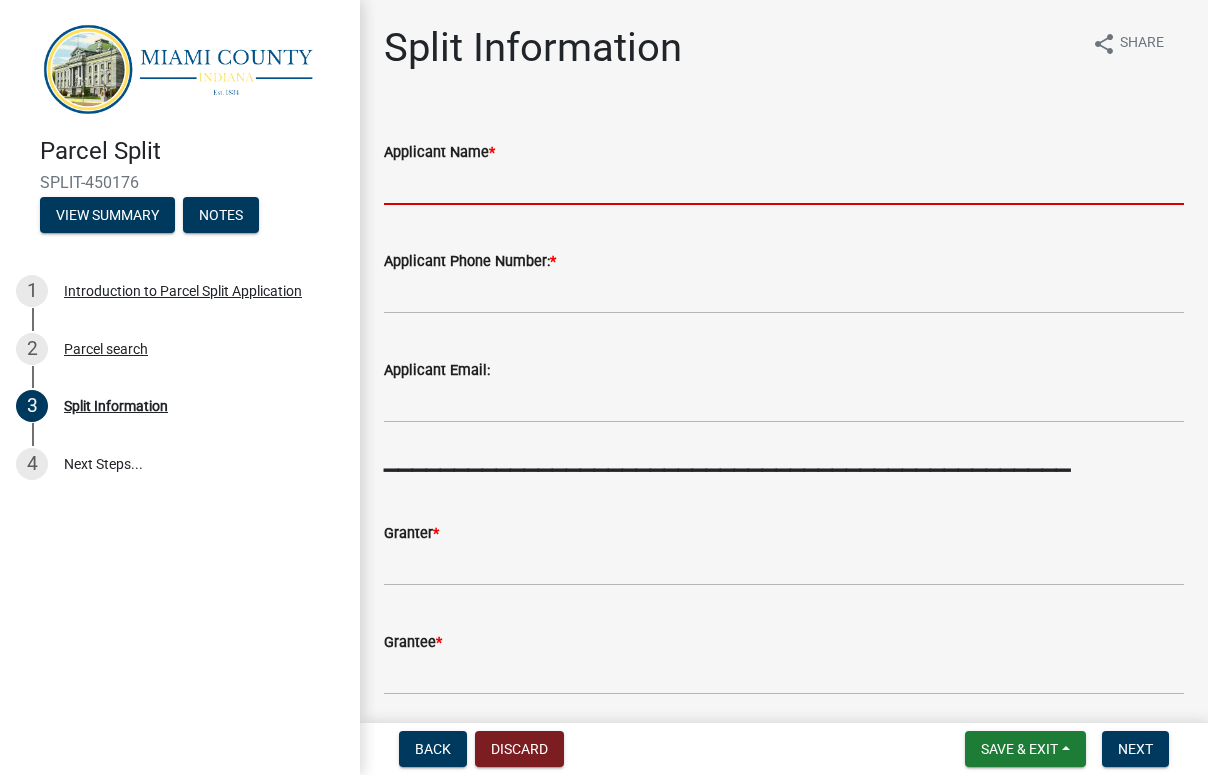 click on "Applicant Name  *" at bounding box center [784, 184] 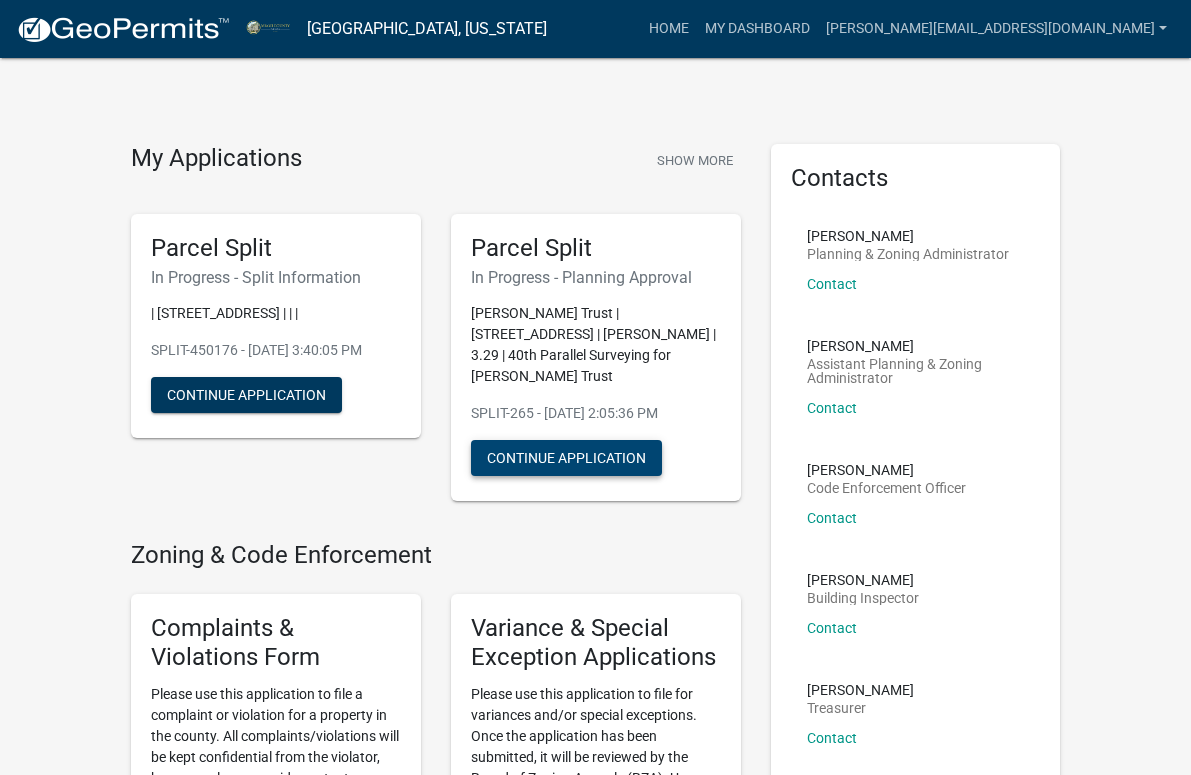 click on "Continue Application" 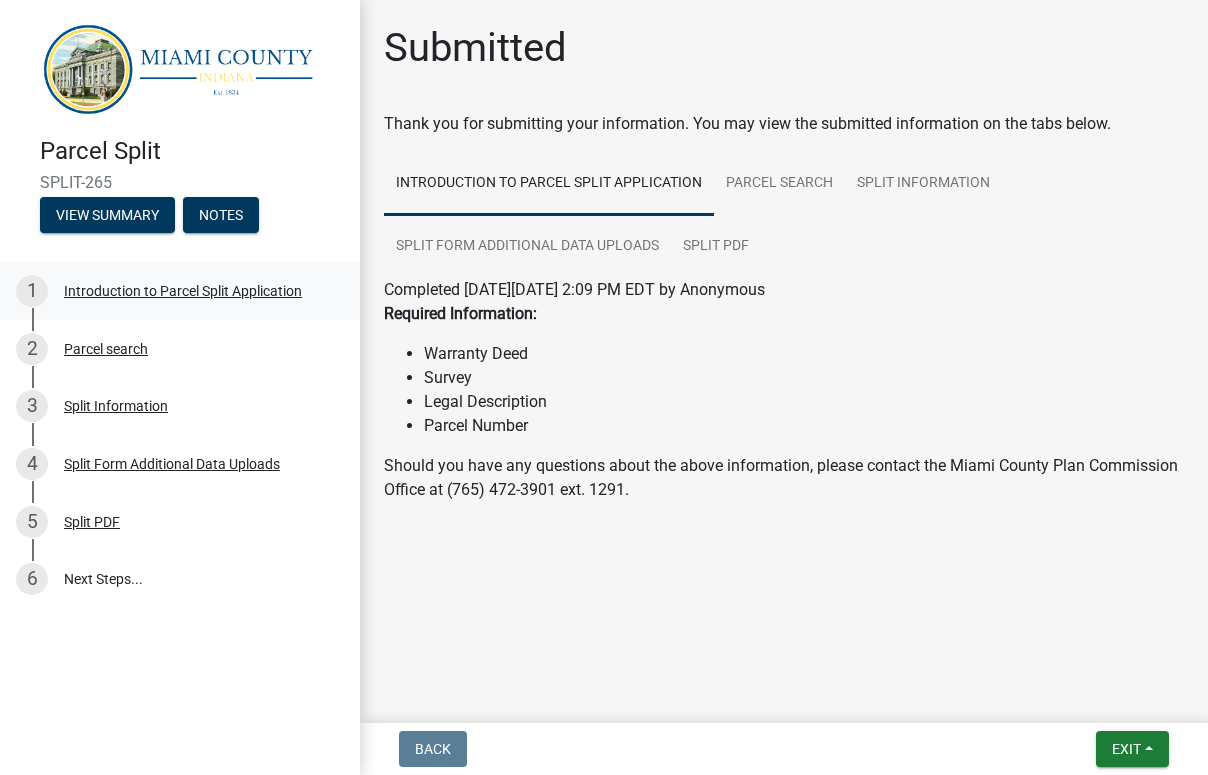 click on "Introduction to Parcel Split Application" at bounding box center [183, 291] 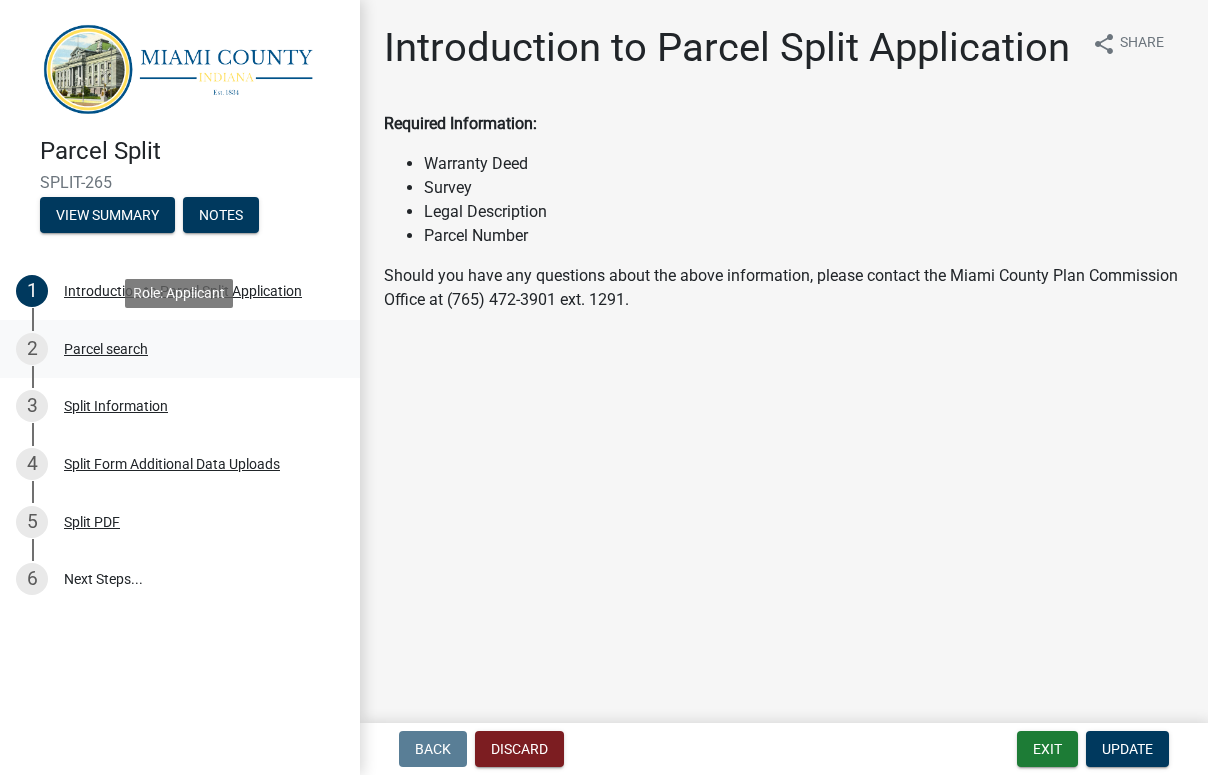 click on "Parcel search" at bounding box center [106, 349] 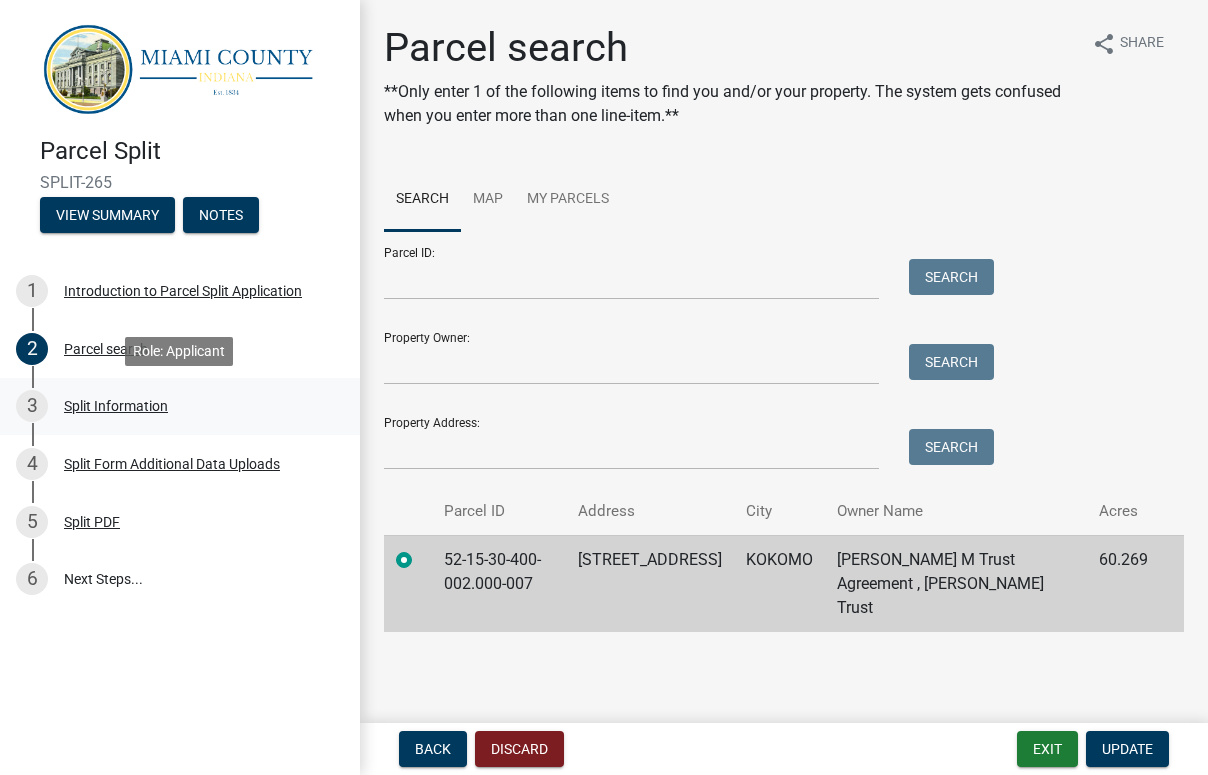 click on "Split Information" at bounding box center [116, 406] 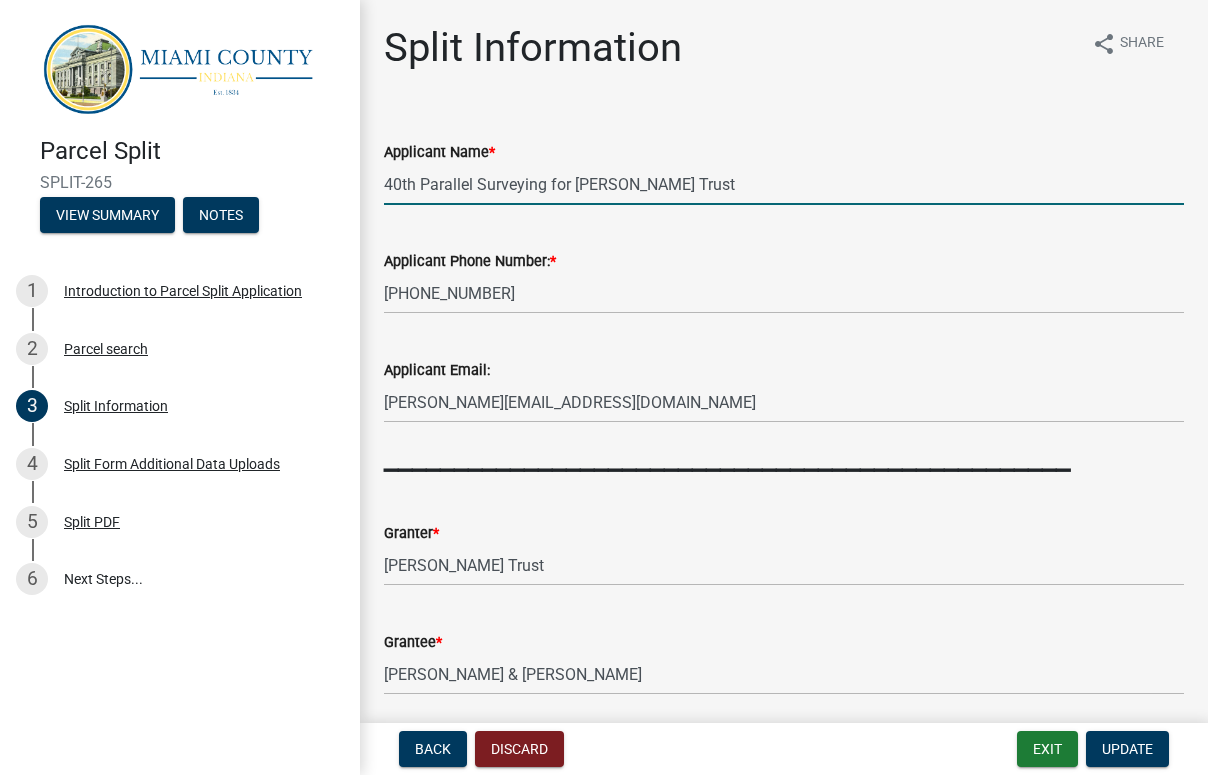 drag, startPoint x: 737, startPoint y: 183, endPoint x: 372, endPoint y: 184, distance: 365.00137 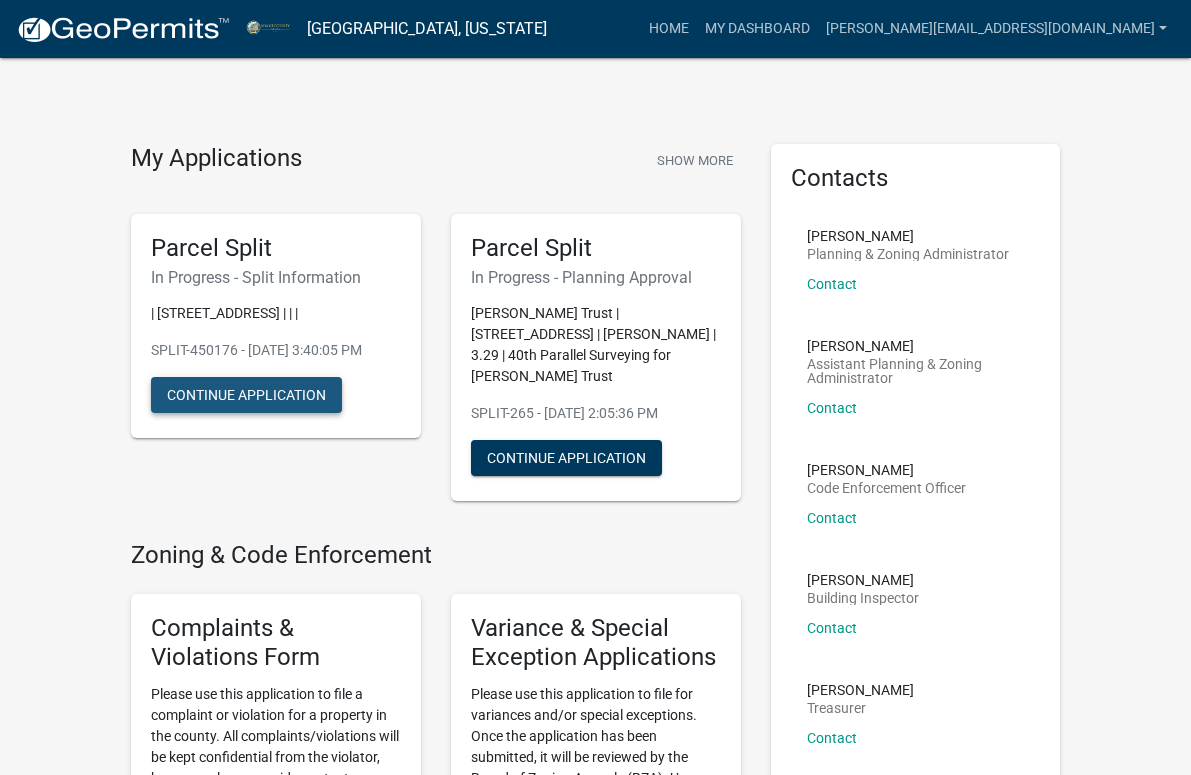 click on "Continue Application" 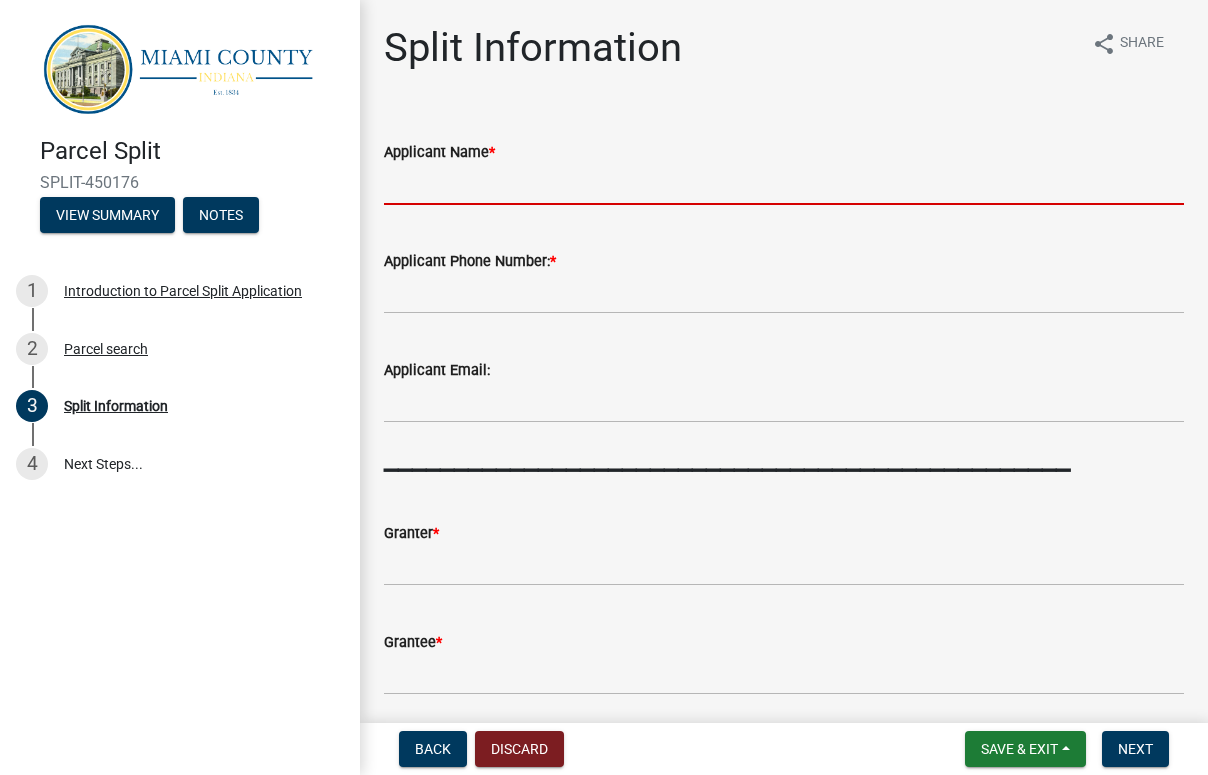 click on "Applicant Name  *" at bounding box center [784, 184] 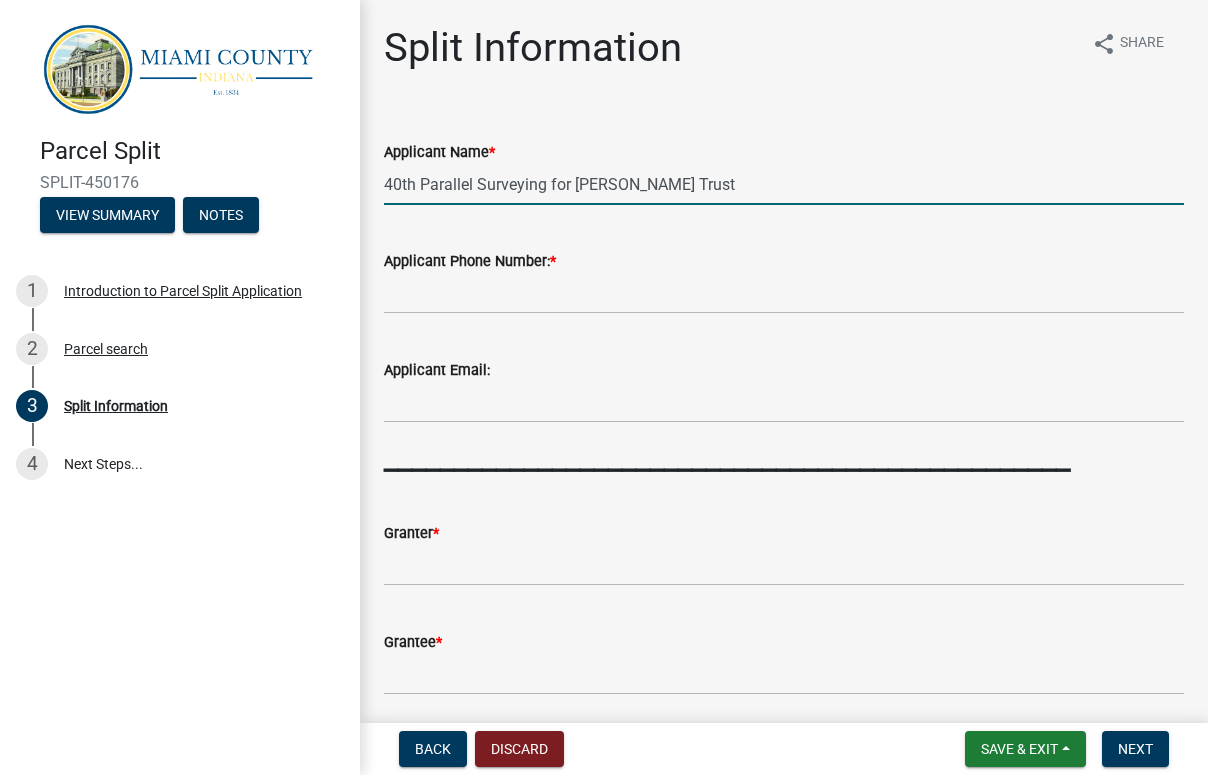 type on "40th Parallel Surveying for [PERSON_NAME] Trust" 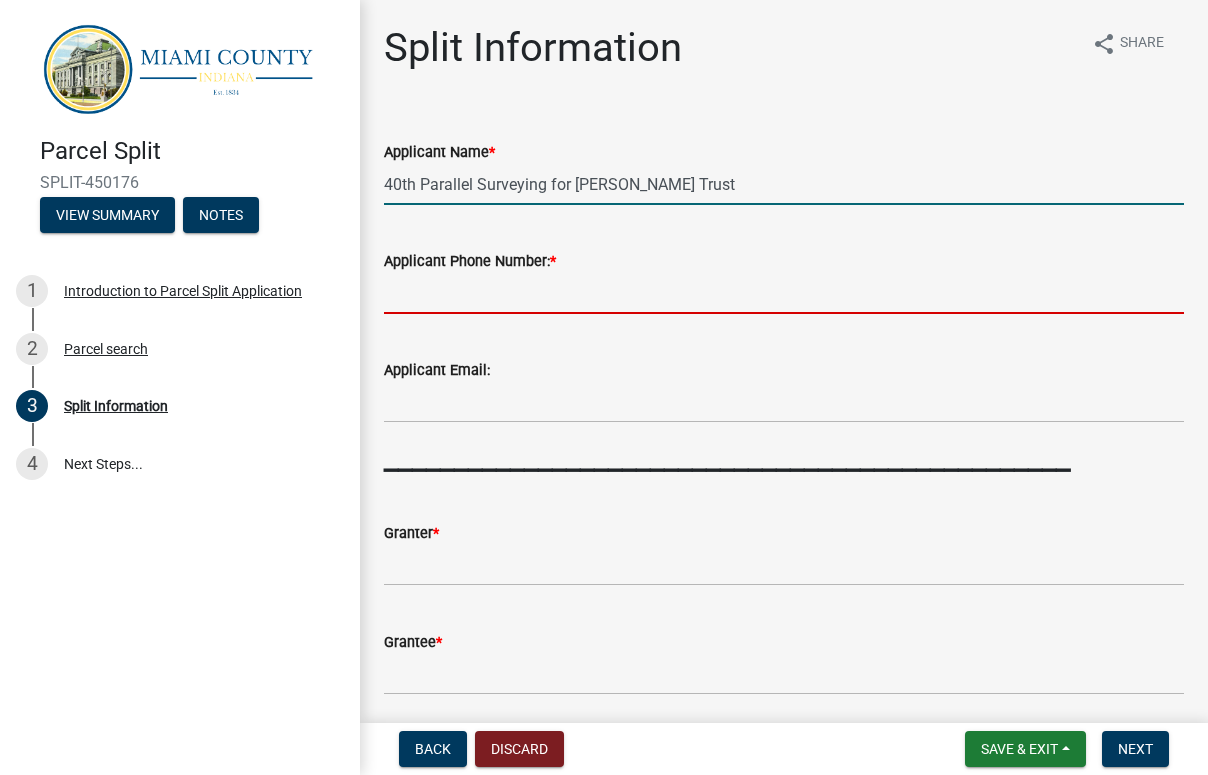 click on "Applicant Phone Number:  *" at bounding box center (784, 293) 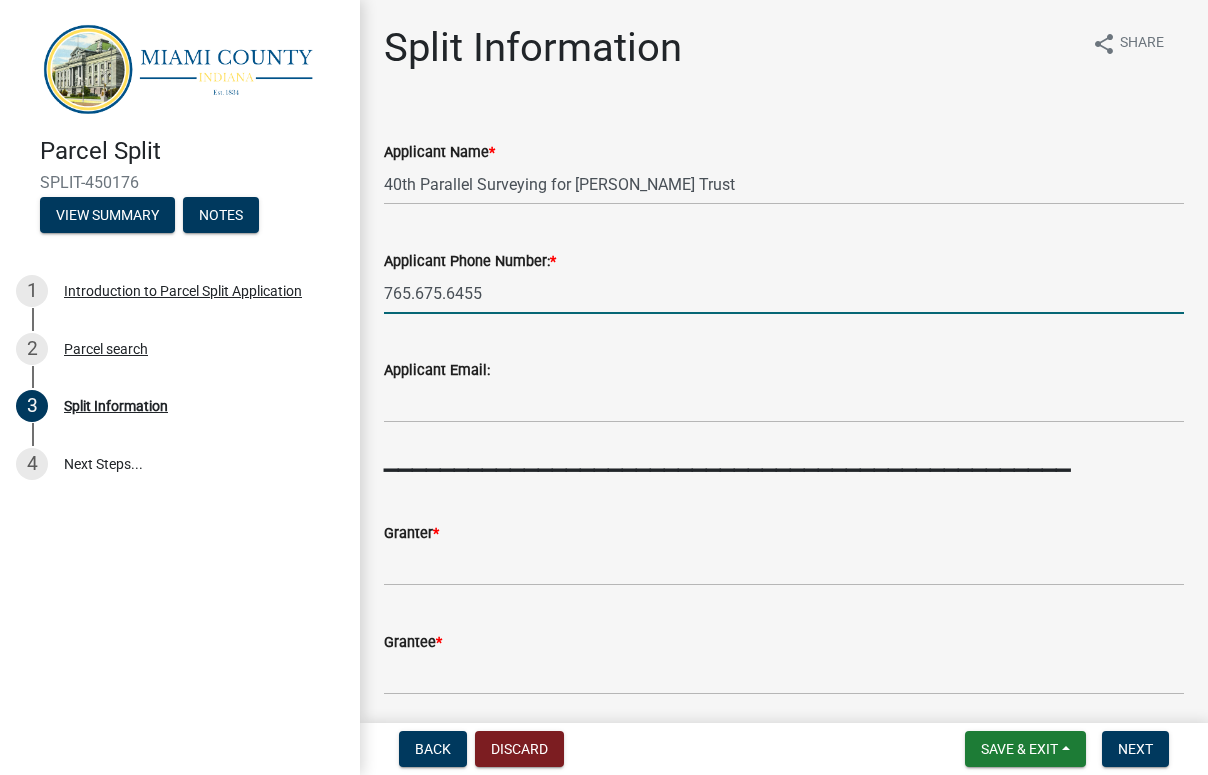 type on "765.675.6455" 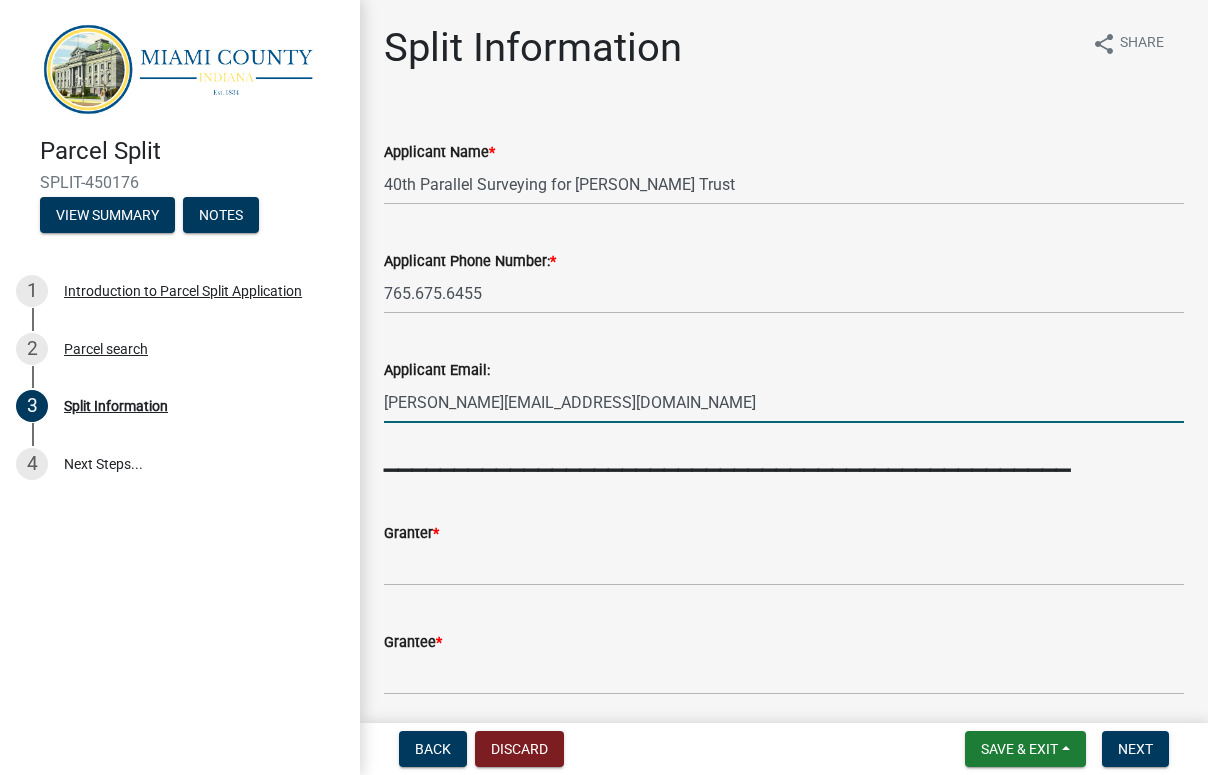 type on "[PERSON_NAME][EMAIL_ADDRESS][DOMAIN_NAME]" 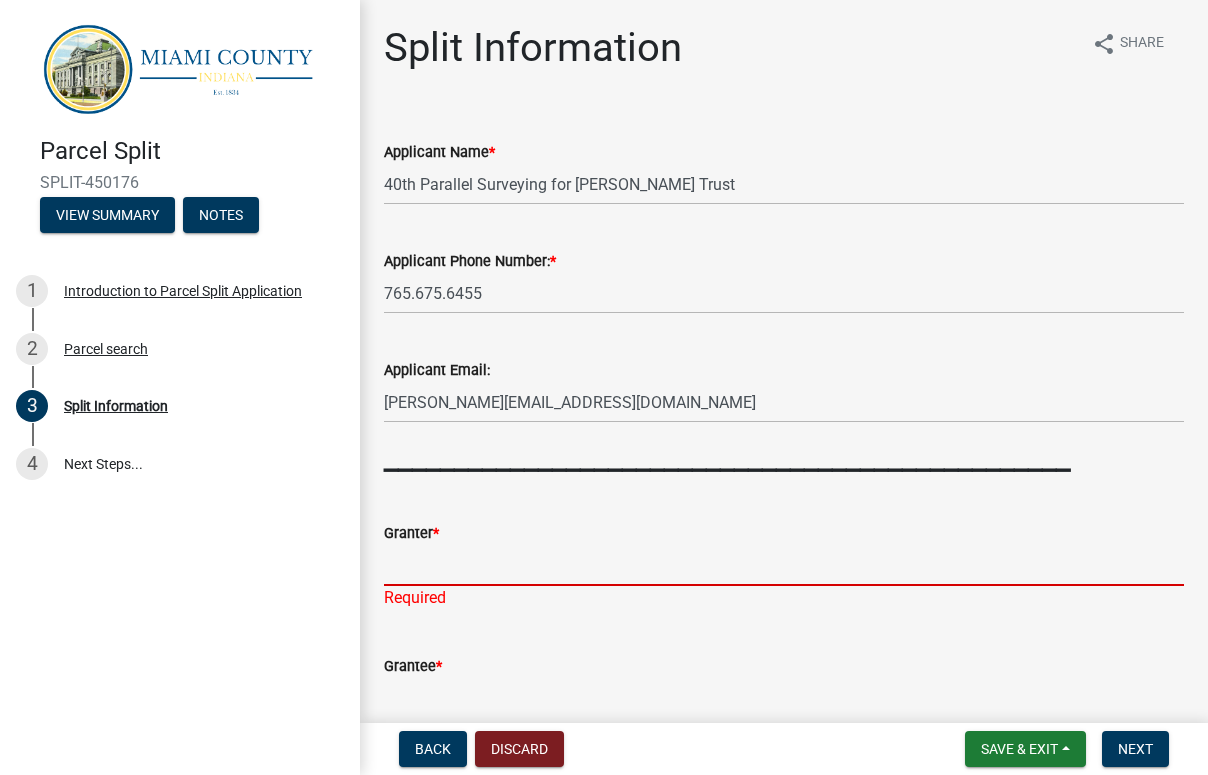 click on "Granter  *" at bounding box center [784, 565] 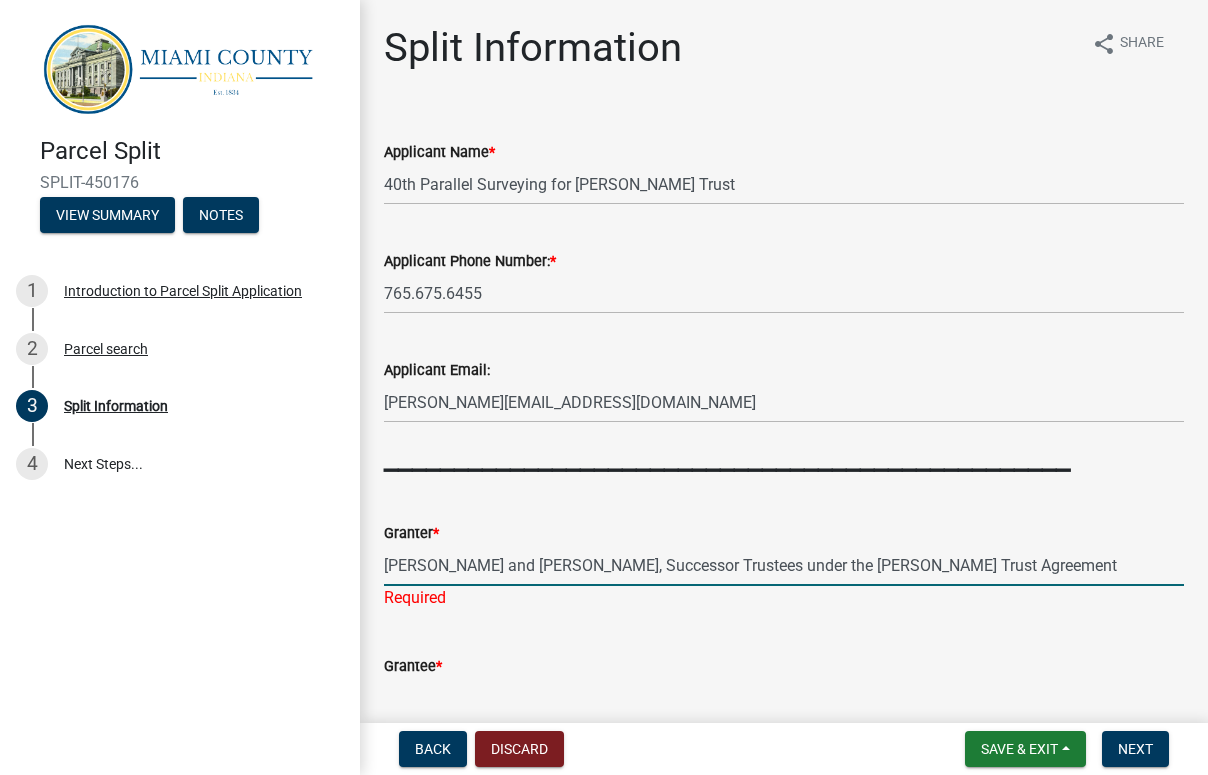 type on "[PERSON_NAME] and [PERSON_NAME], Successor Trustees under the [PERSON_NAME] Trust Agreement" 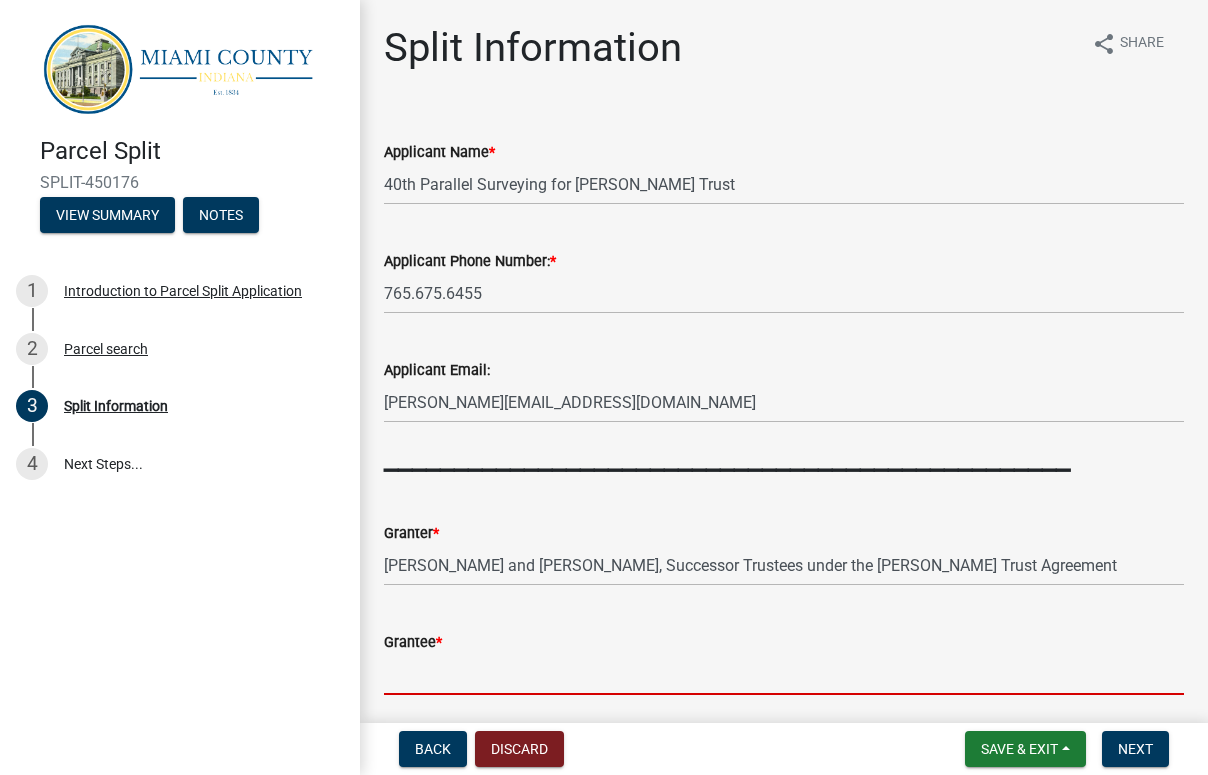 click on "Grantee  *" at bounding box center [784, 674] 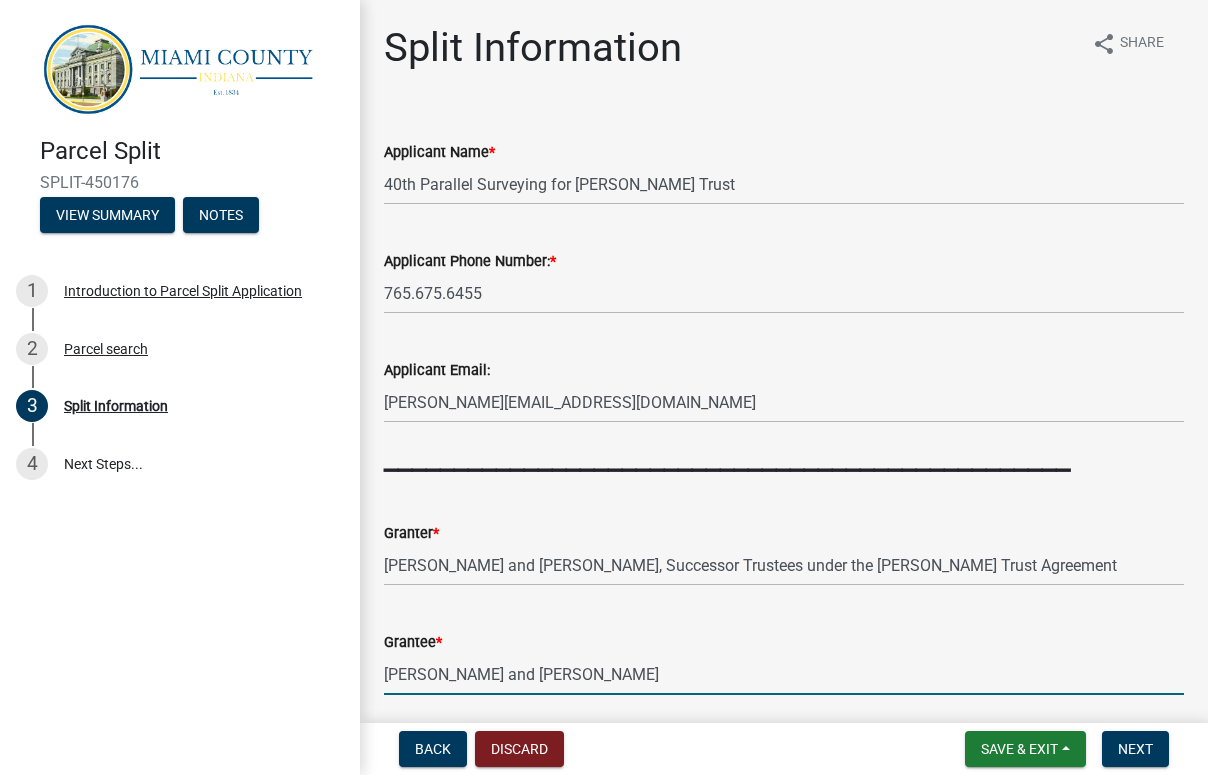 scroll, scrollTop: 342, scrollLeft: 0, axis: vertical 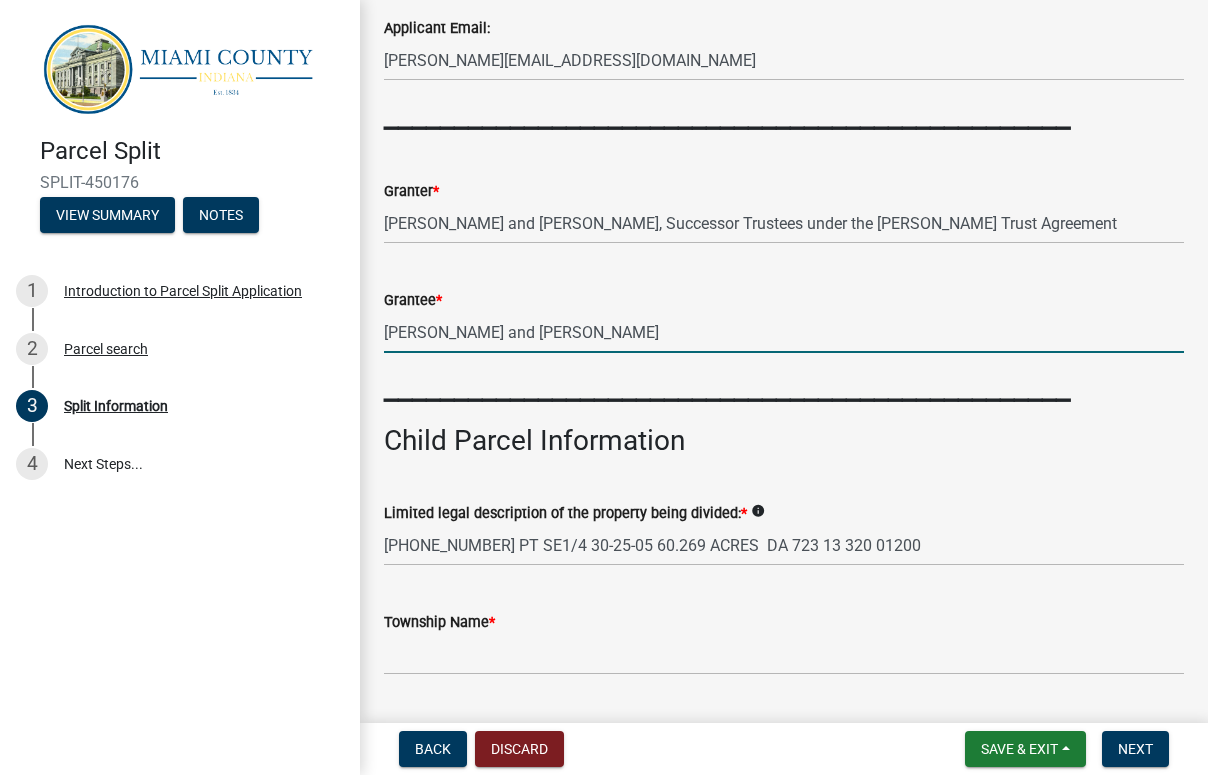 type on "[PERSON_NAME] and [PERSON_NAME]" 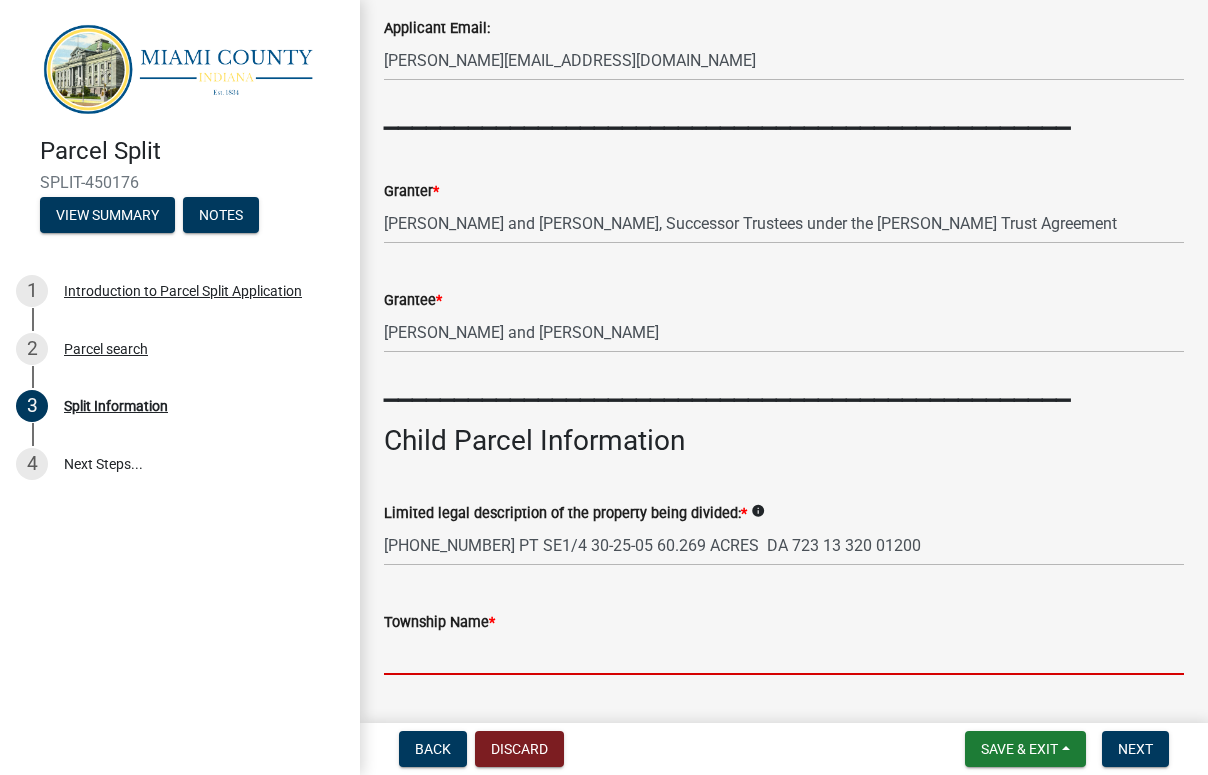 click on "Township Name  *" at bounding box center [784, 654] 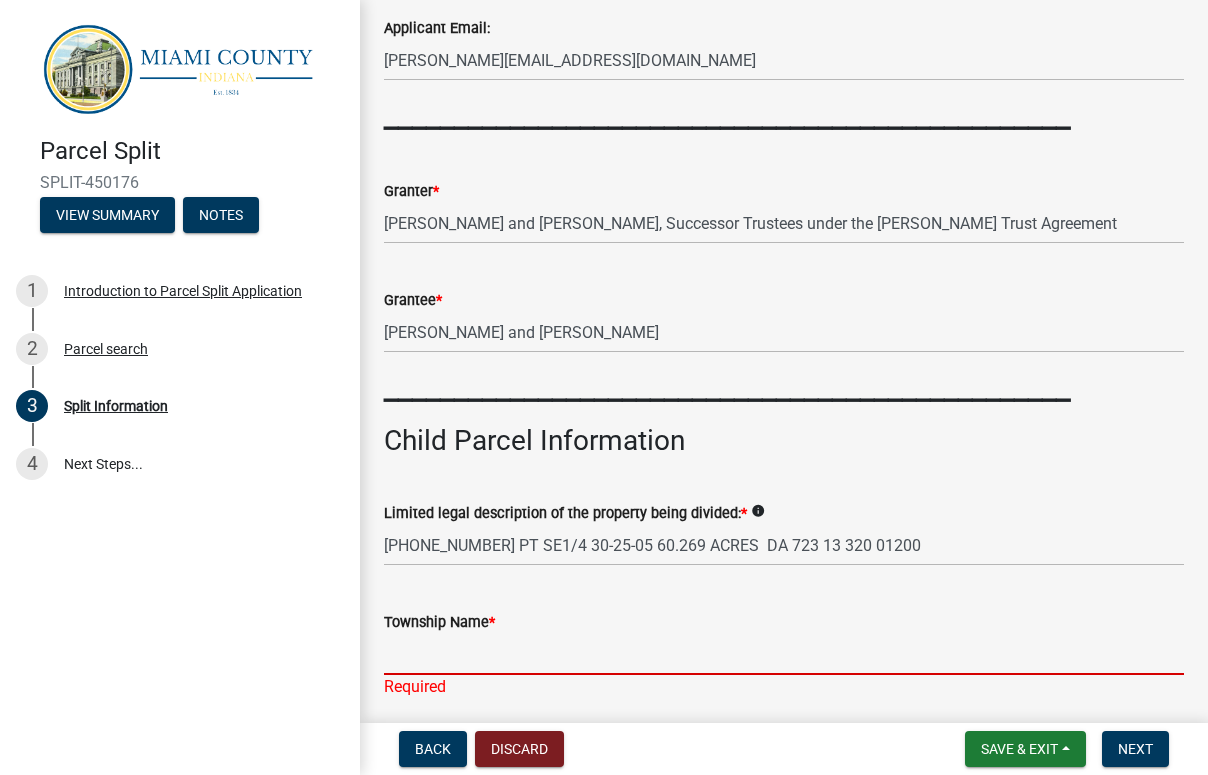 click on "Township Name  *" at bounding box center (784, 654) 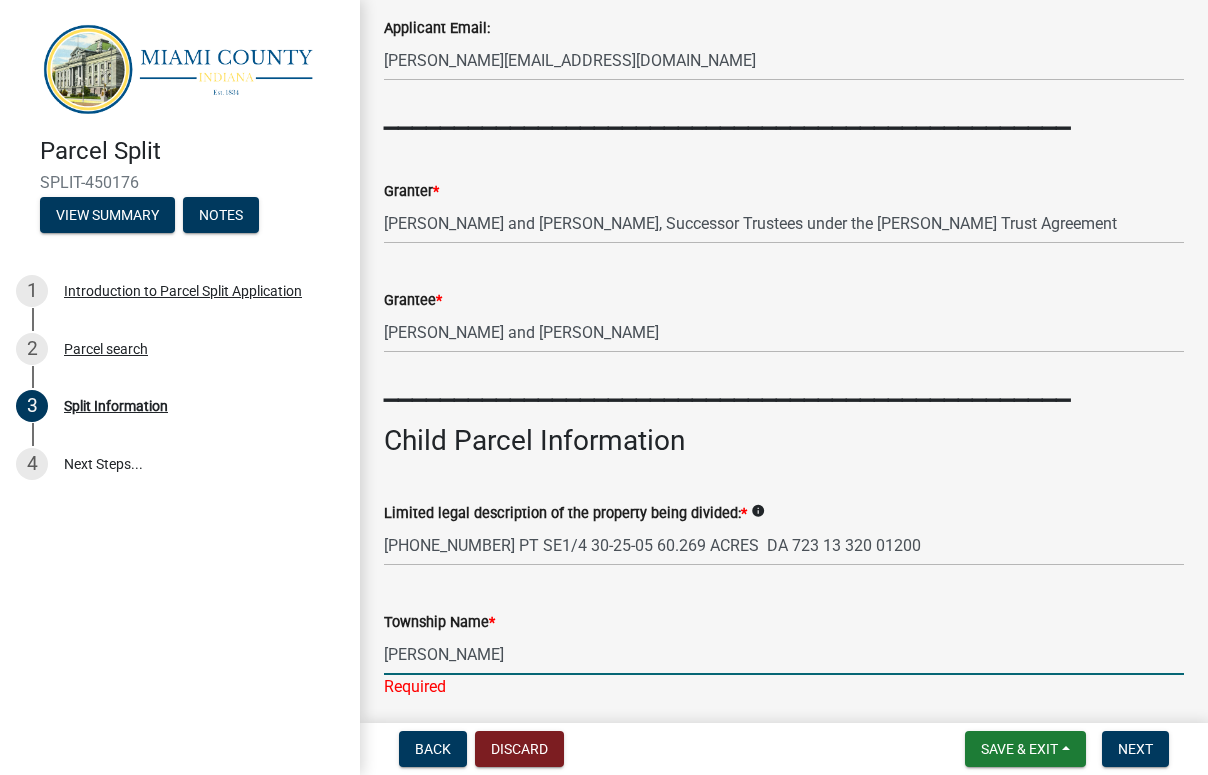 type on "[PERSON_NAME]" 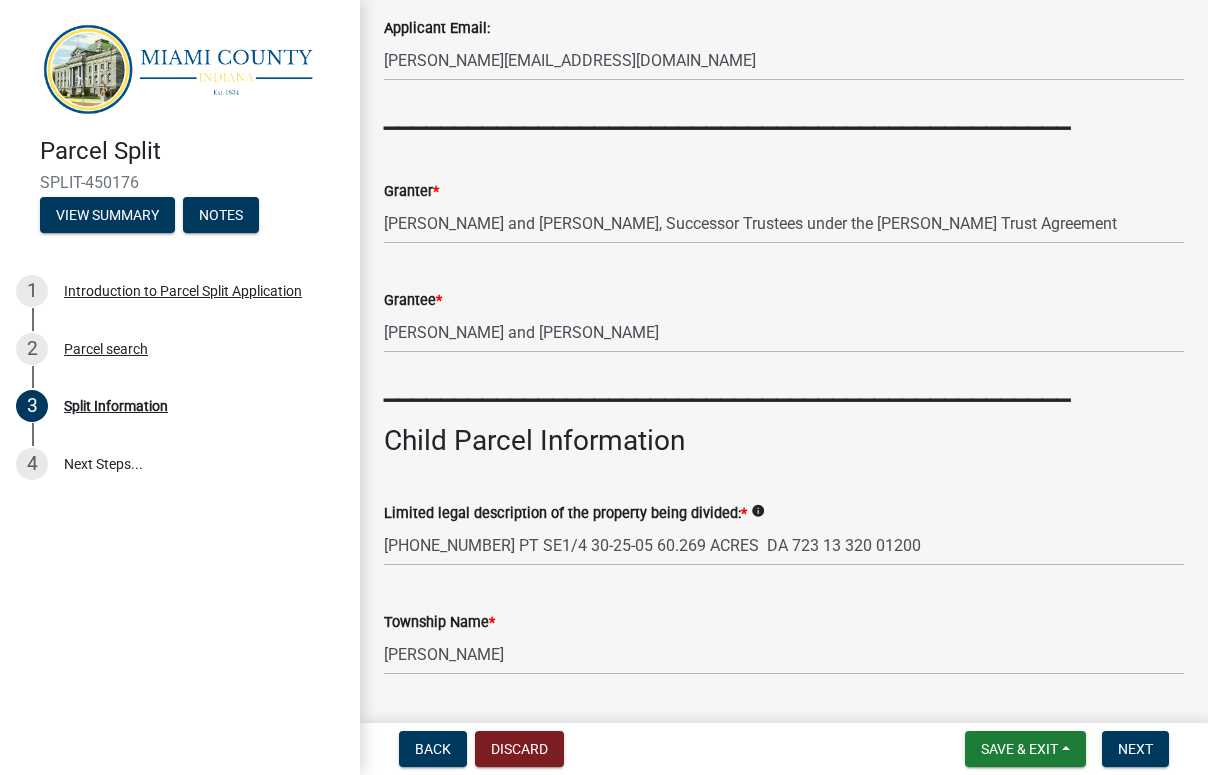 scroll, scrollTop: 748, scrollLeft: 0, axis: vertical 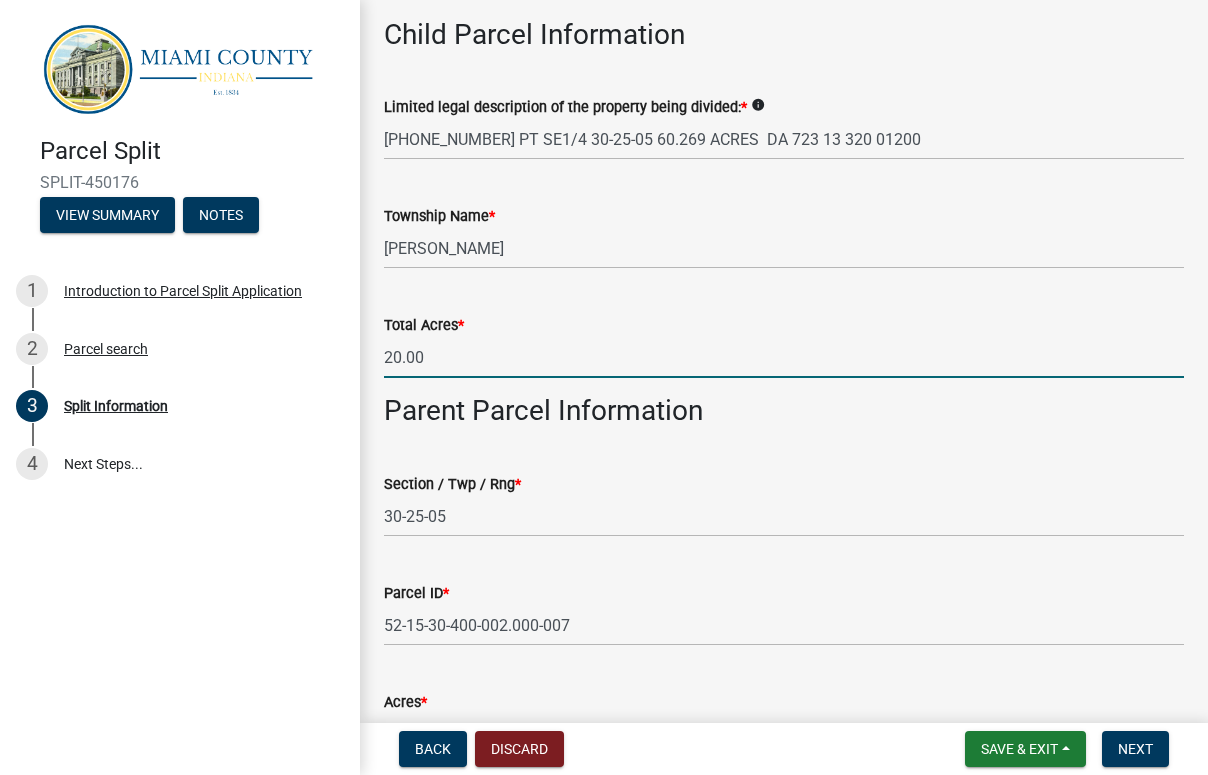 click on "20.00" at bounding box center (784, 357) 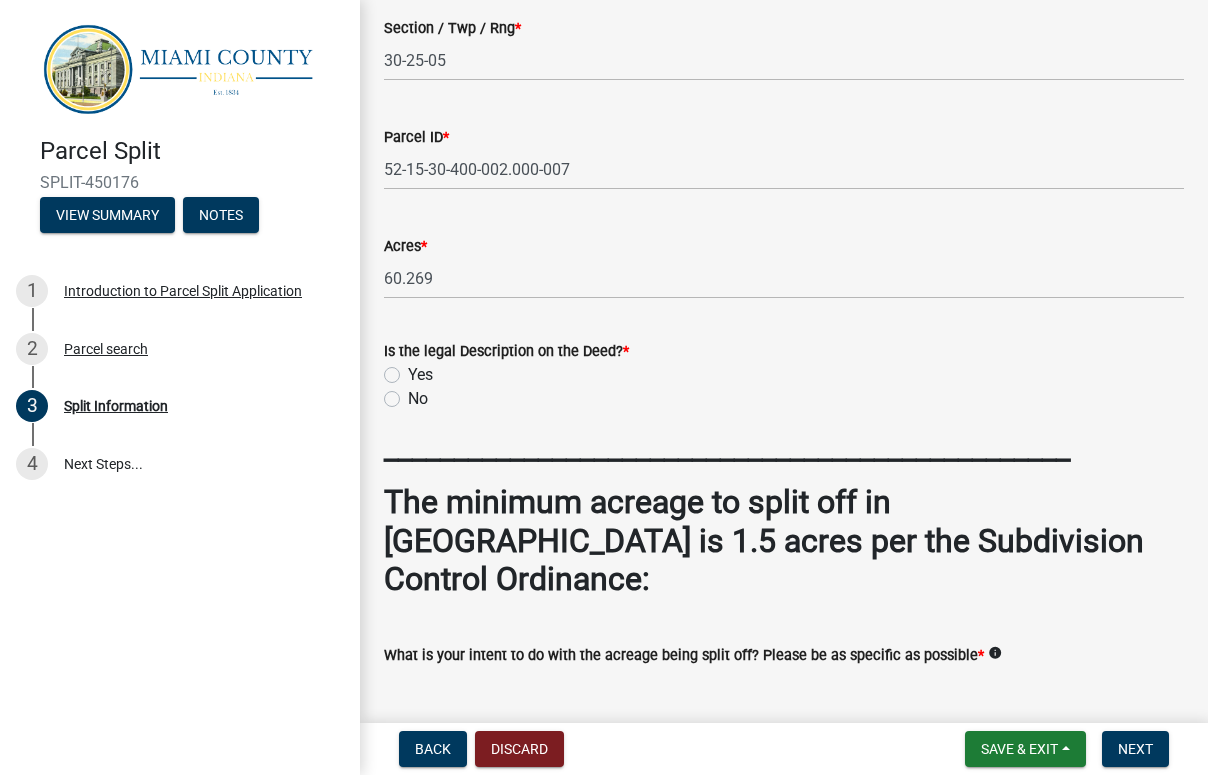 scroll, scrollTop: 976, scrollLeft: 0, axis: vertical 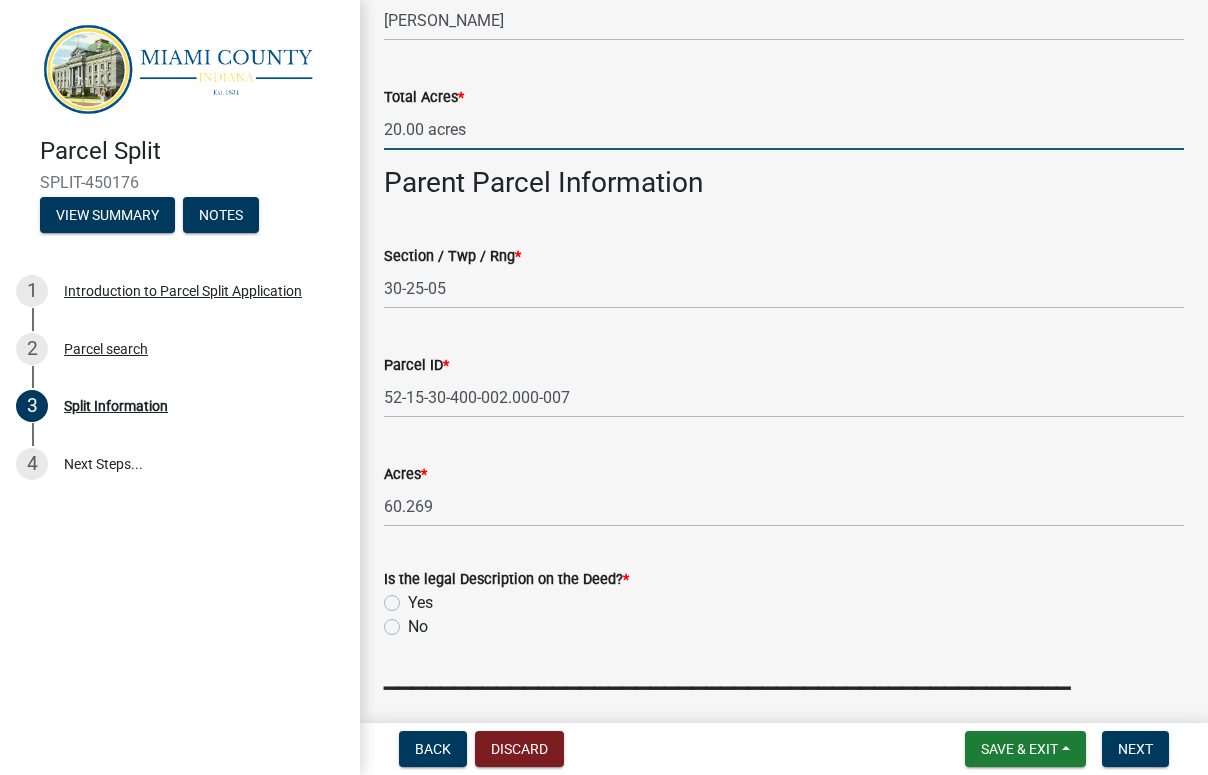 type on "20.00 acres" 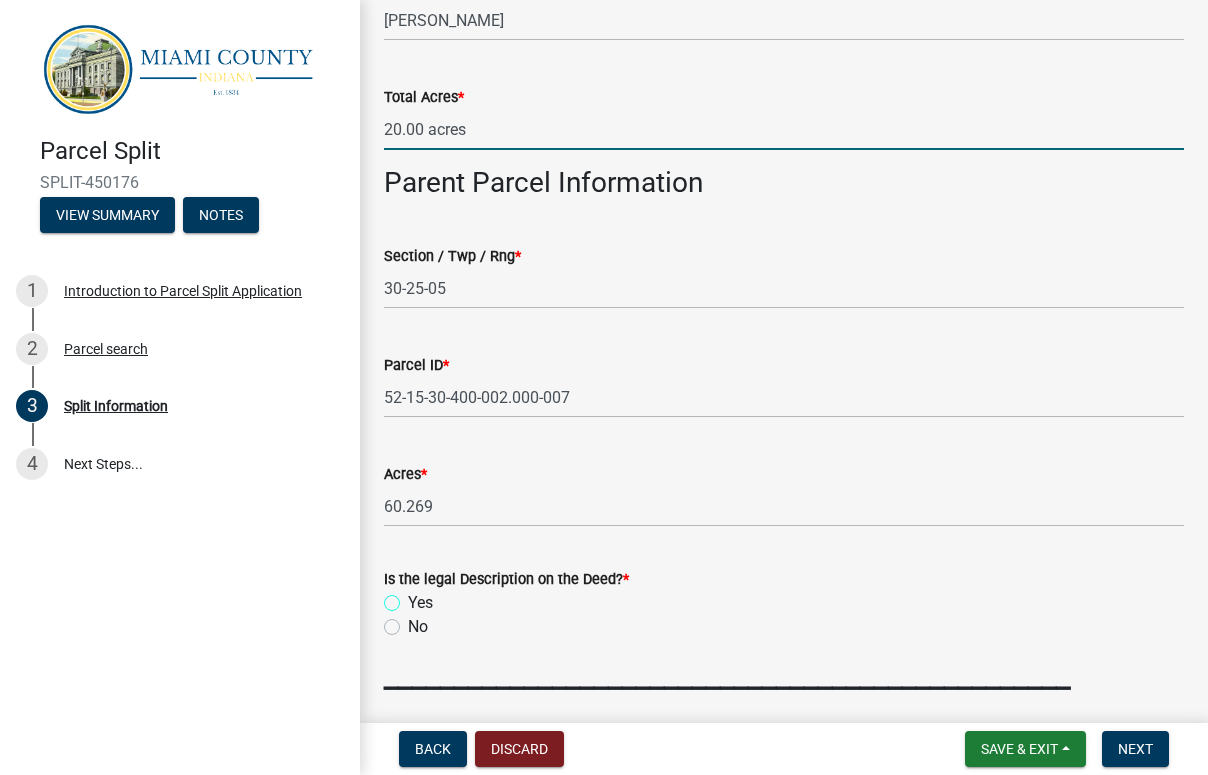 click on "Yes" at bounding box center (414, 597) 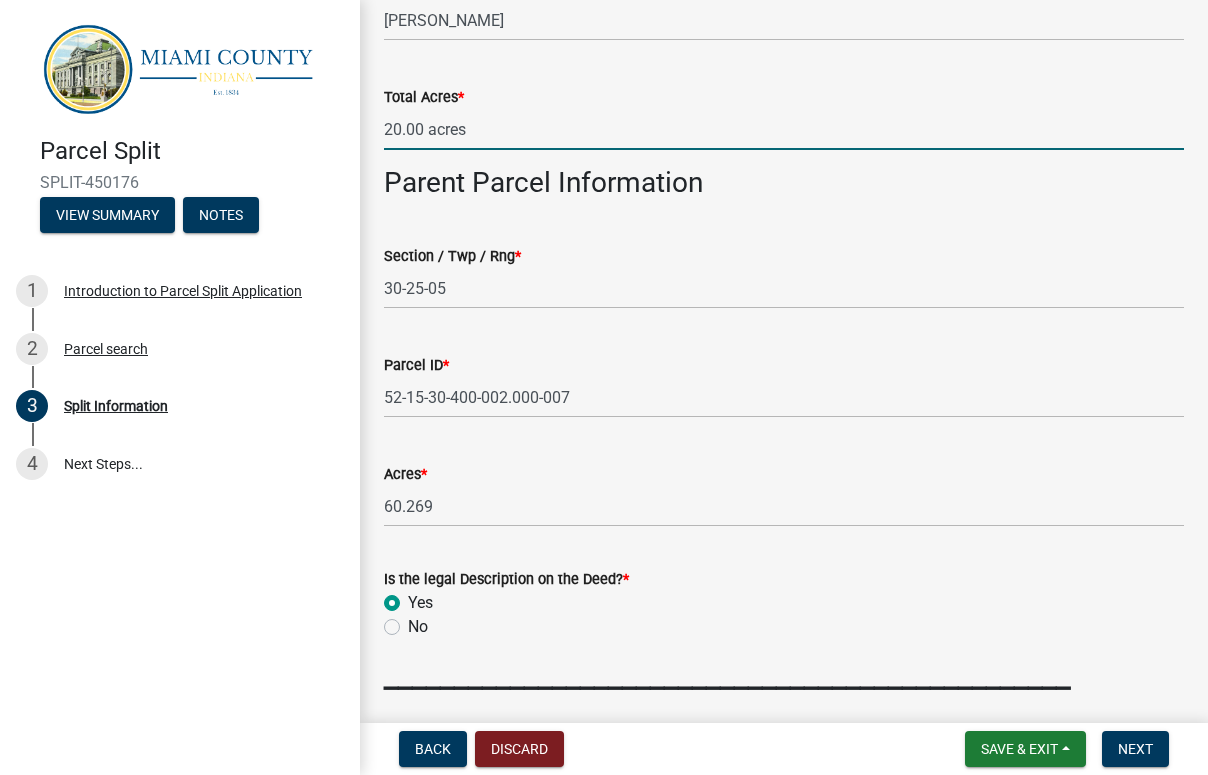 radio on "true" 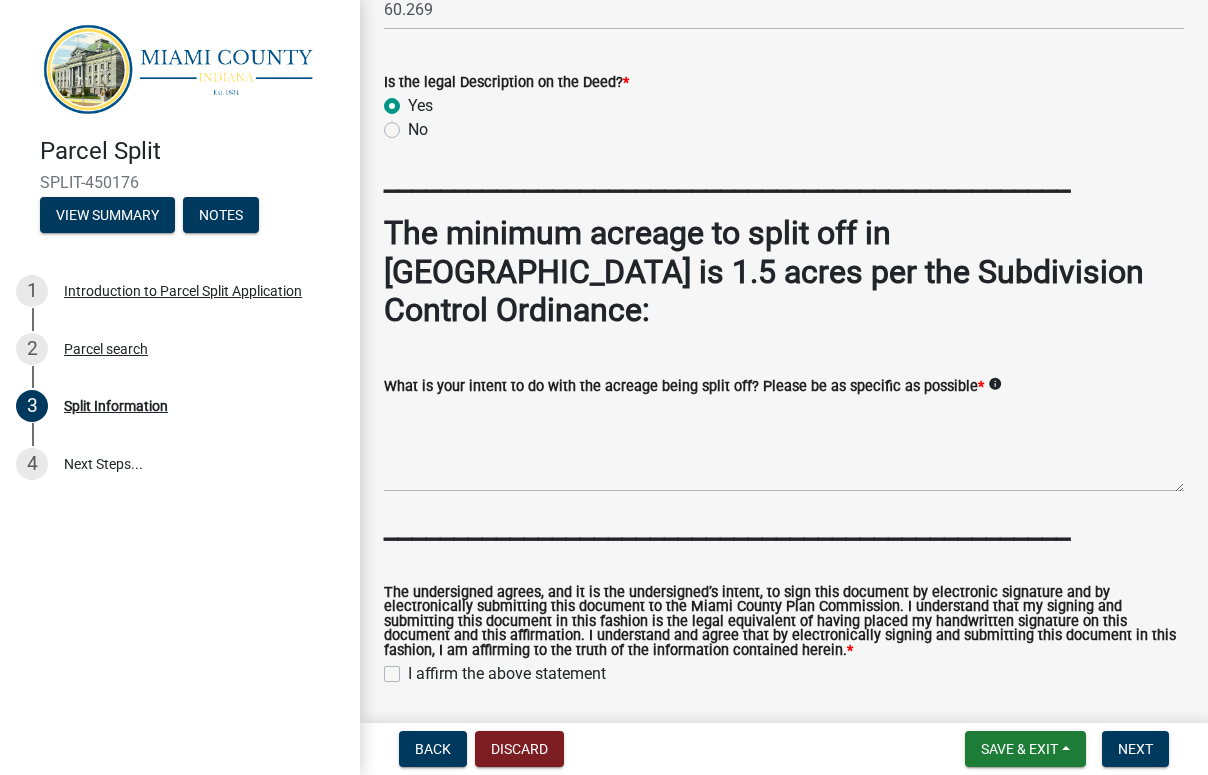 scroll, scrollTop: 1546, scrollLeft: 0, axis: vertical 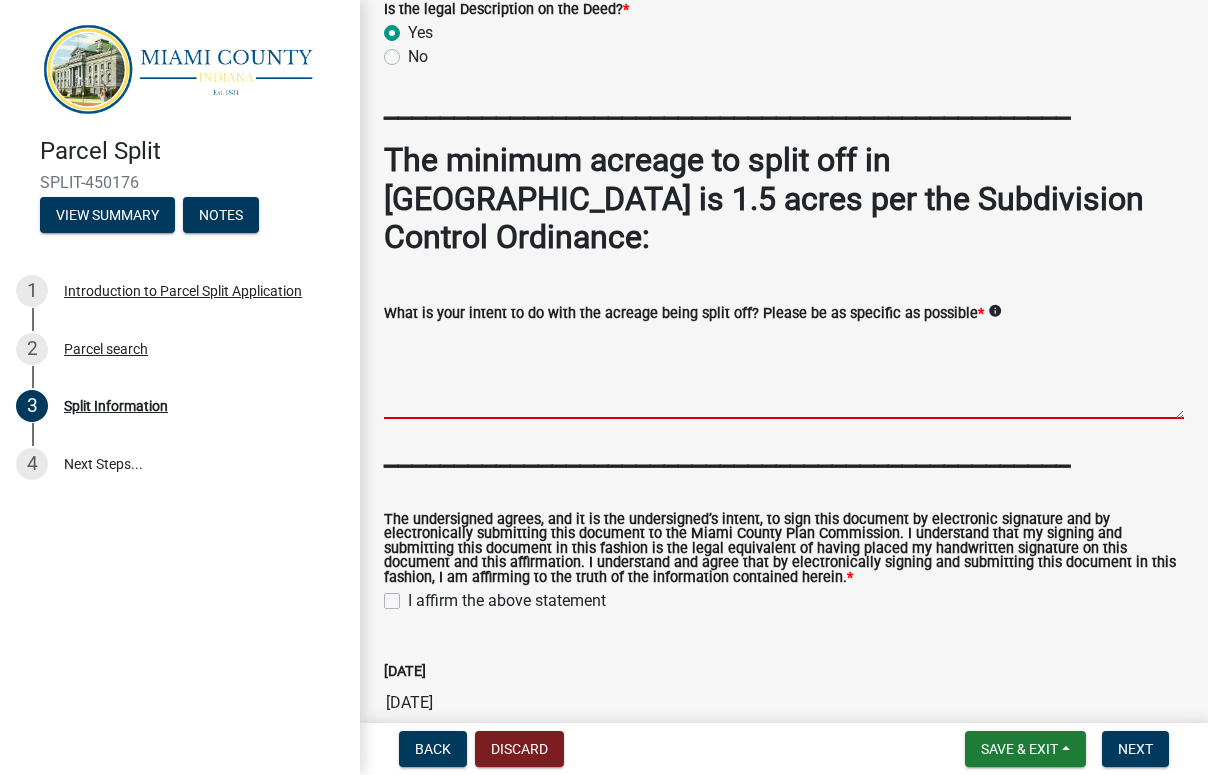 click on "What is your intent to do with the acreage being split off? Please be as specific as possible  *" at bounding box center (784, 372) 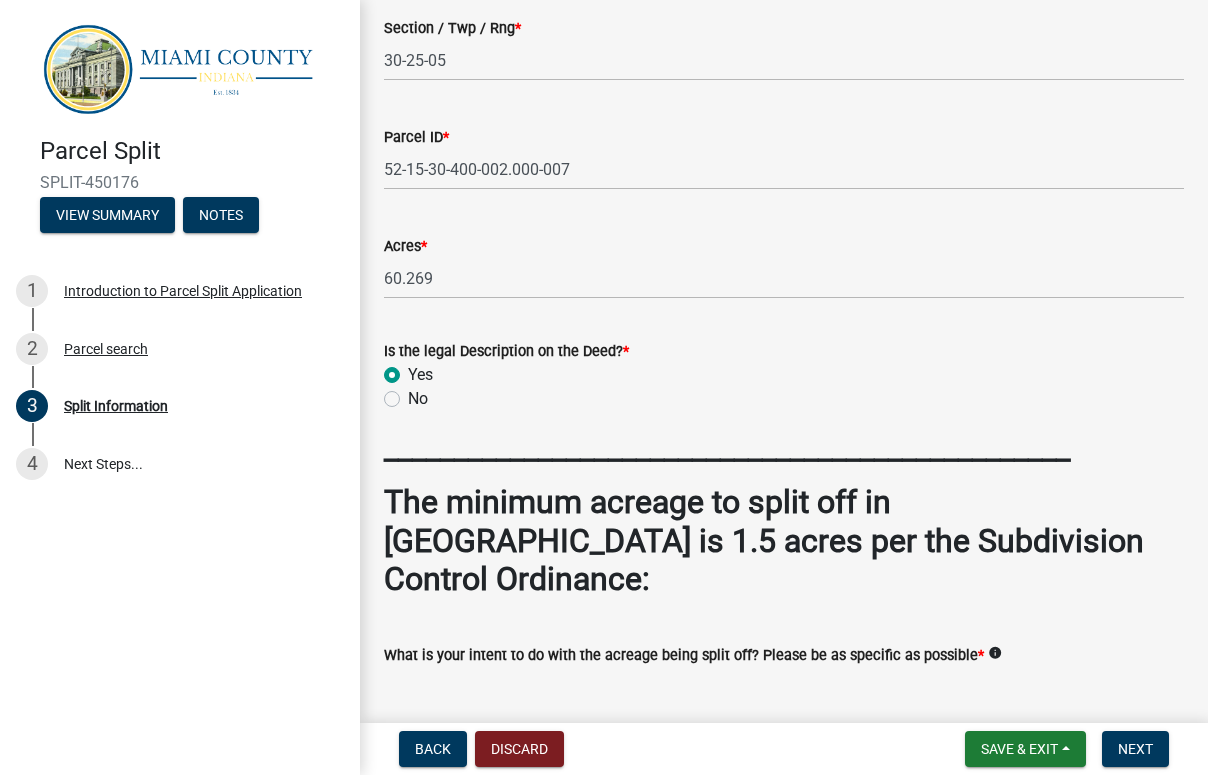 scroll, scrollTop: 748, scrollLeft: 0, axis: vertical 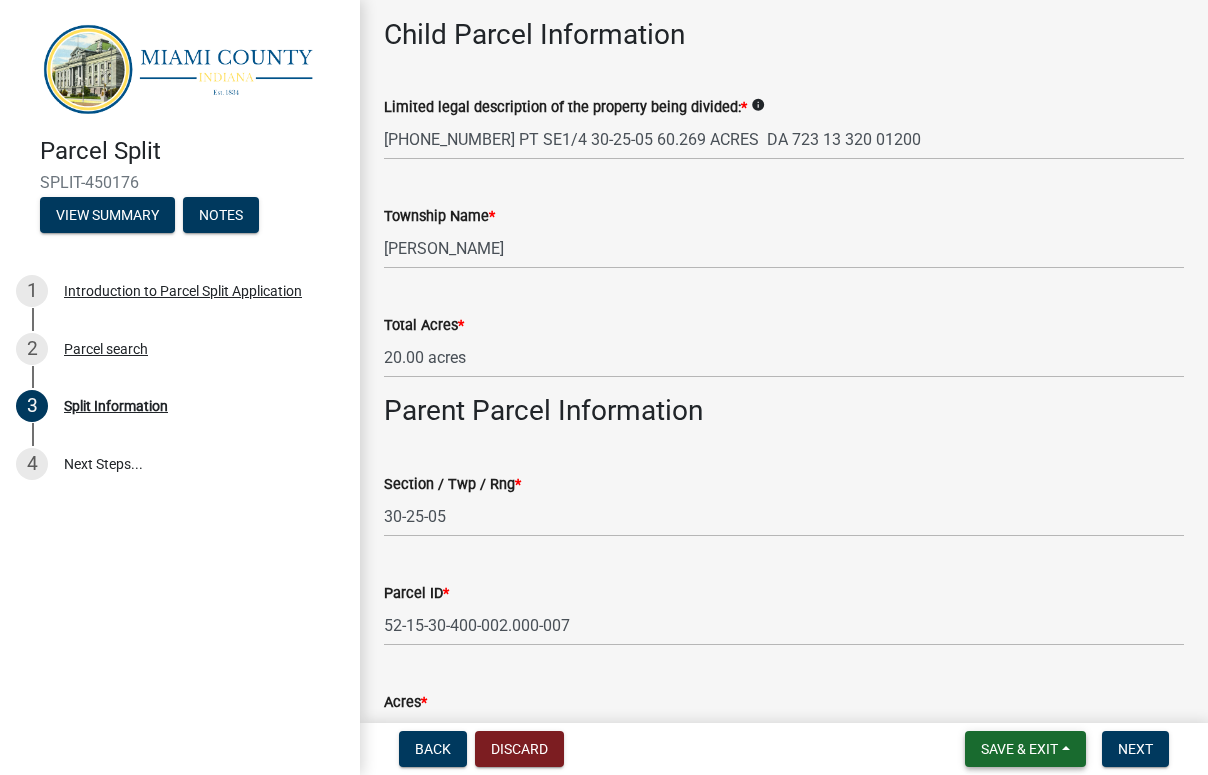 click on "Save & Exit" at bounding box center [1025, 749] 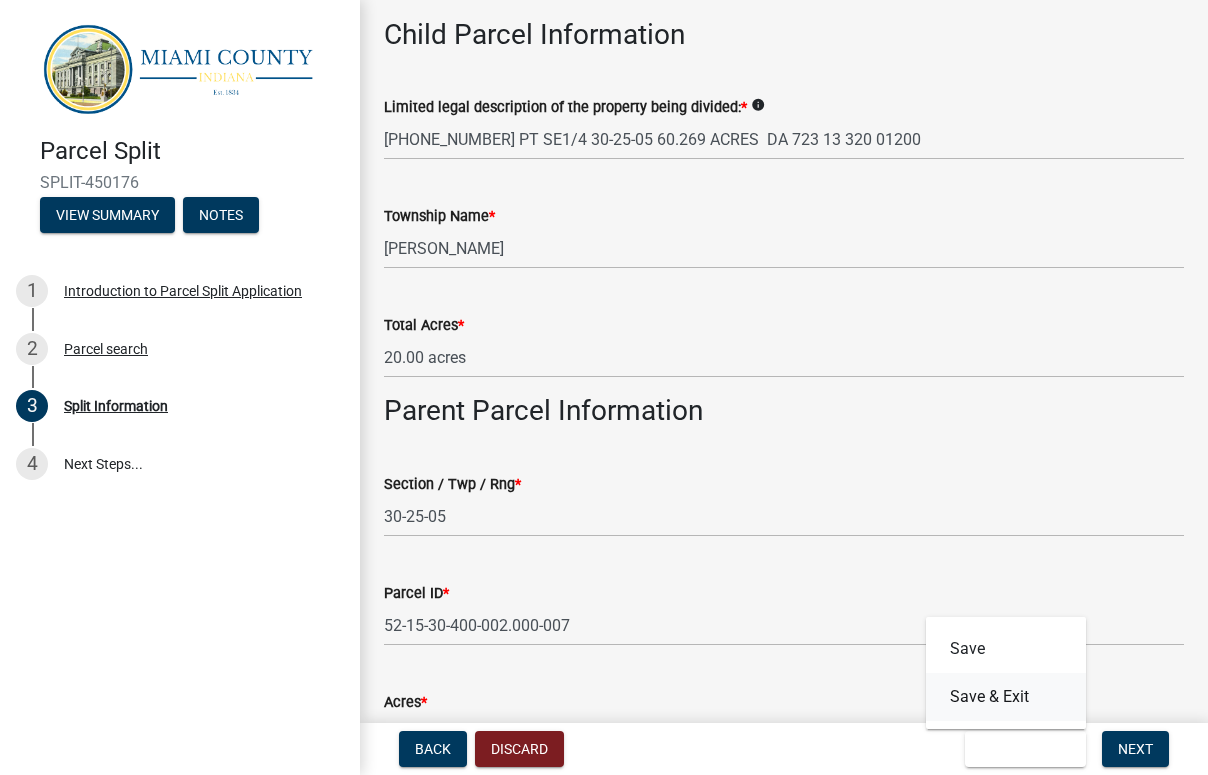 click on "Save & Exit" at bounding box center (1006, 697) 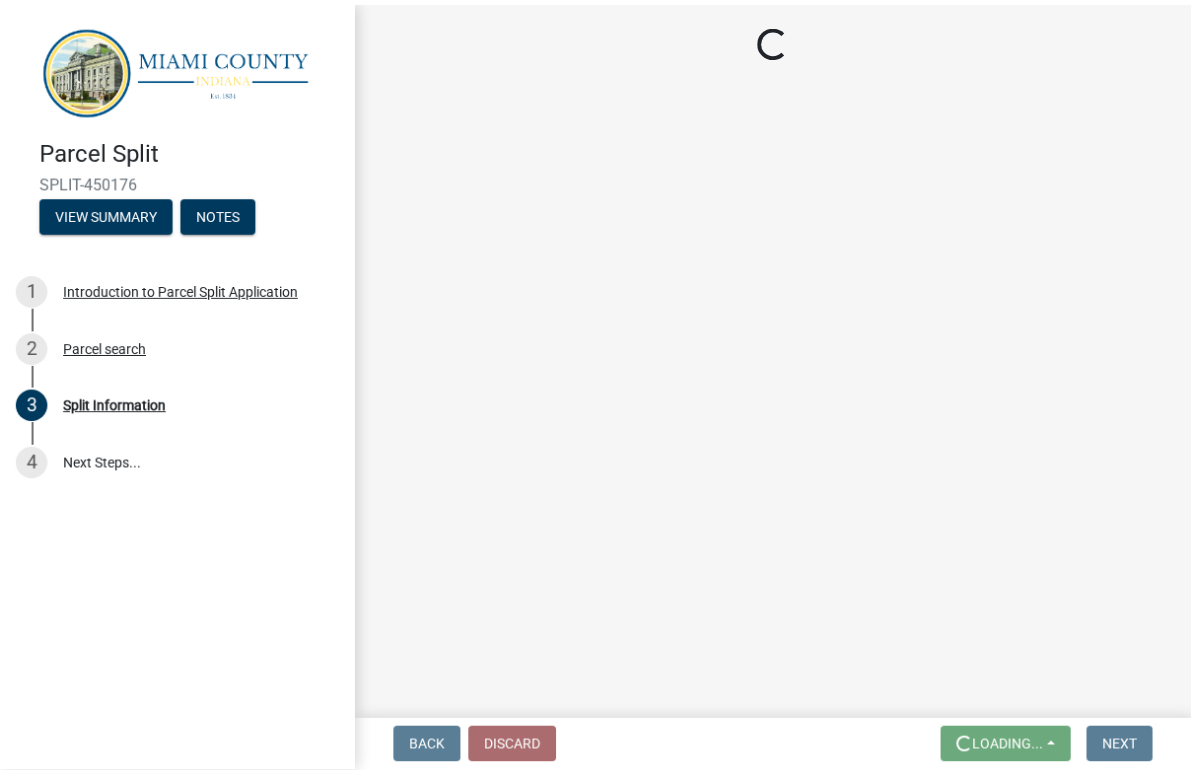 scroll, scrollTop: 0, scrollLeft: 0, axis: both 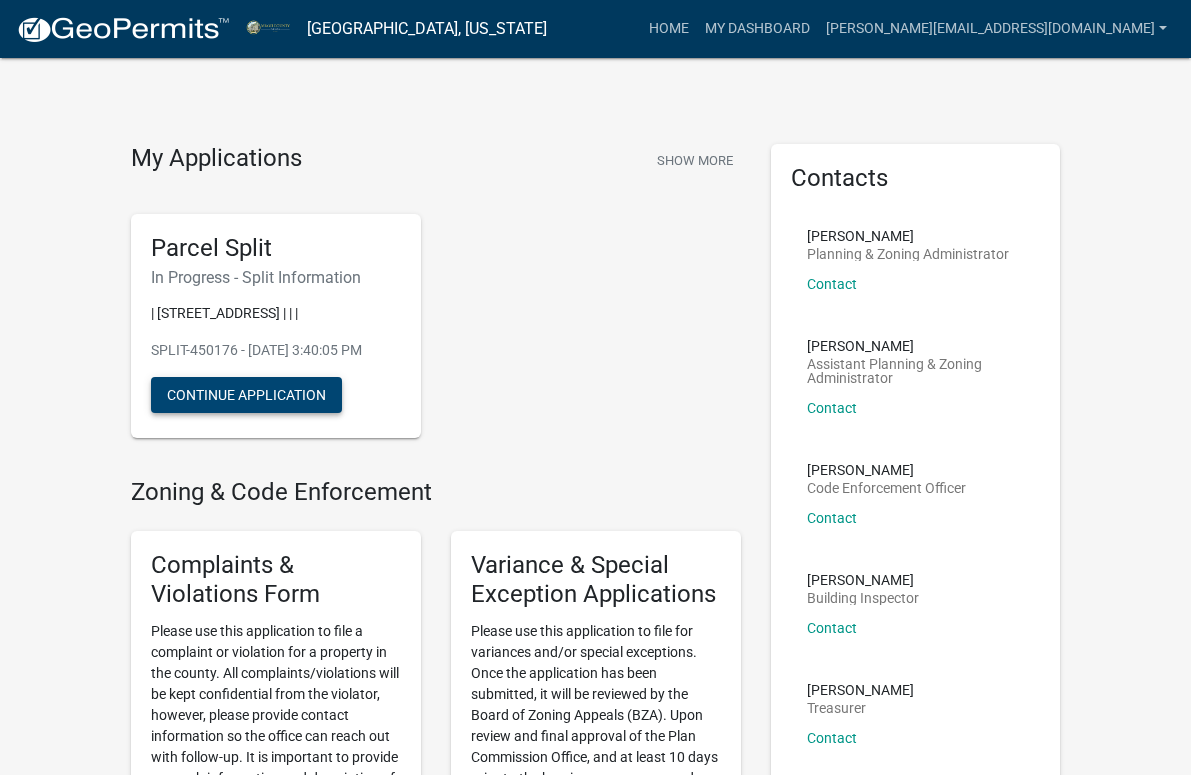 click on "Continue Application" 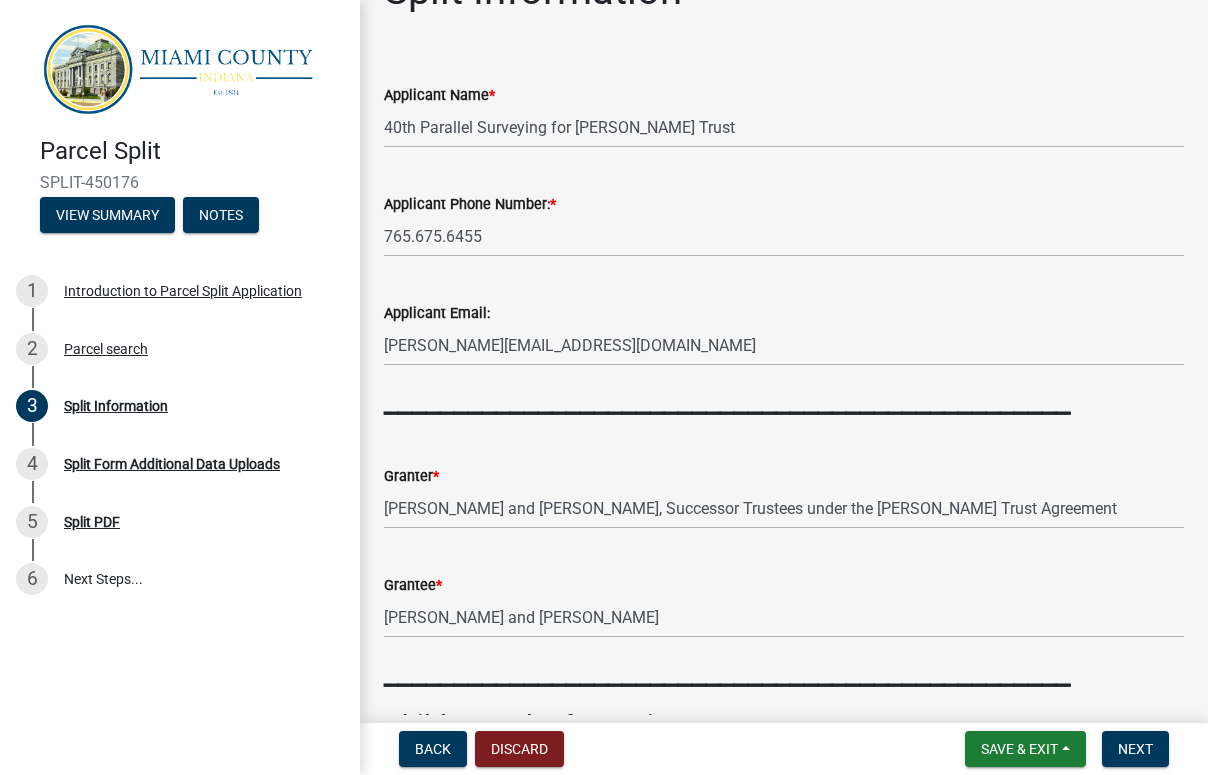 scroll, scrollTop: 100, scrollLeft: 0, axis: vertical 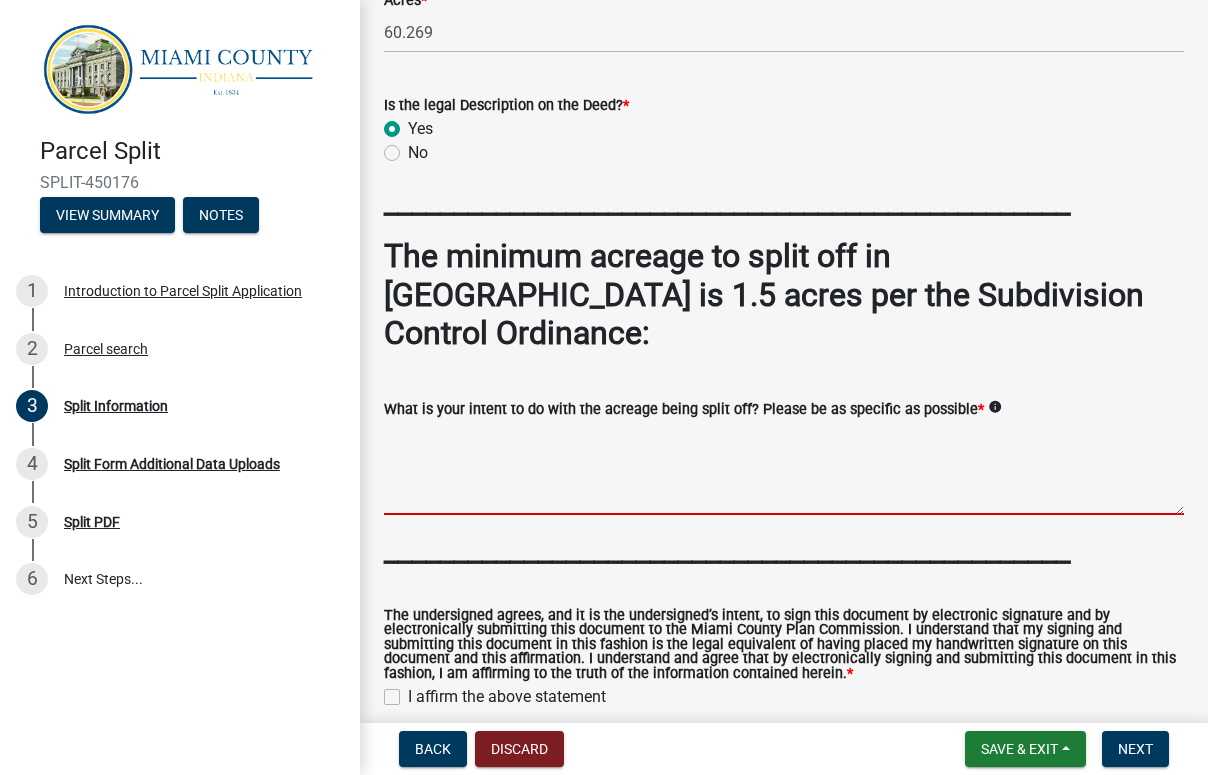 click on "What is your intent to do with the acreage being split off? Please be as specific as possible  *" at bounding box center [784, 468] 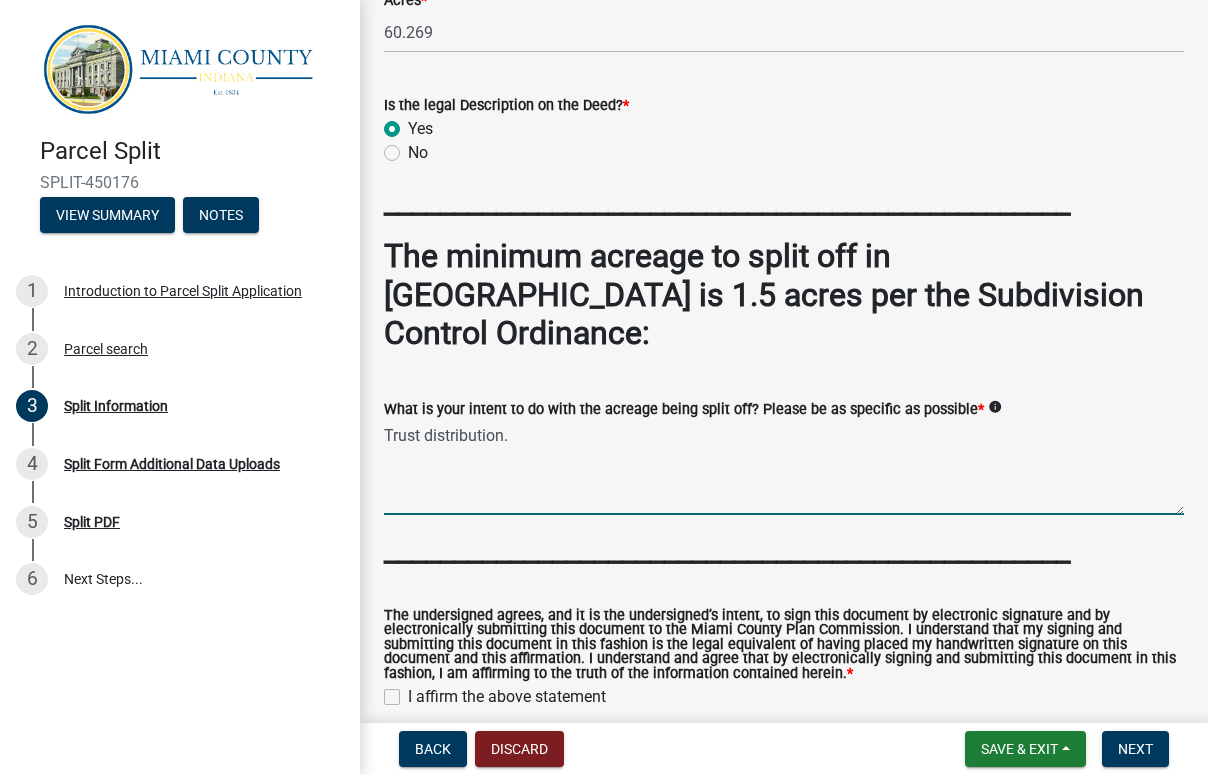scroll, scrollTop: 1610, scrollLeft: 0, axis: vertical 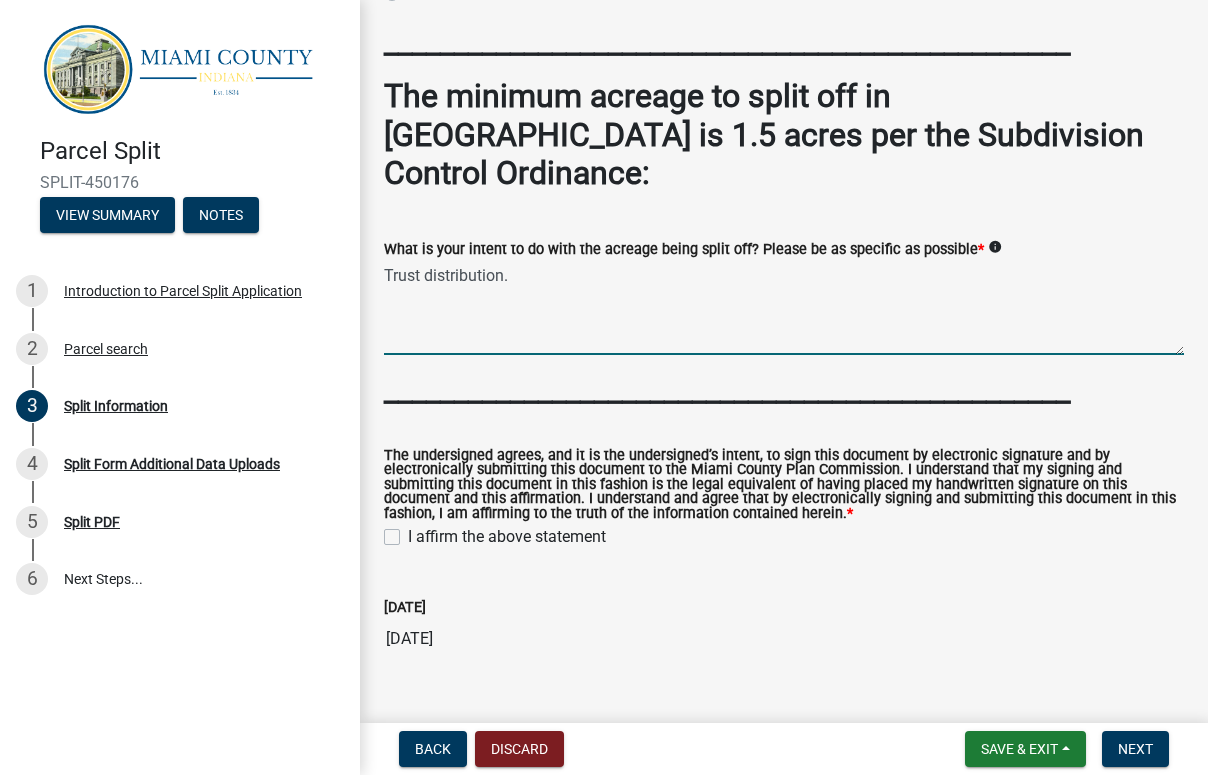 type on "Trust distribution." 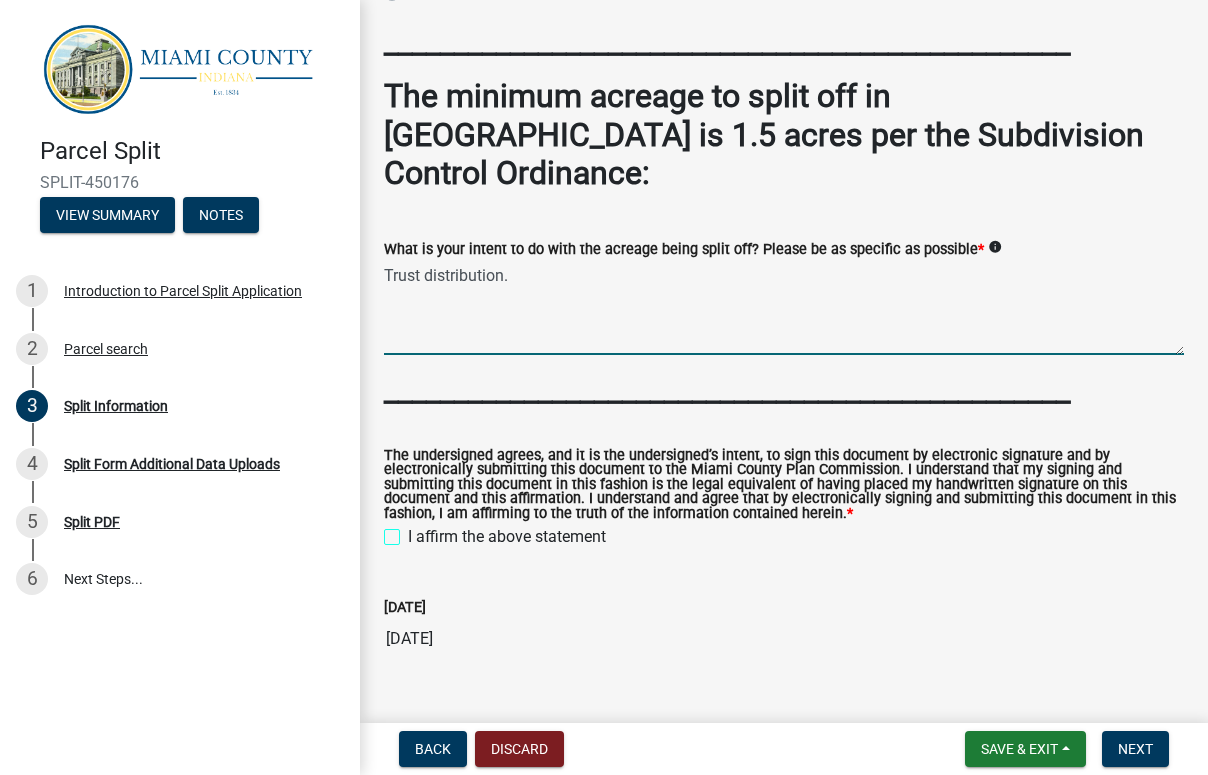 click on "I affirm the above statement" at bounding box center (414, 531) 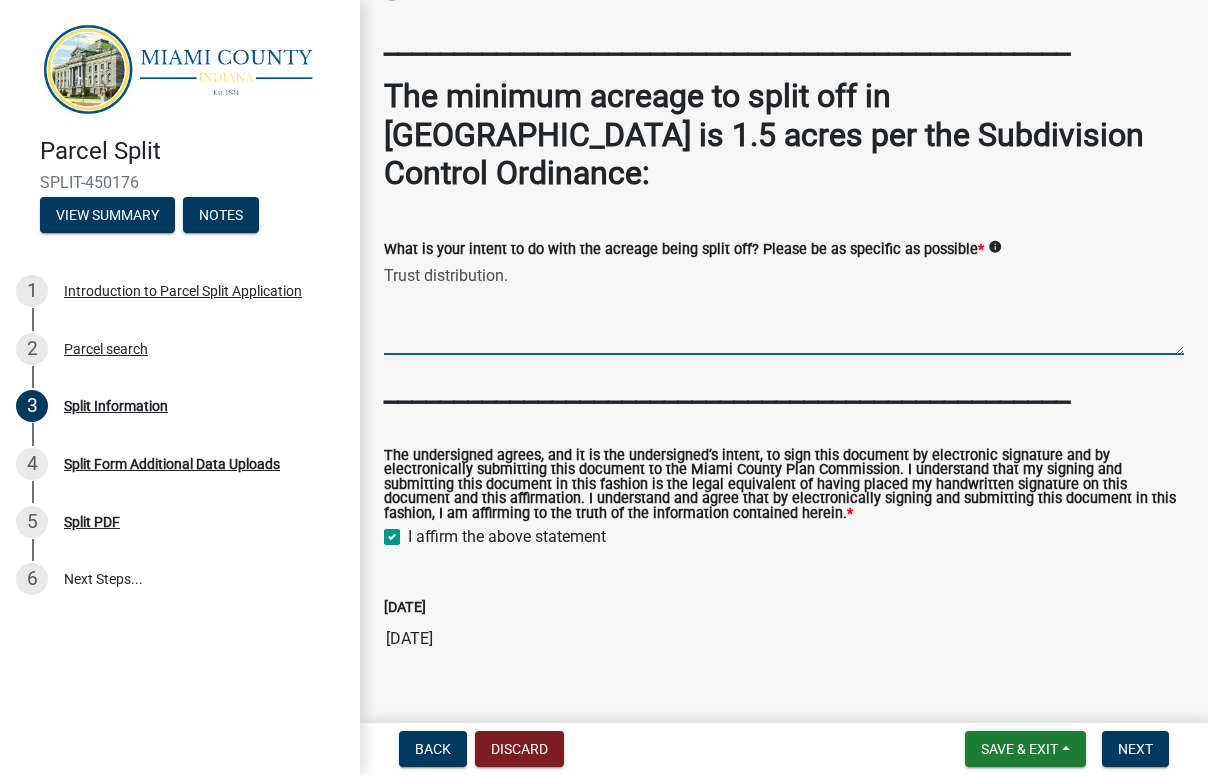 checkbox on "true" 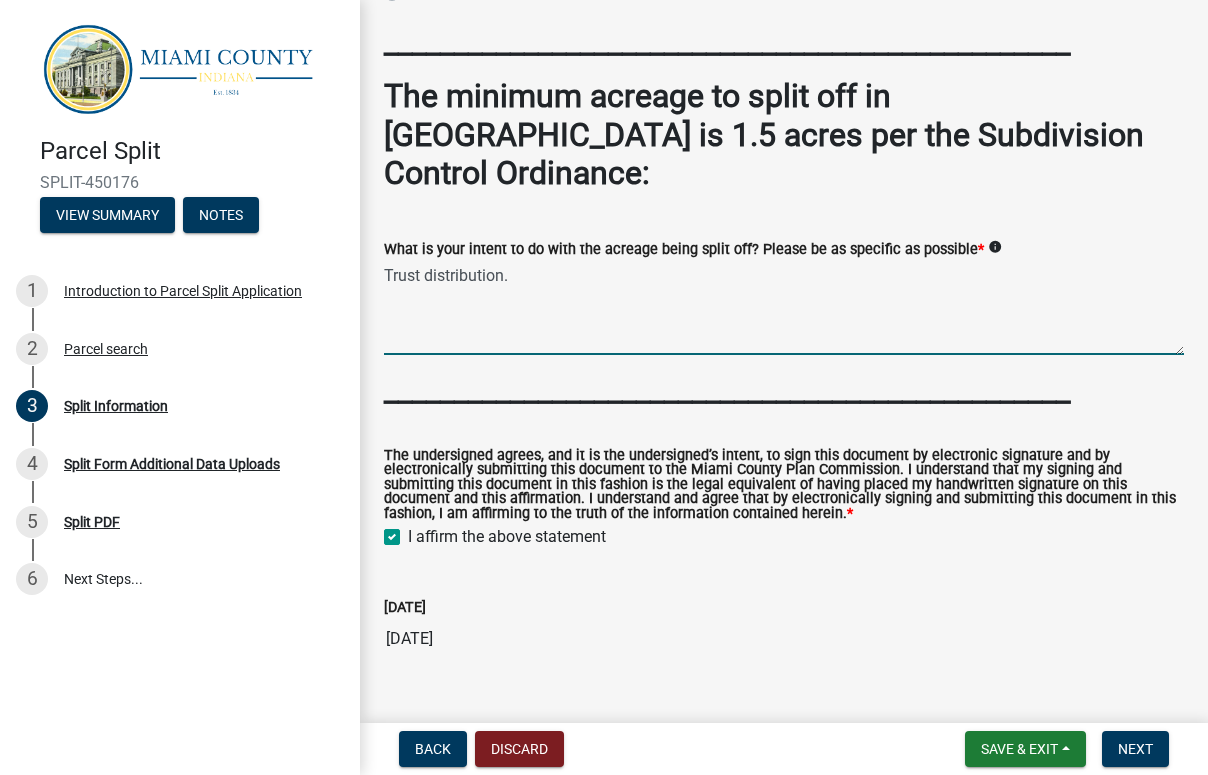 click on "Trust distribution." at bounding box center [784, 308] 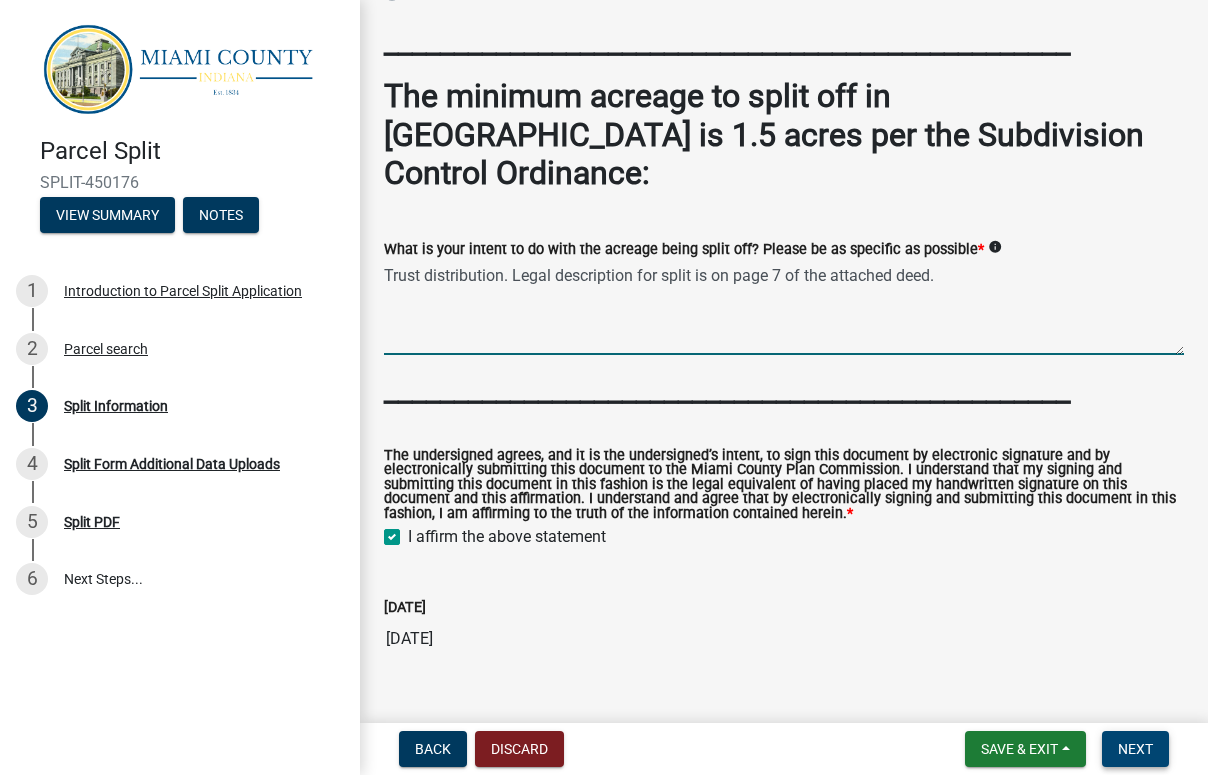 type on "Trust distribution. Legal description for split is on page 7 of the attached deed." 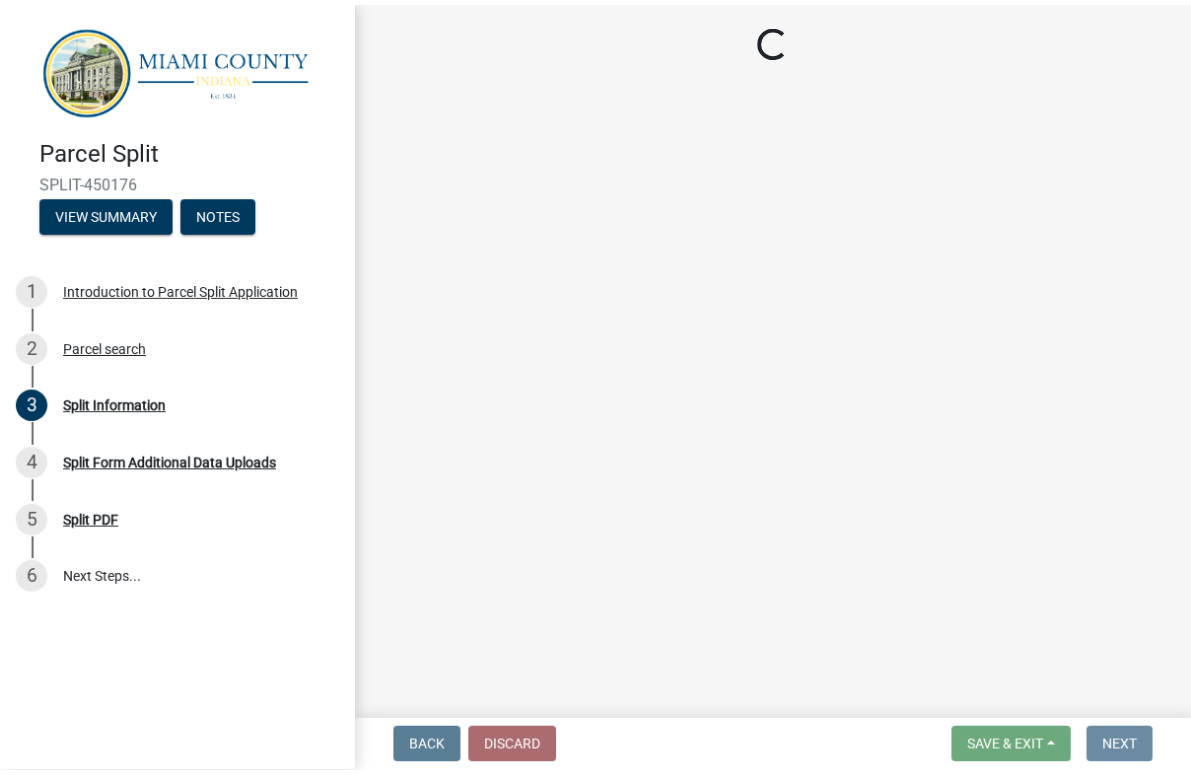scroll, scrollTop: 0, scrollLeft: 0, axis: both 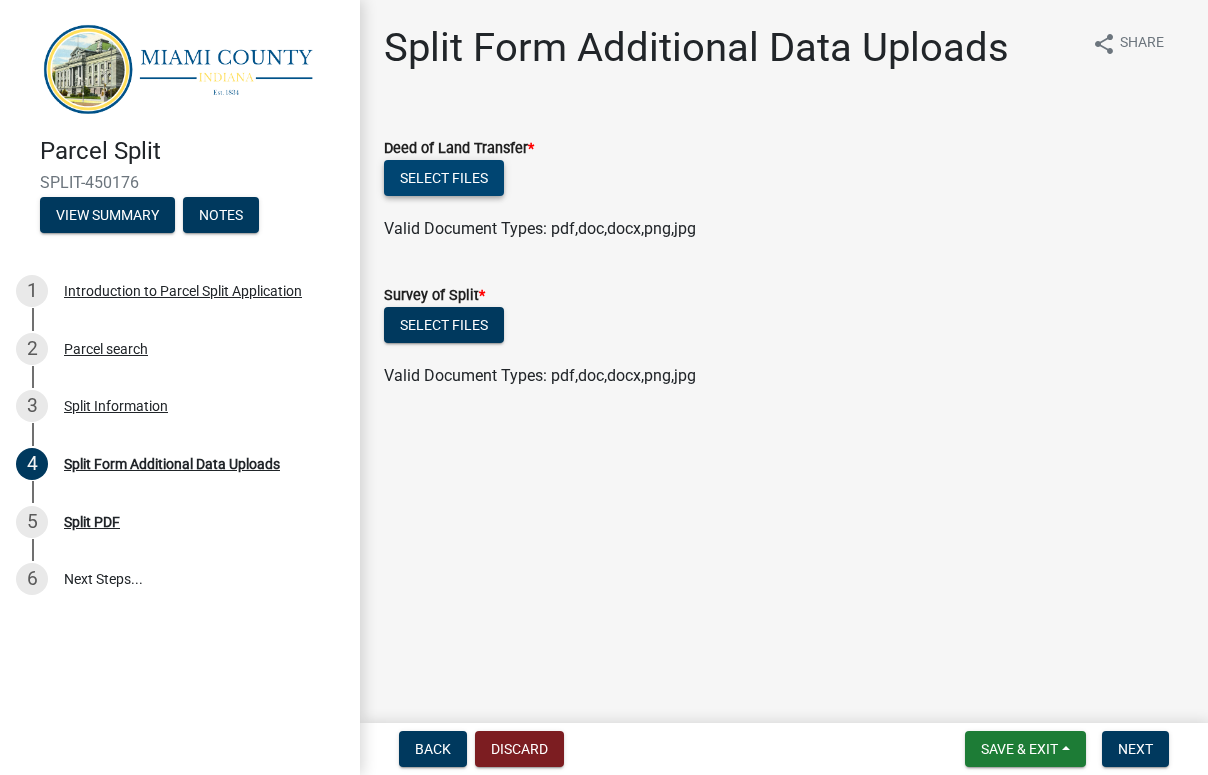click on "Select files" 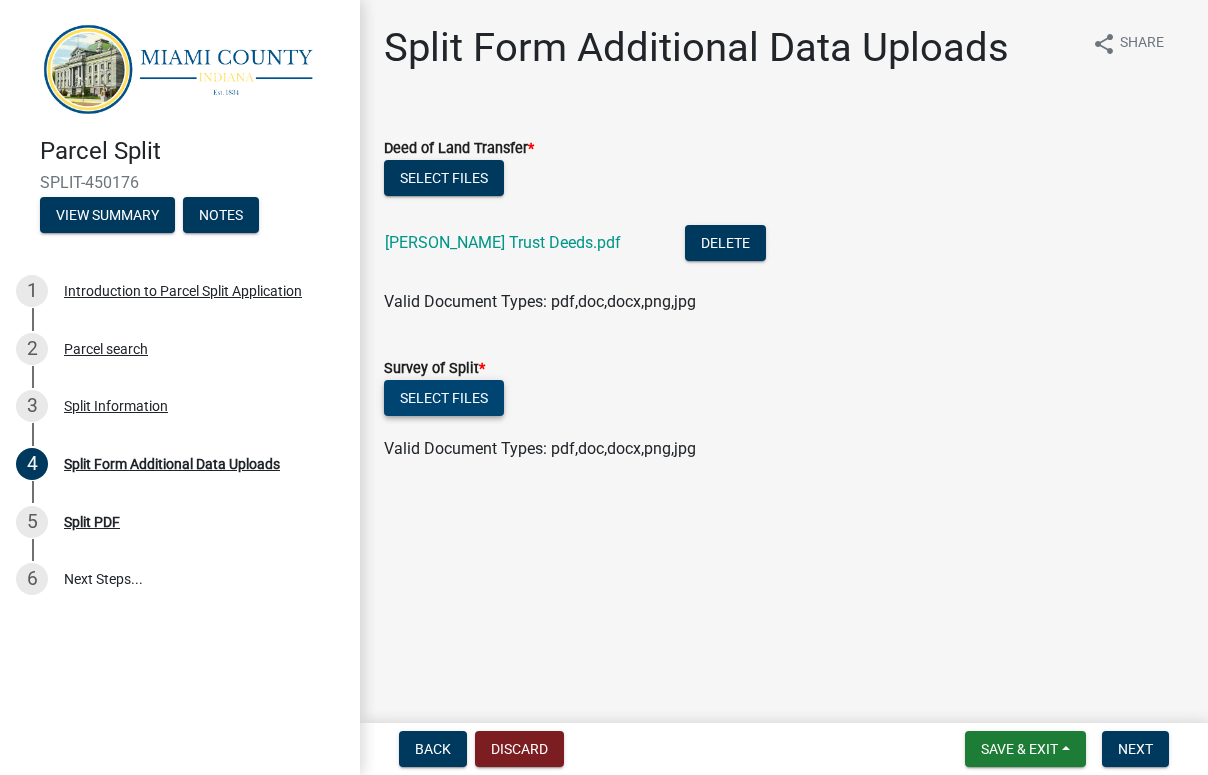 click on "Select files" 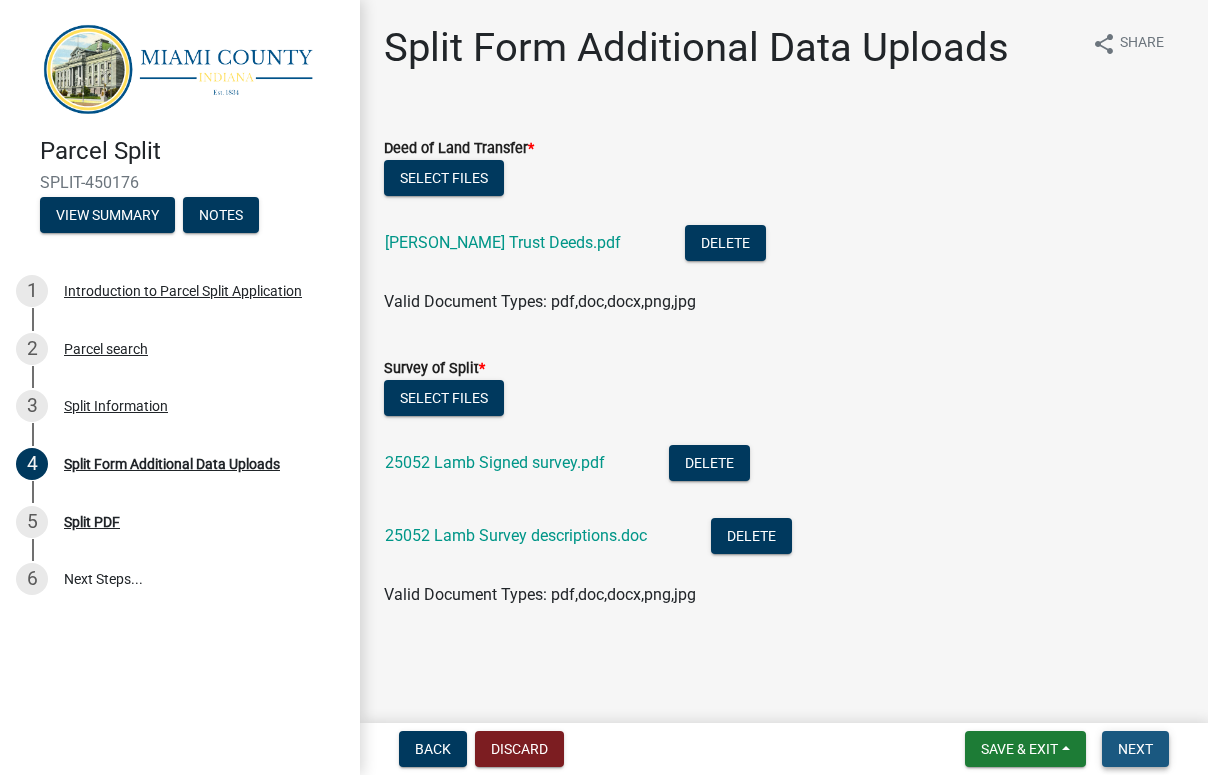 click on "Next" at bounding box center [1135, 749] 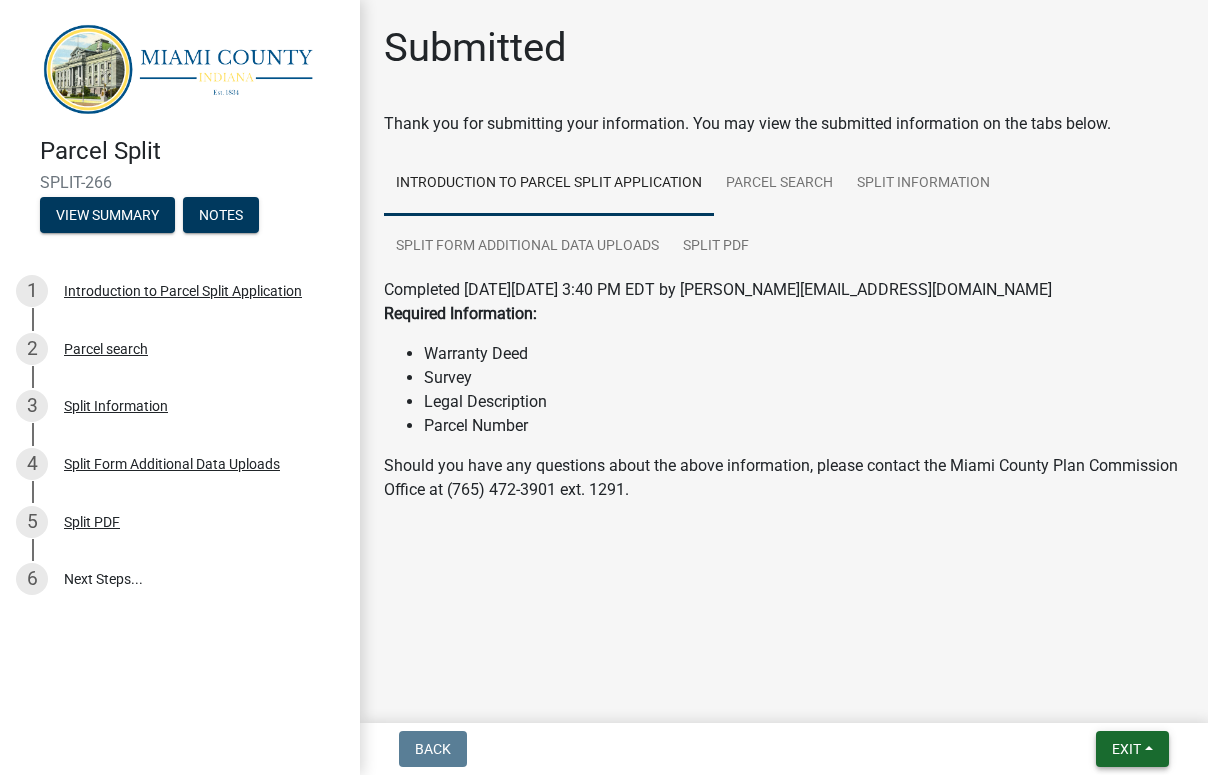 click on "Exit" at bounding box center (1126, 749) 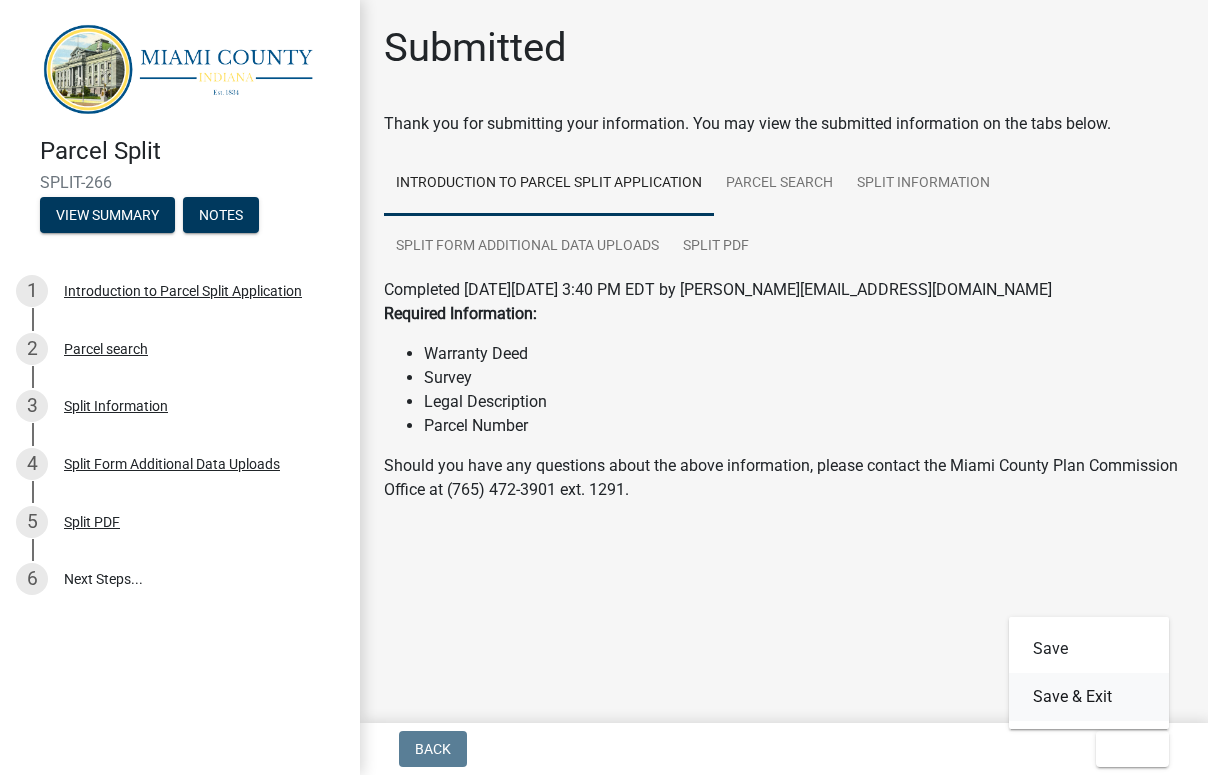 click on "Save & Exit" at bounding box center [1089, 697] 